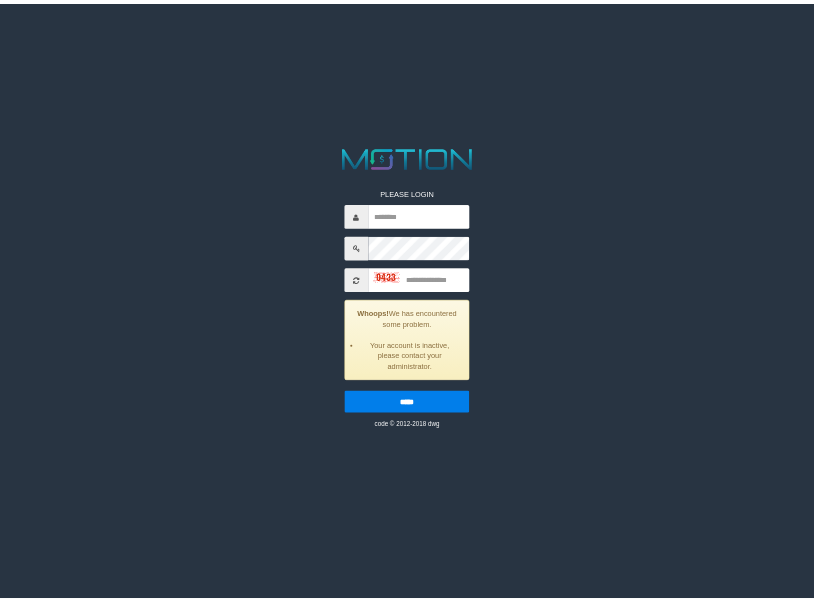 scroll, scrollTop: 0, scrollLeft: 0, axis: both 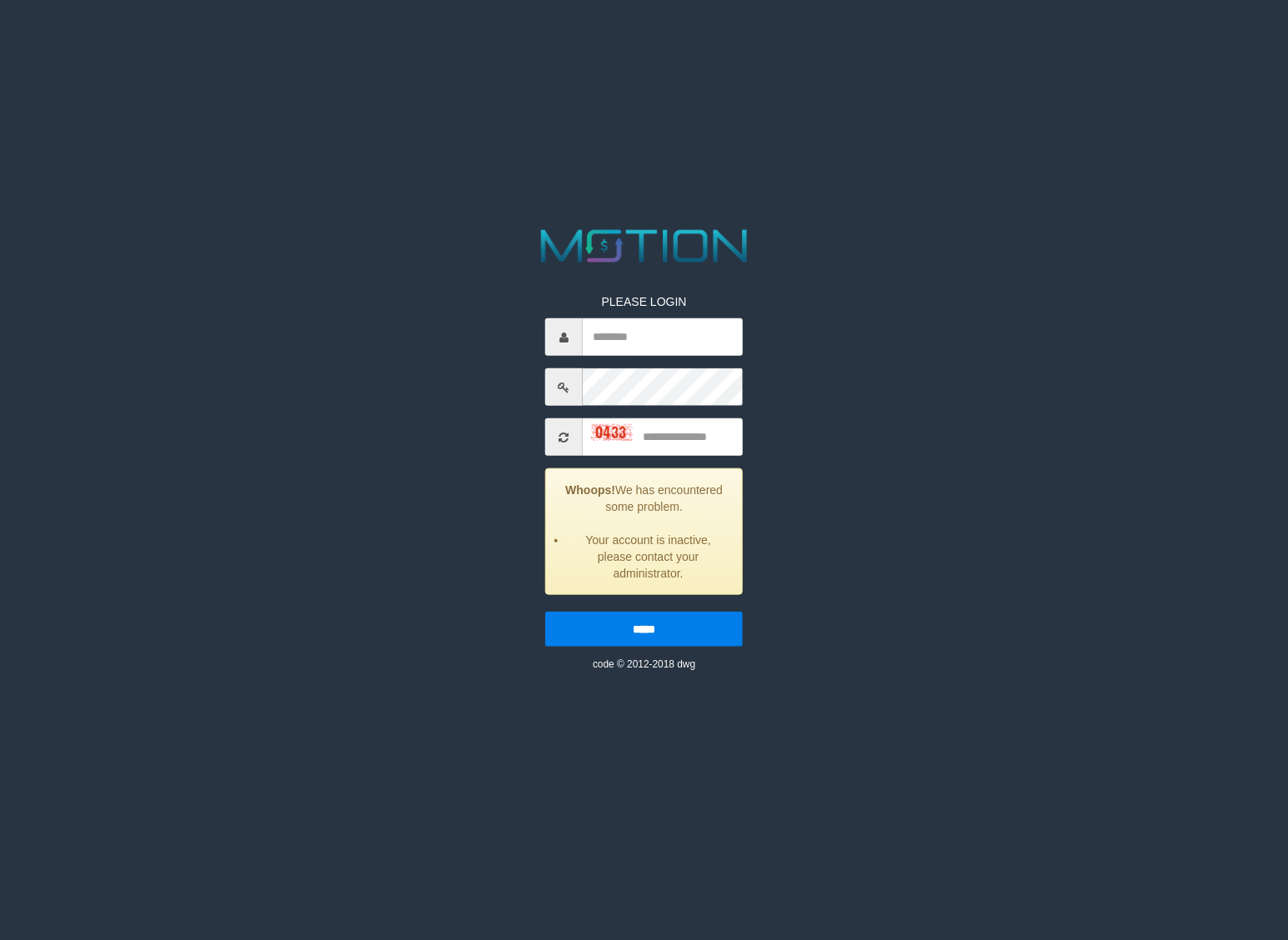 type on "**********" 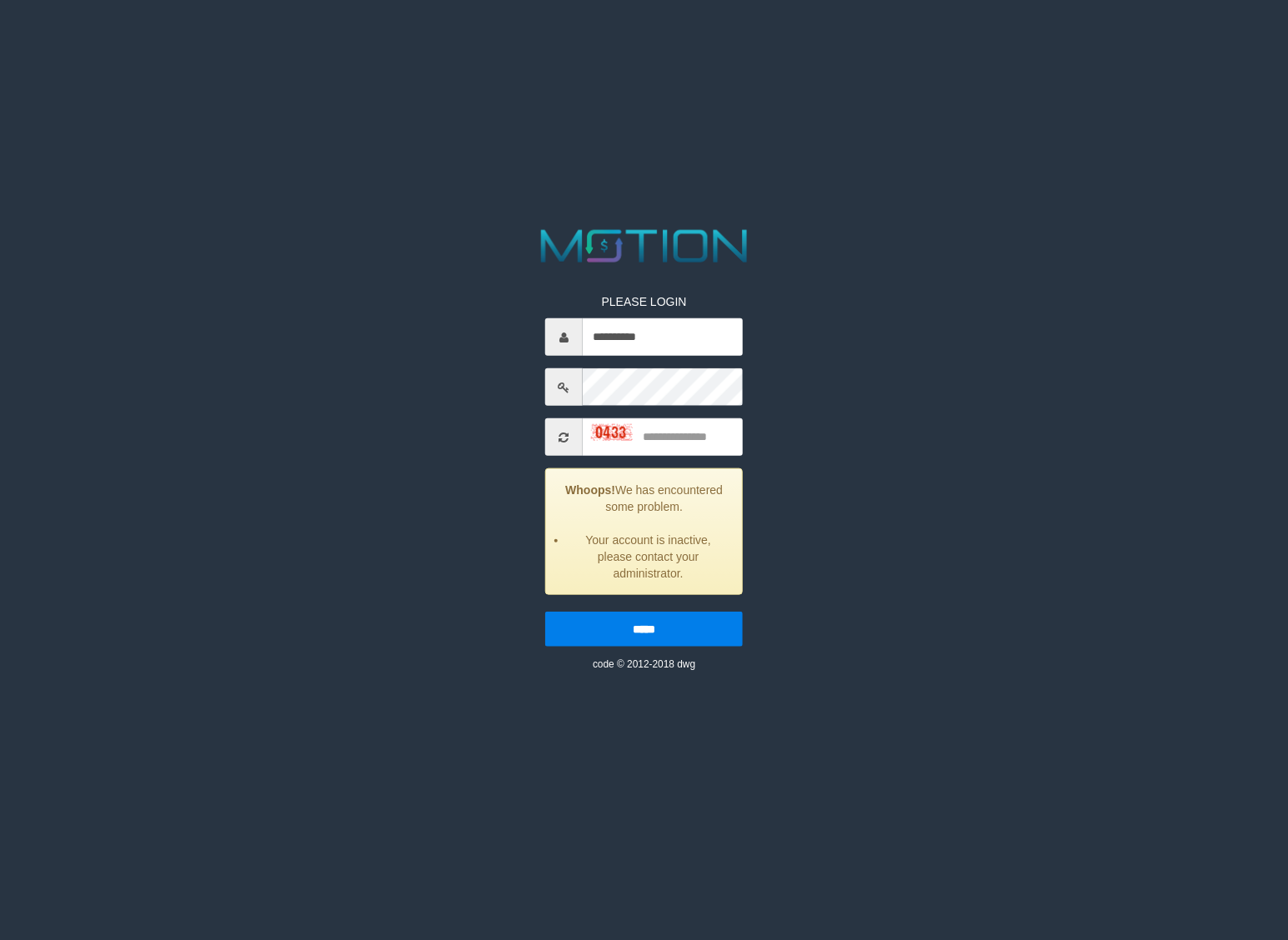 click on "PLEASE LOGIN
[PASSWORD]
Whoops!  We has encountered some problem.
Your account is inactive, please contact your administrator.
[PASSWORD]
code © 2012-2018 [COMPANY]" at bounding box center [644, 21] 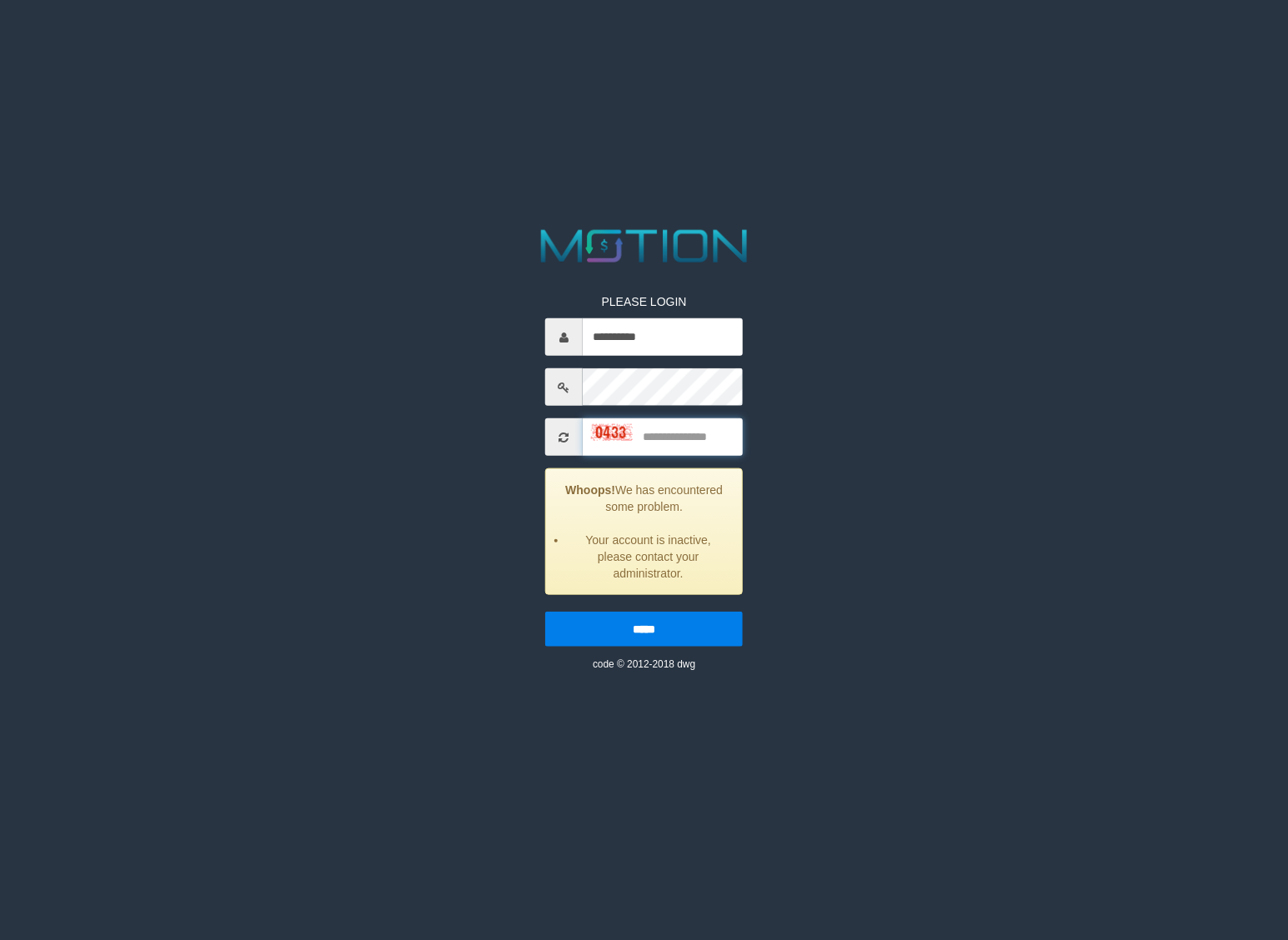 click at bounding box center (663, 437) 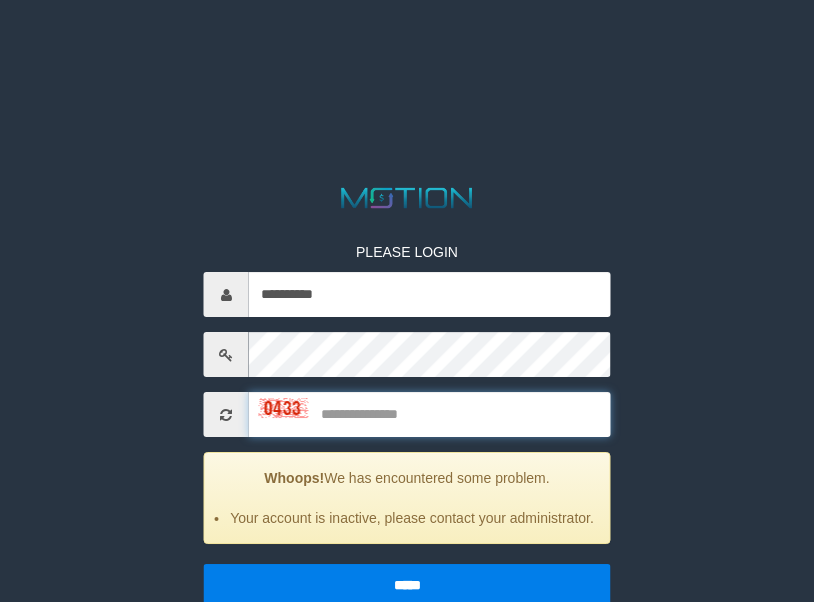 scroll, scrollTop: 66, scrollLeft: 0, axis: vertical 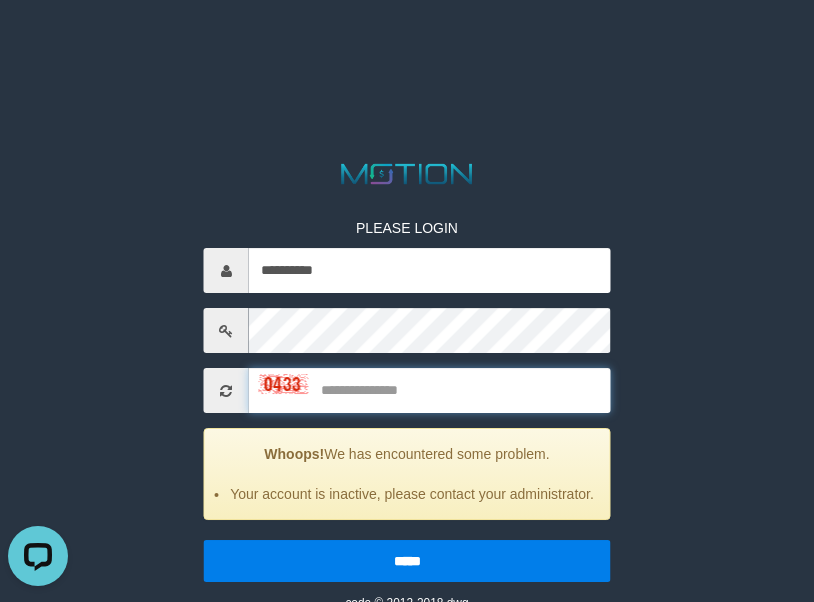 click at bounding box center (430, 390) 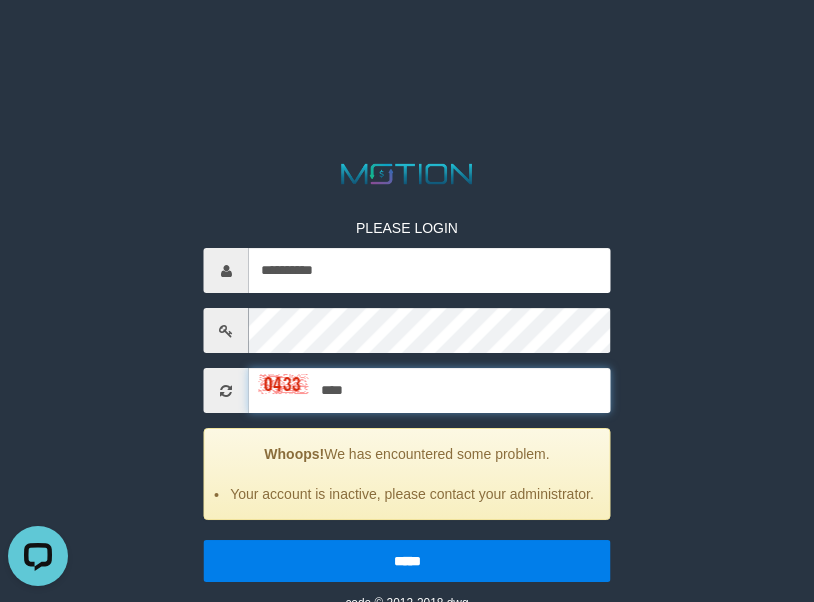 type on "****" 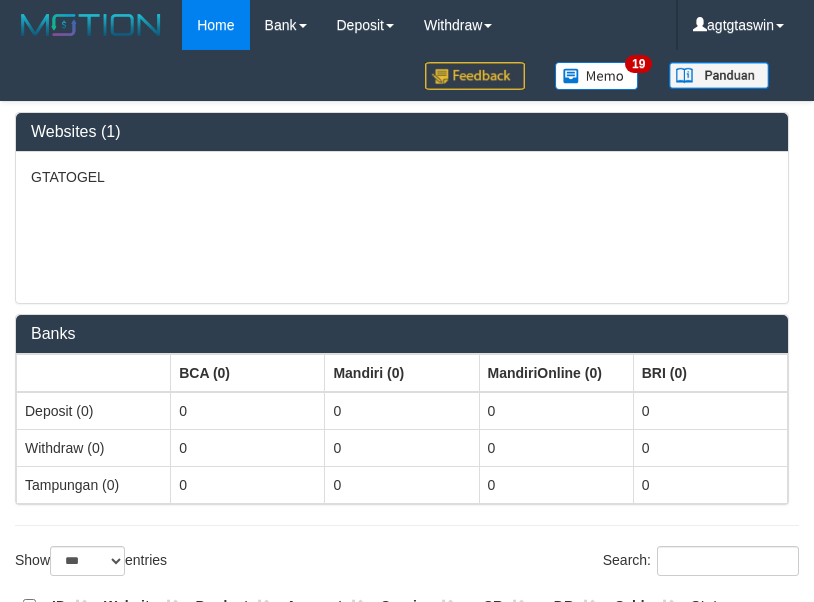 select on "***" 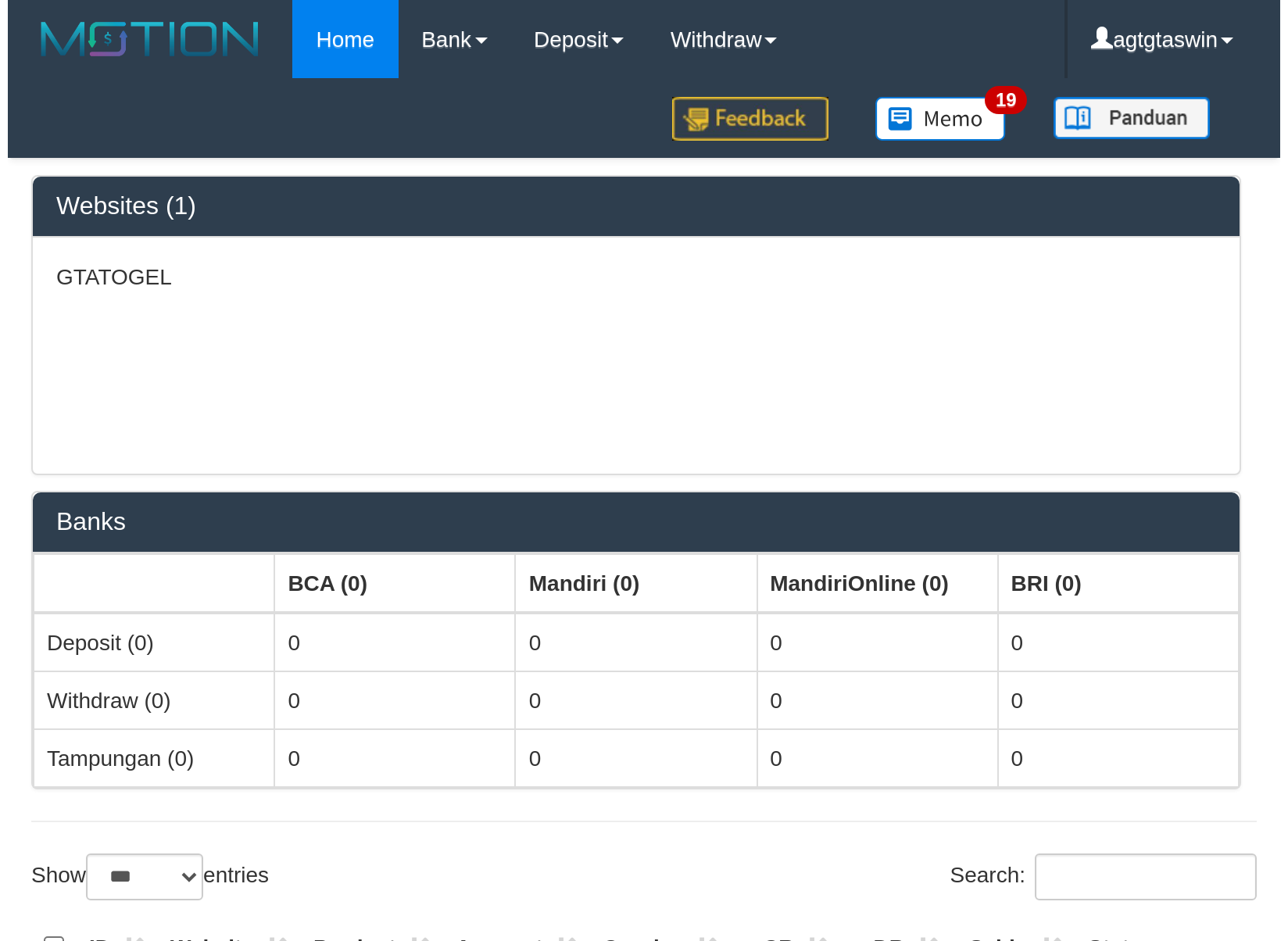 scroll, scrollTop: 0, scrollLeft: 0, axis: both 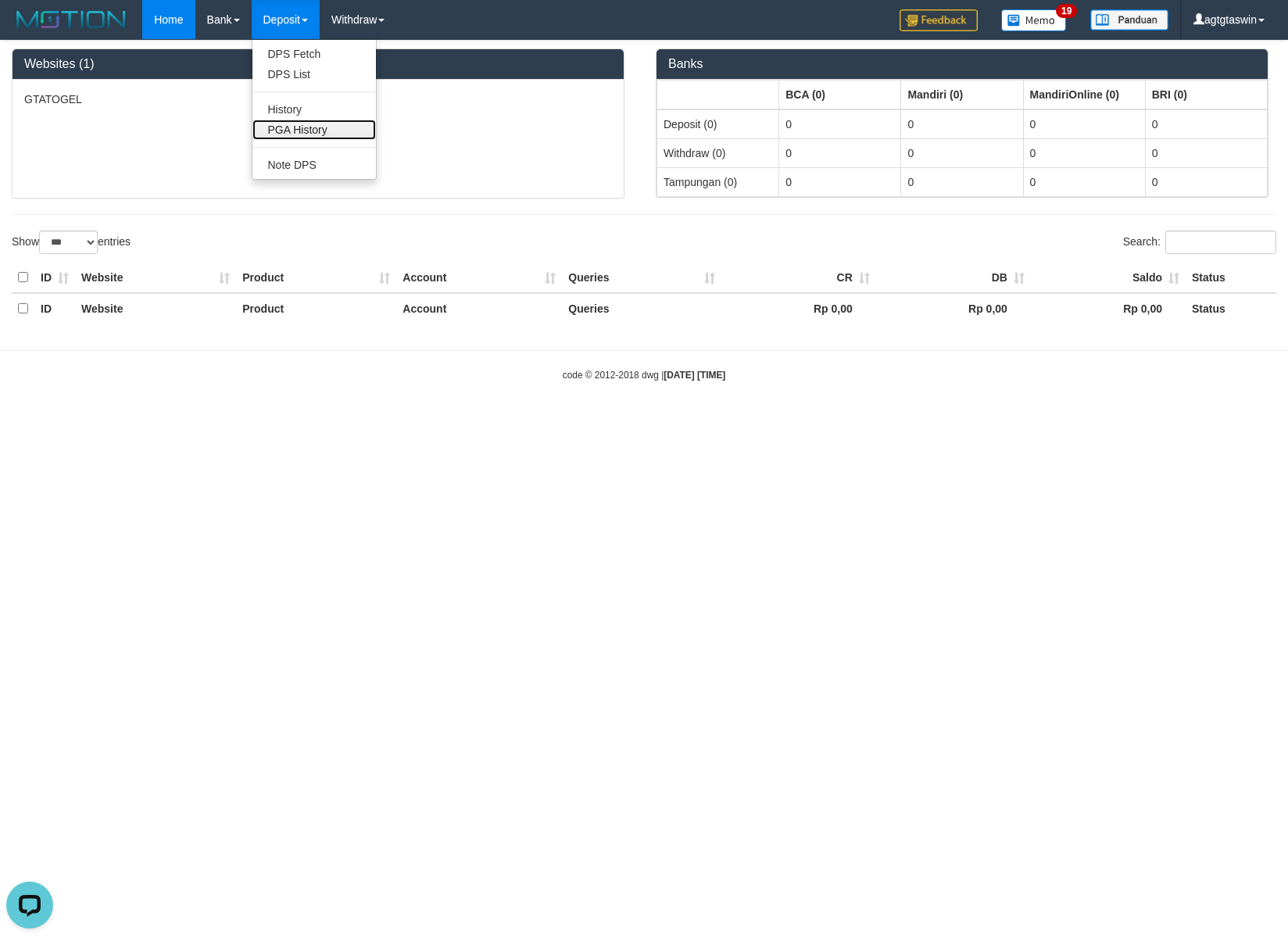click on "PGA History" at bounding box center (314, 130) 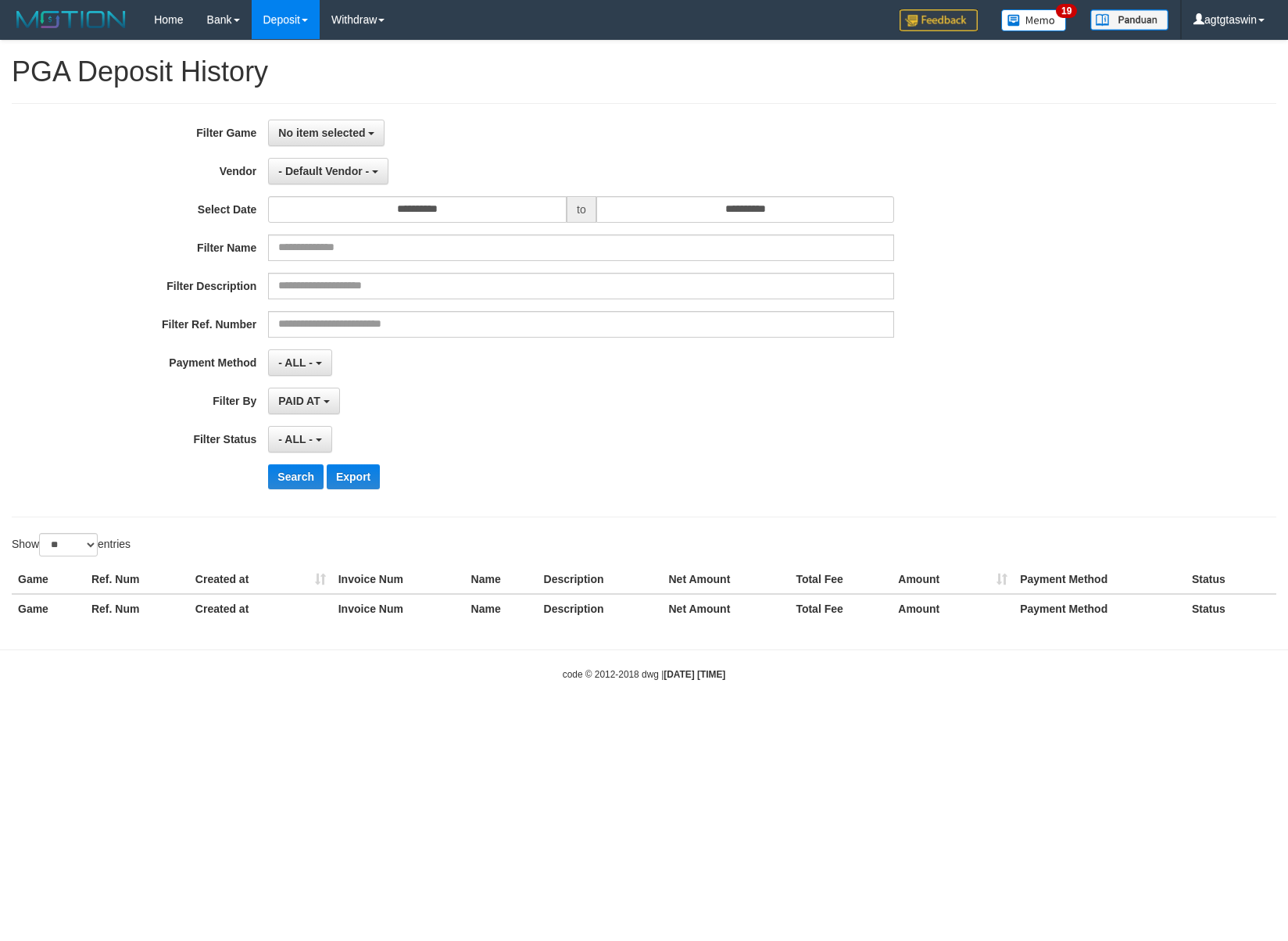 select 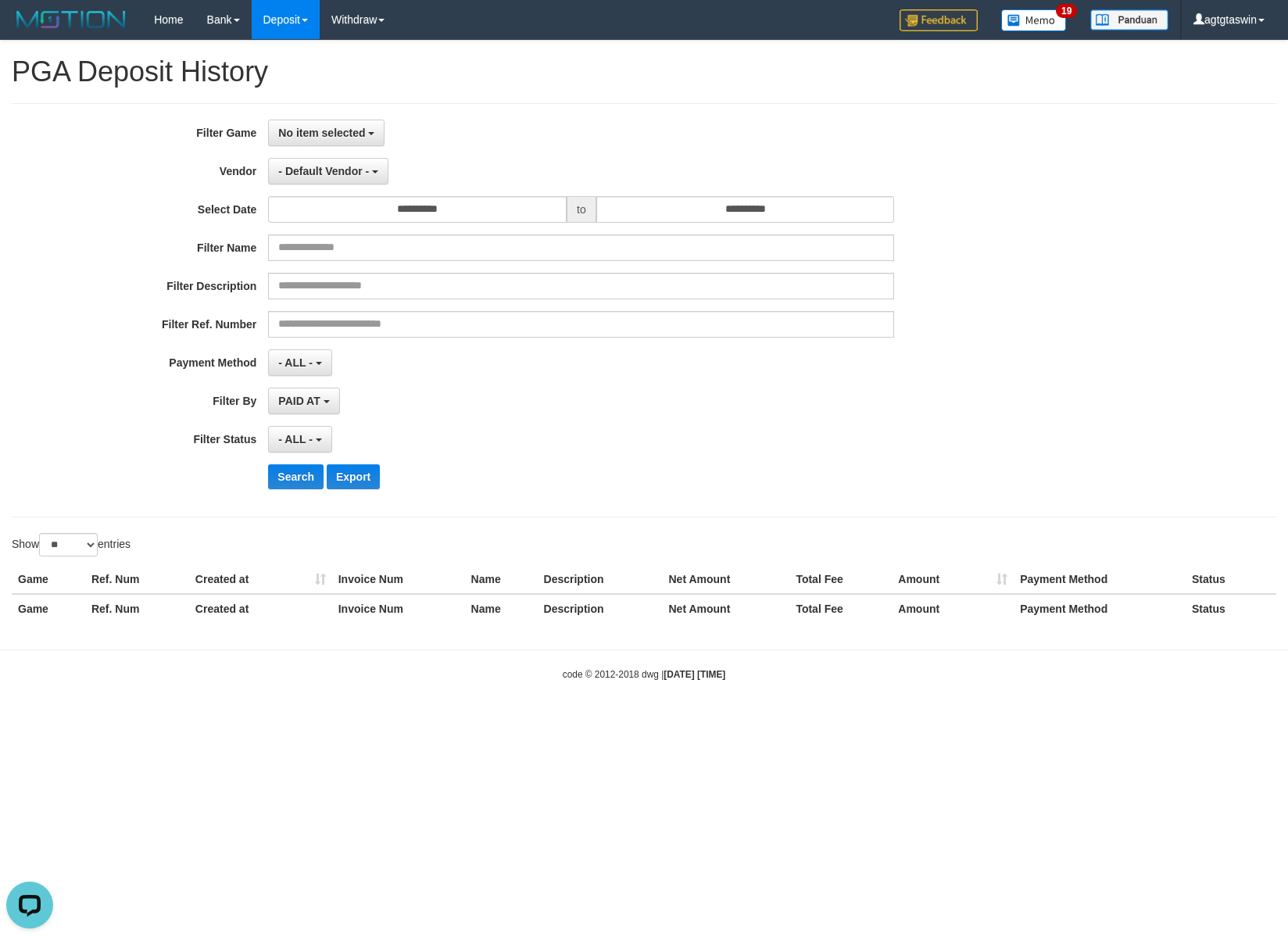 scroll, scrollTop: 0, scrollLeft: 0, axis: both 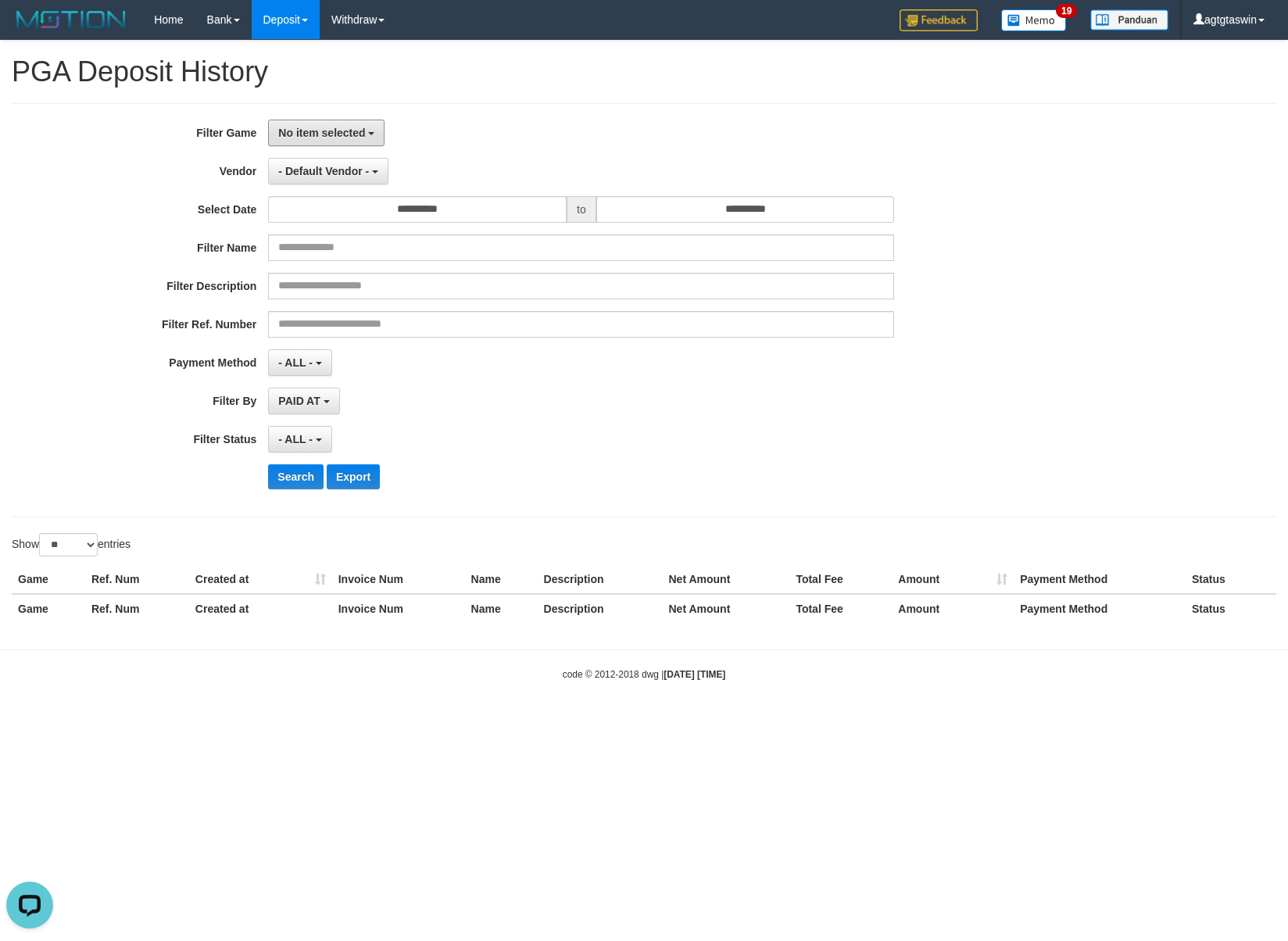drag, startPoint x: 367, startPoint y: 145, endPoint x: 378, endPoint y: 191, distance: 47.296934 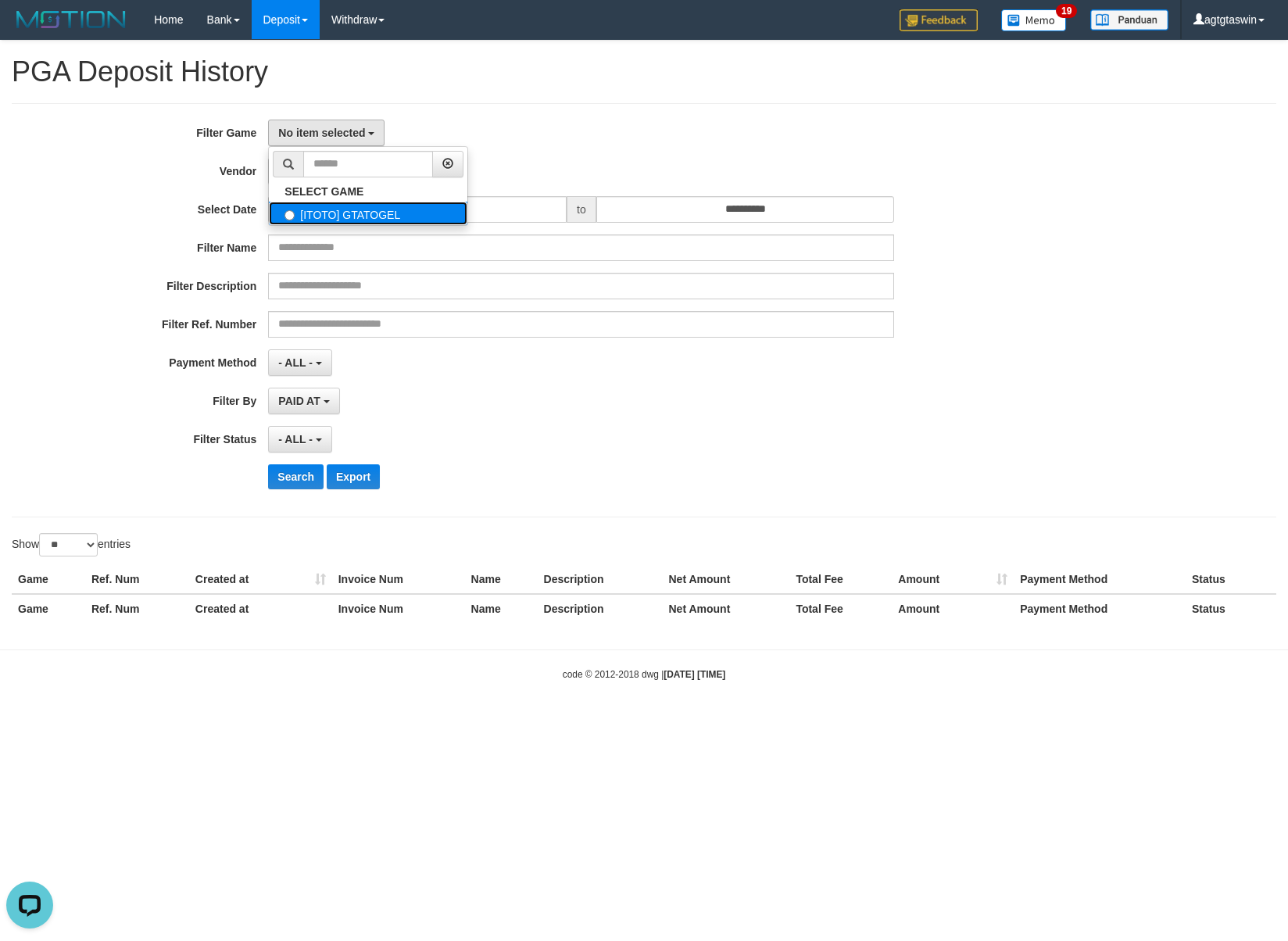 click on "[ITOTO] GTATOGEL" at bounding box center [368, 213] 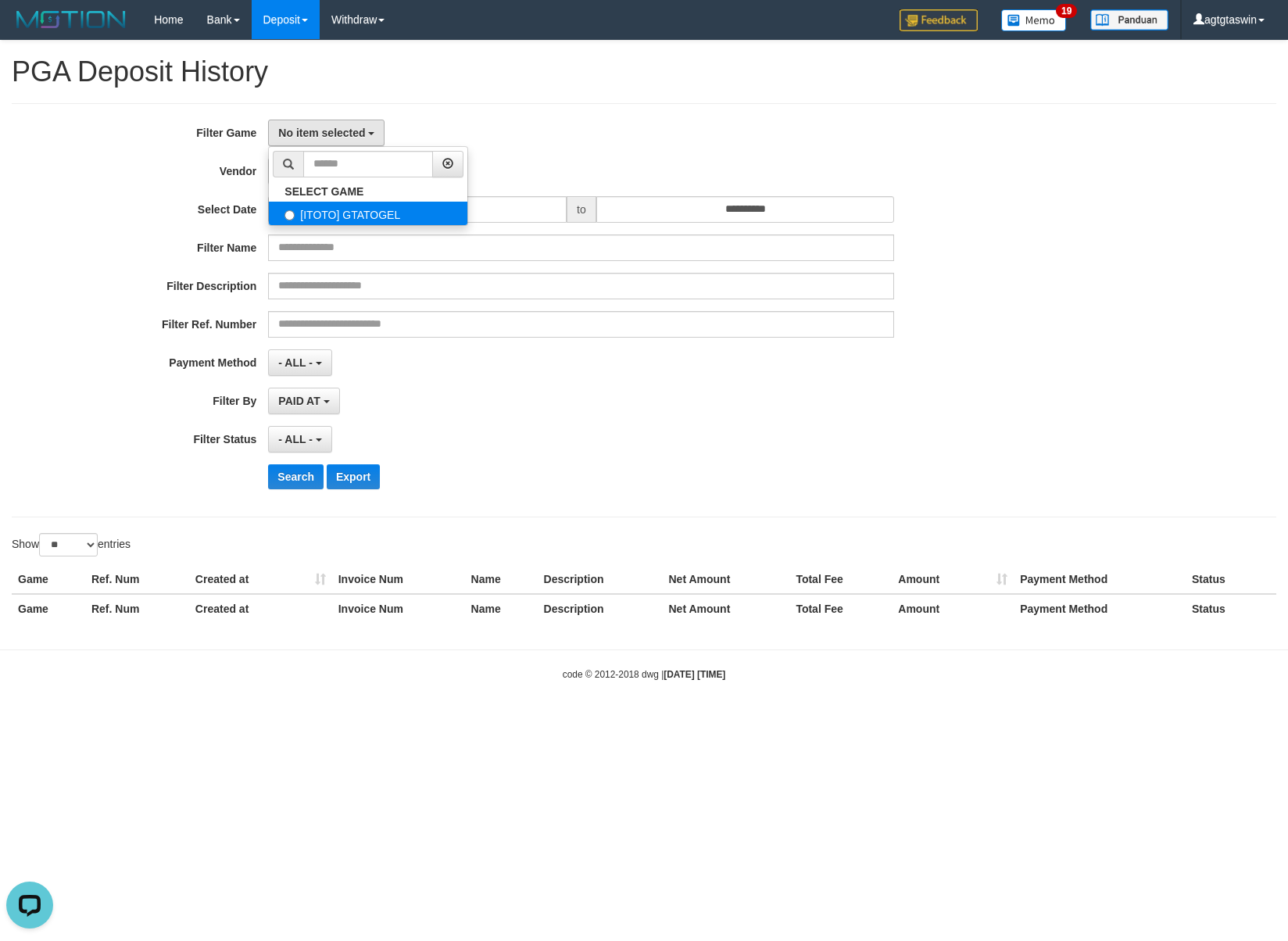 select on "****" 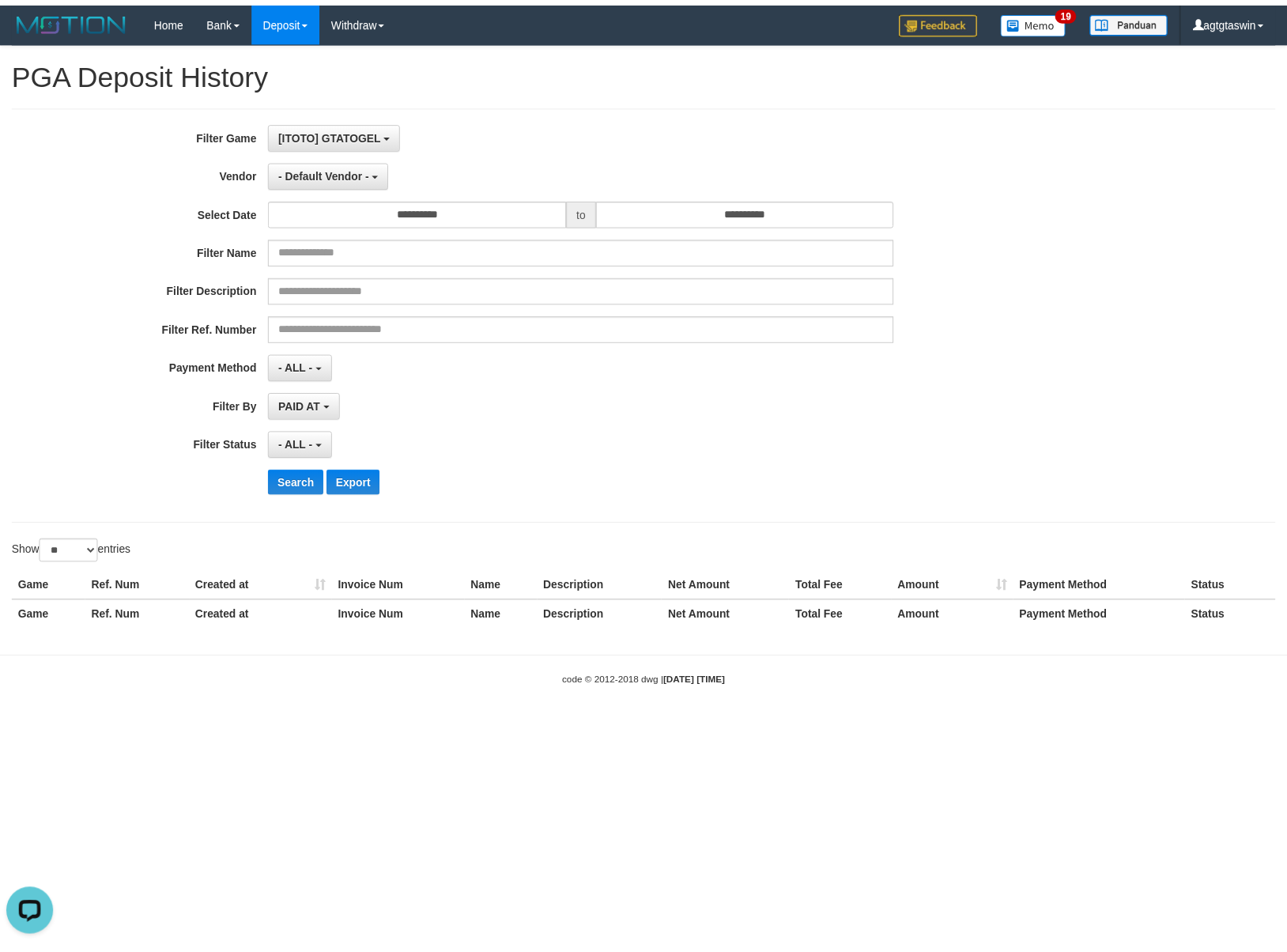 scroll, scrollTop: 13, scrollLeft: 0, axis: vertical 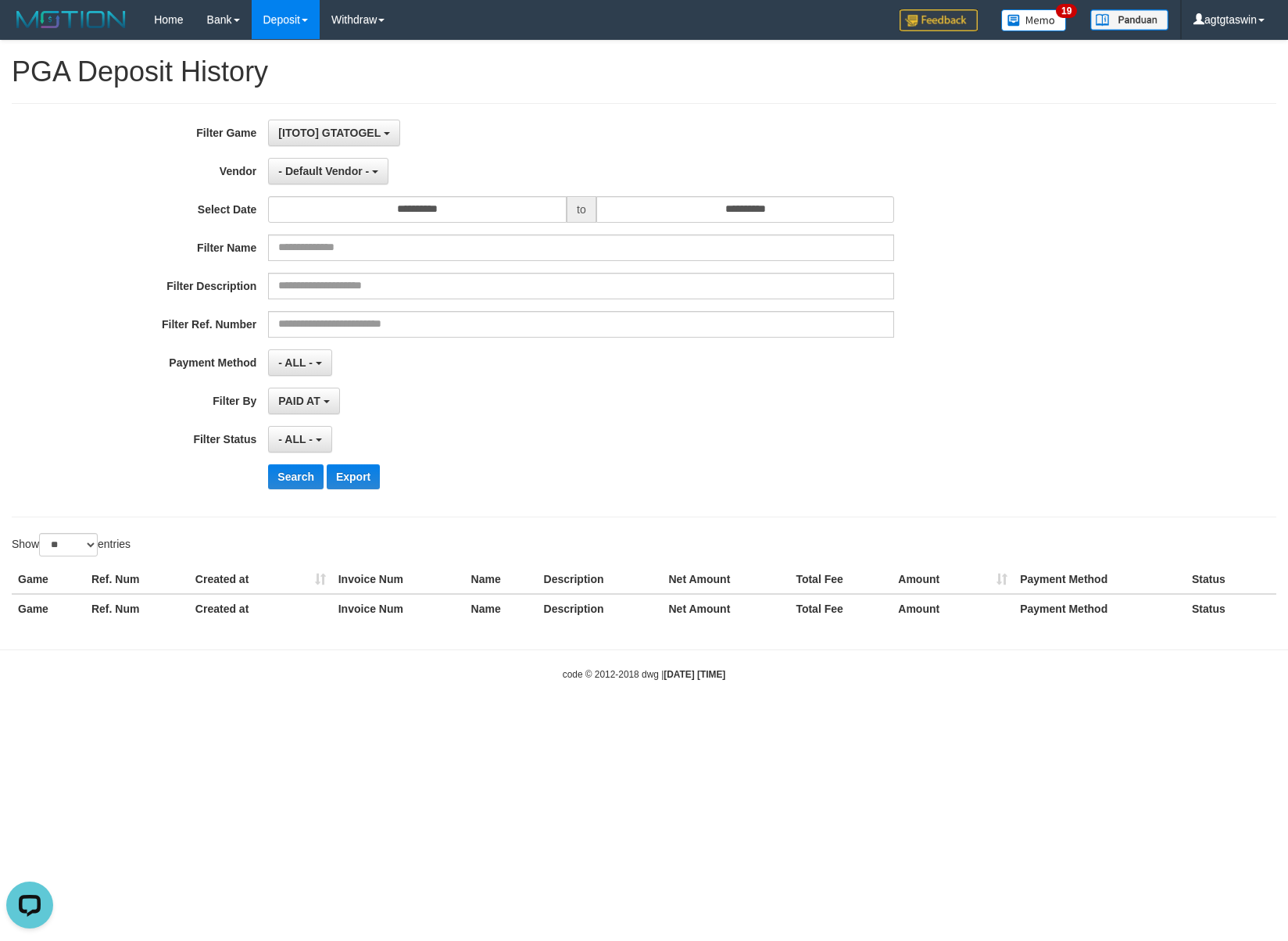 click on "- ALL -    SELECT ALL  - ALL -  SELECT STATUS
PENDING/UNPAID
PAID
CANCELED
EXPIRED" at bounding box center [581, 439] 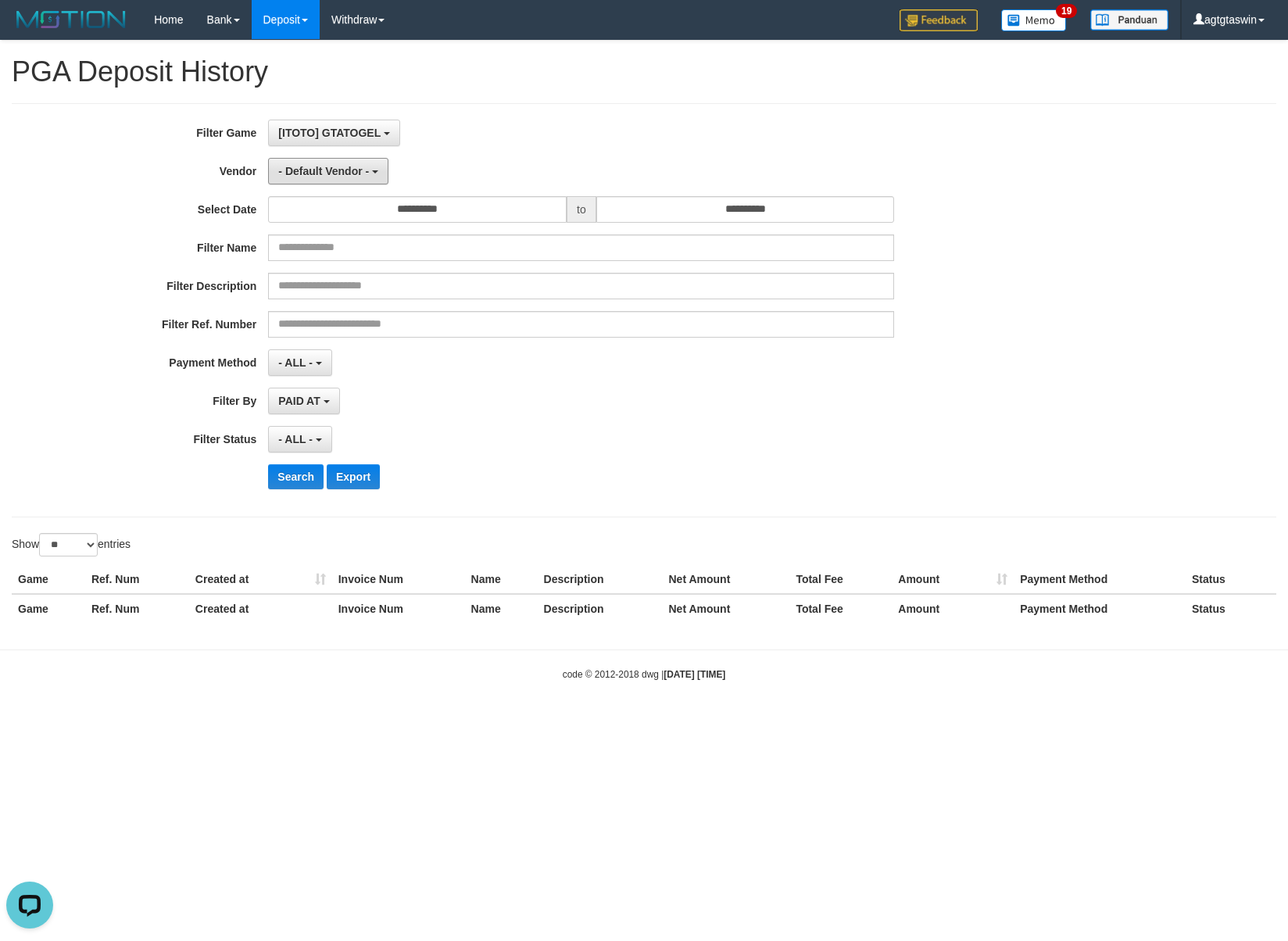 drag, startPoint x: 280, startPoint y: 181, endPoint x: 48, endPoint y: 238, distance: 238.8996 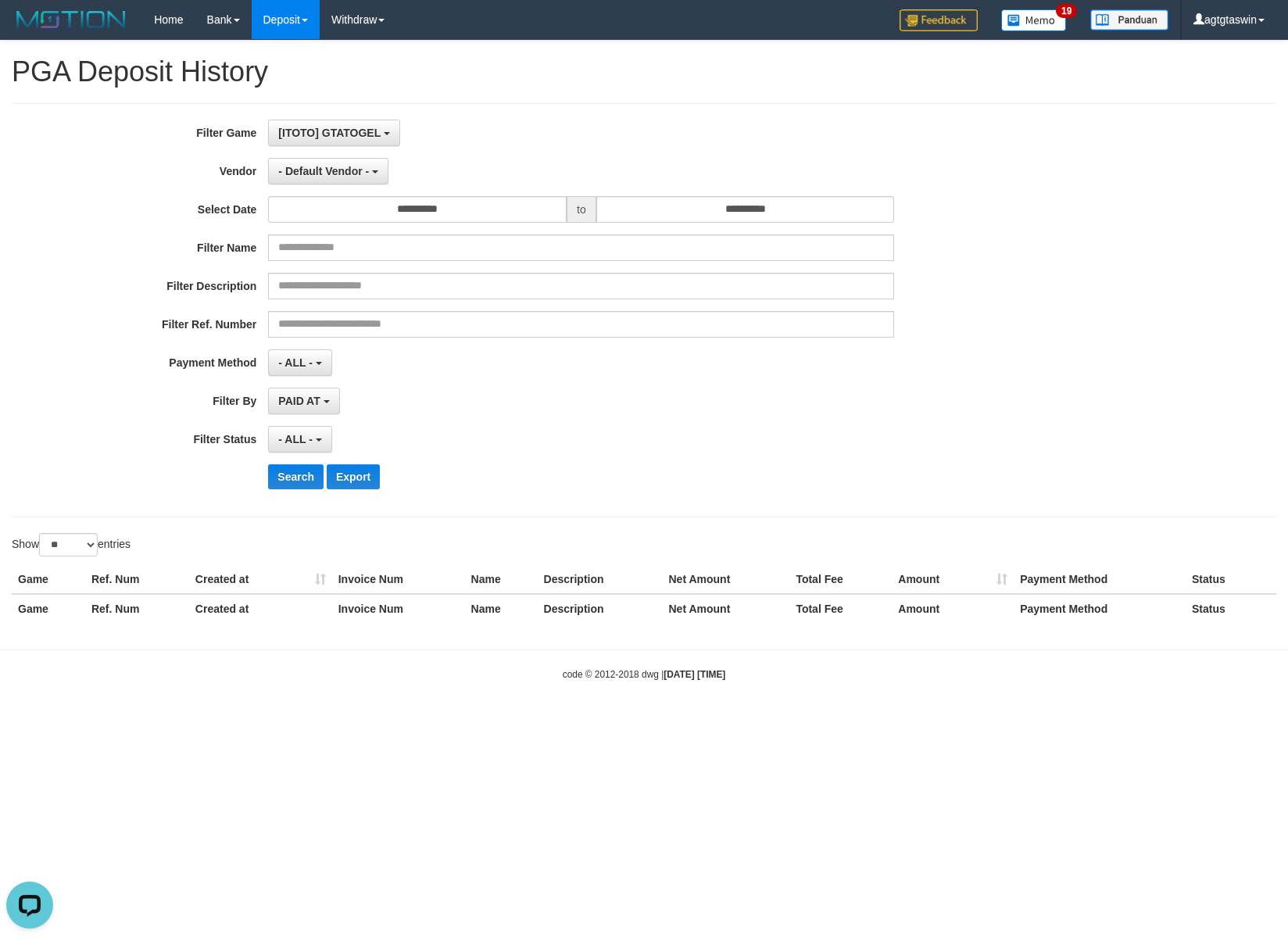 click on "- Default Vendor -    - Default Vendor -  Lucy  Luna  Atlas  WD LB  Java  Purple  Green  Gigantic  Aladin  Dubai  Alibaba  Grape  Gameboy  Bigon  Allstar  Xtr  Gama  IBX11  Selat  Borde  Indahjualpulsa  Lemavo  Gogogoy  Itudo  Yuwanatopup  Sidikgame  Voucher100  Awalpulsa  Lambda  Combo  IBX3 NUANSATOPUP  IBX3 Pusatjualpulsa  IBX3 Itemgame  IBX3 SILAKSA  IBX3 Makmurvoucher  IBX3 MAKMURTOPUP  IBX3 Pilihvoucher" at bounding box center [581, 171] 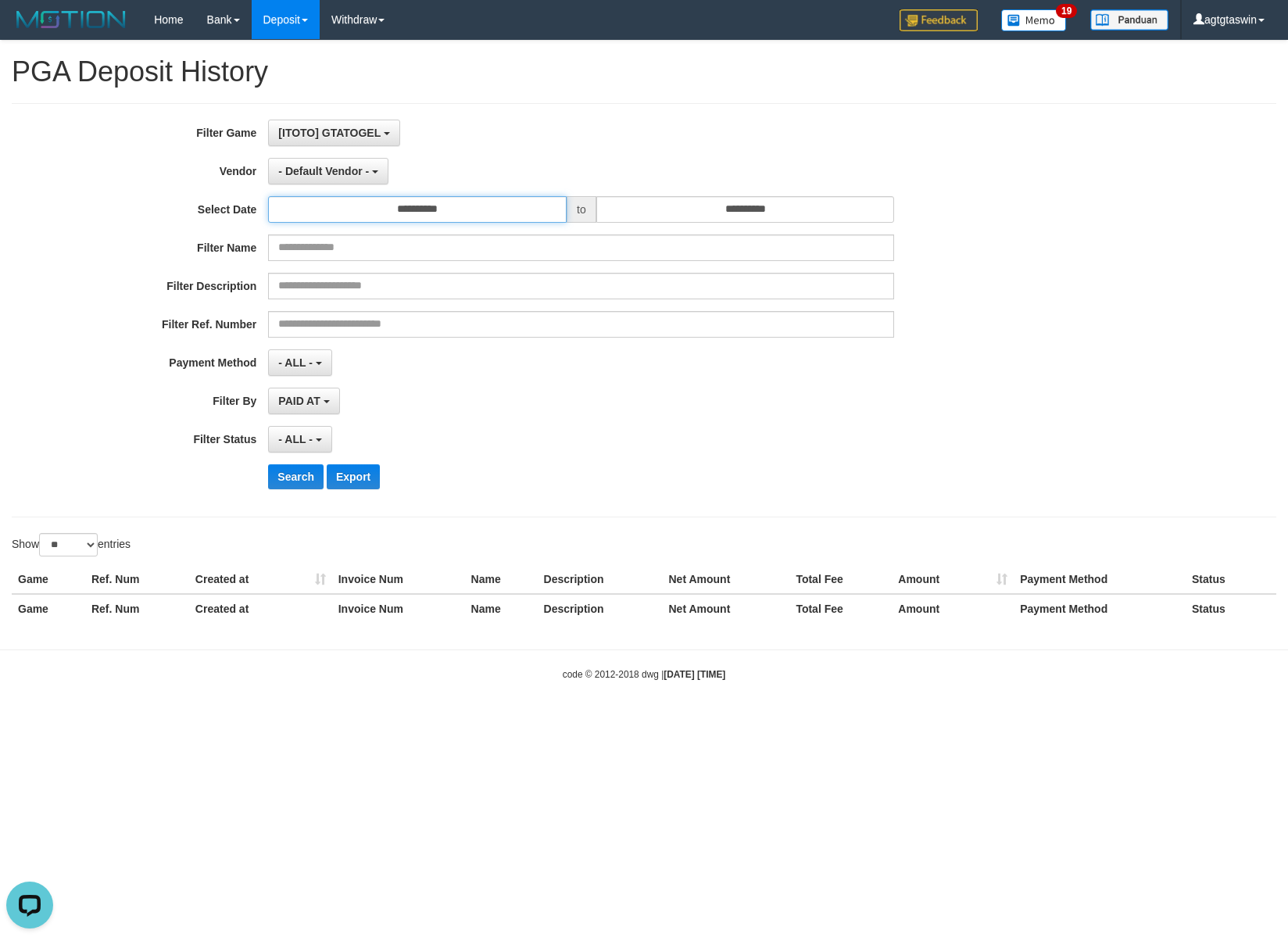 click on "**********" at bounding box center (417, 209) 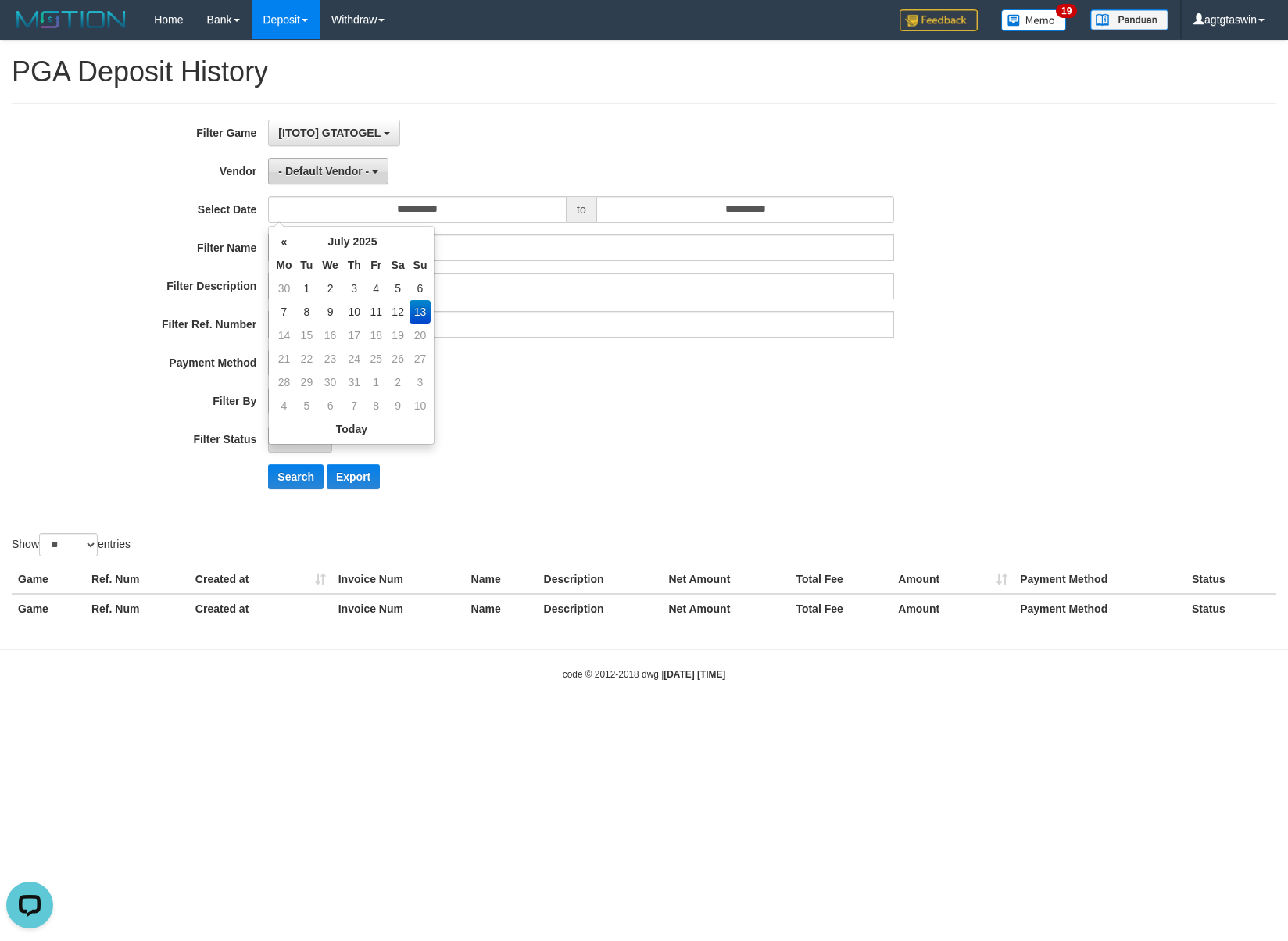 click on "- Default Vendor -" at bounding box center [328, 171] 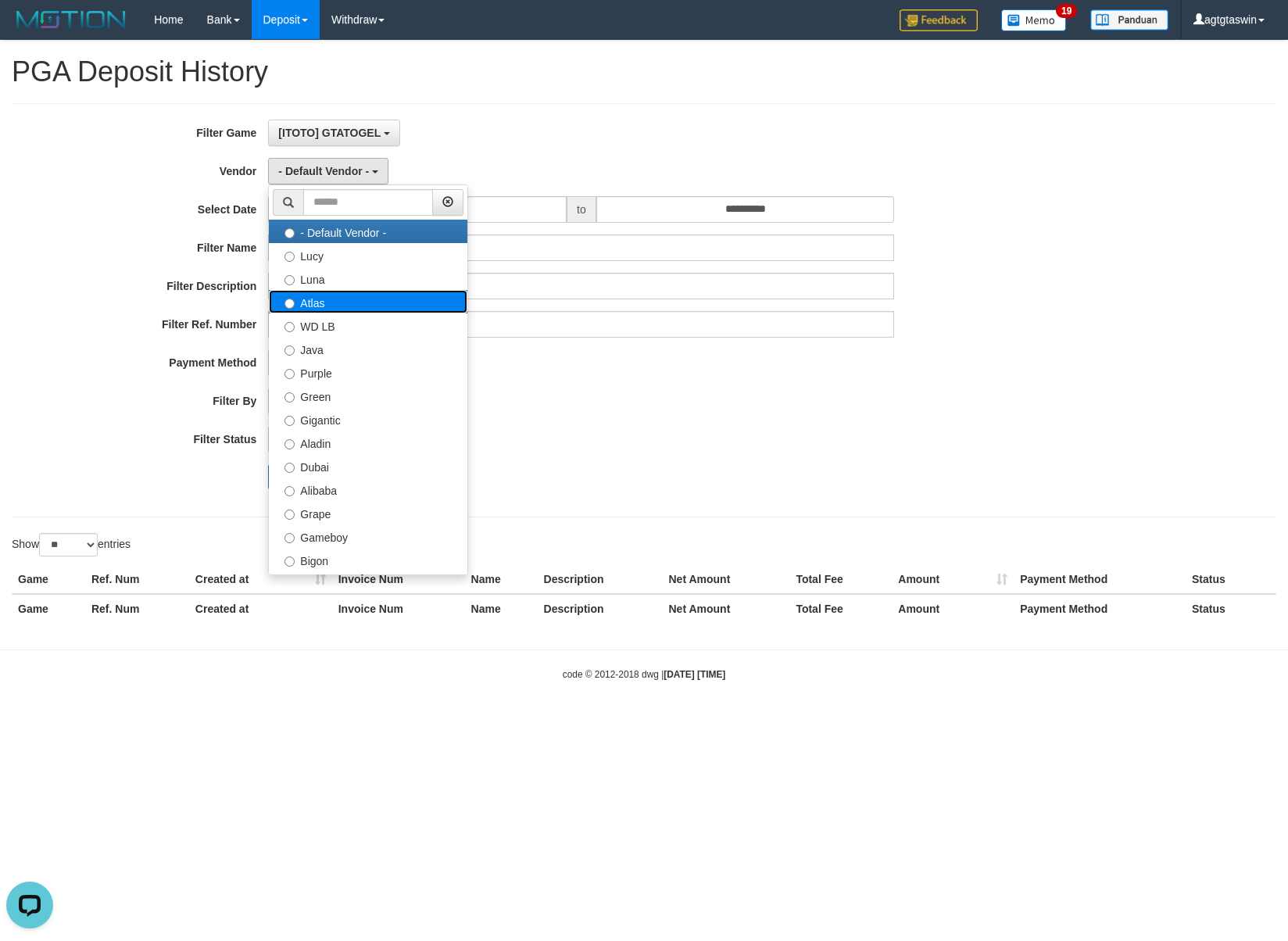 click on "Atlas" at bounding box center (368, 302) 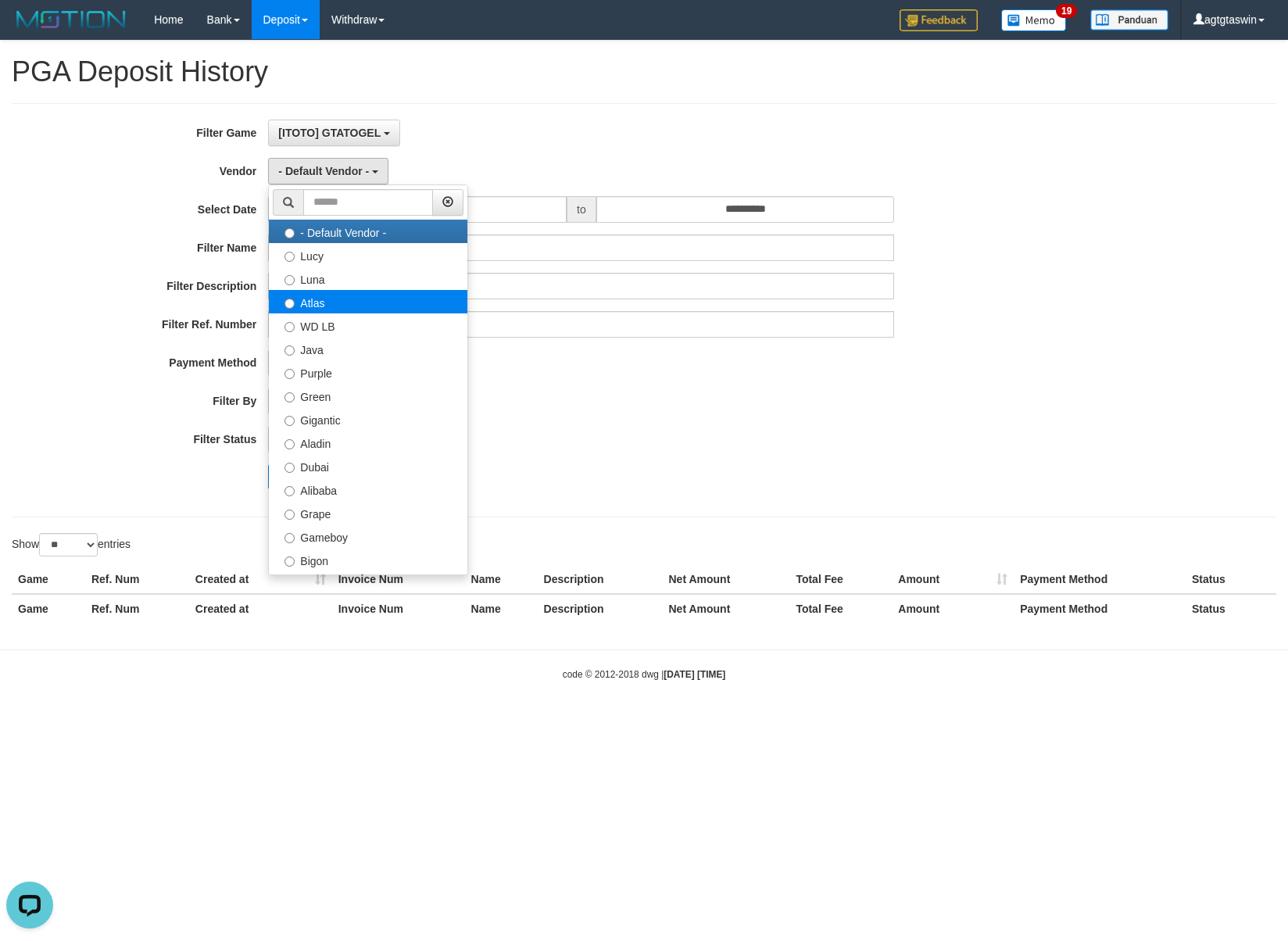 select on "**********" 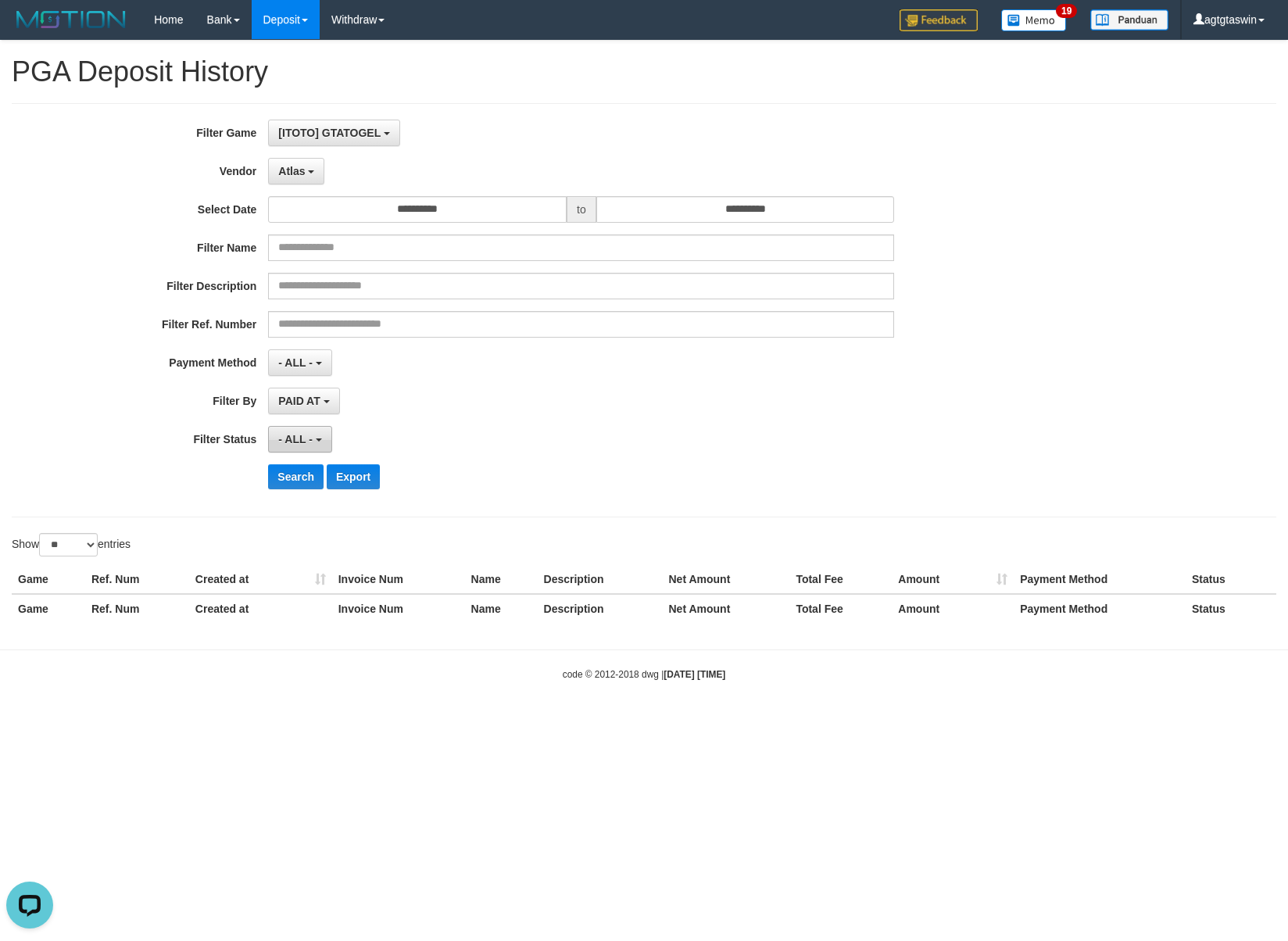 click on "- ALL -" at bounding box center (295, 439) 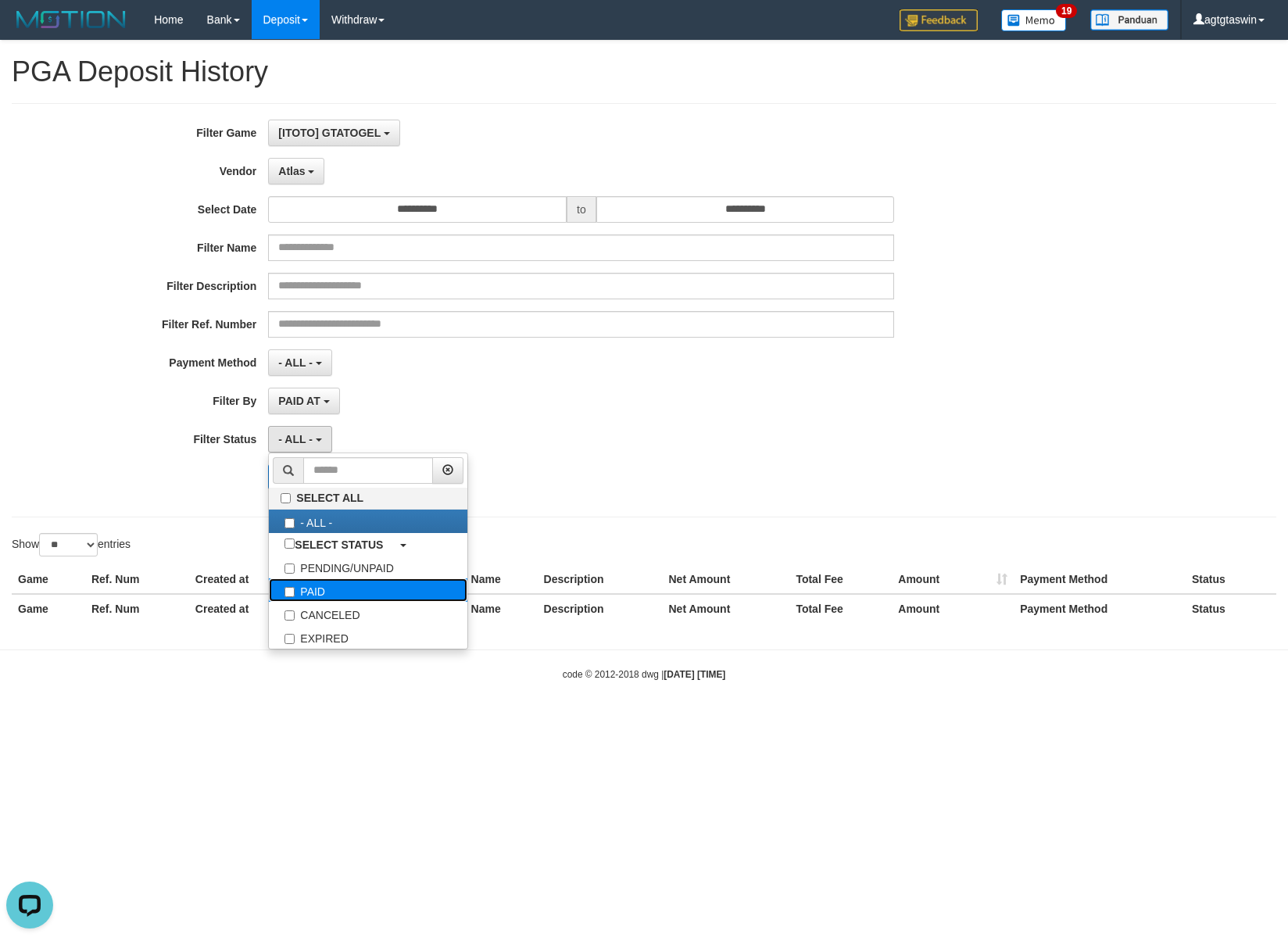 click on "PAID" at bounding box center [368, 590] 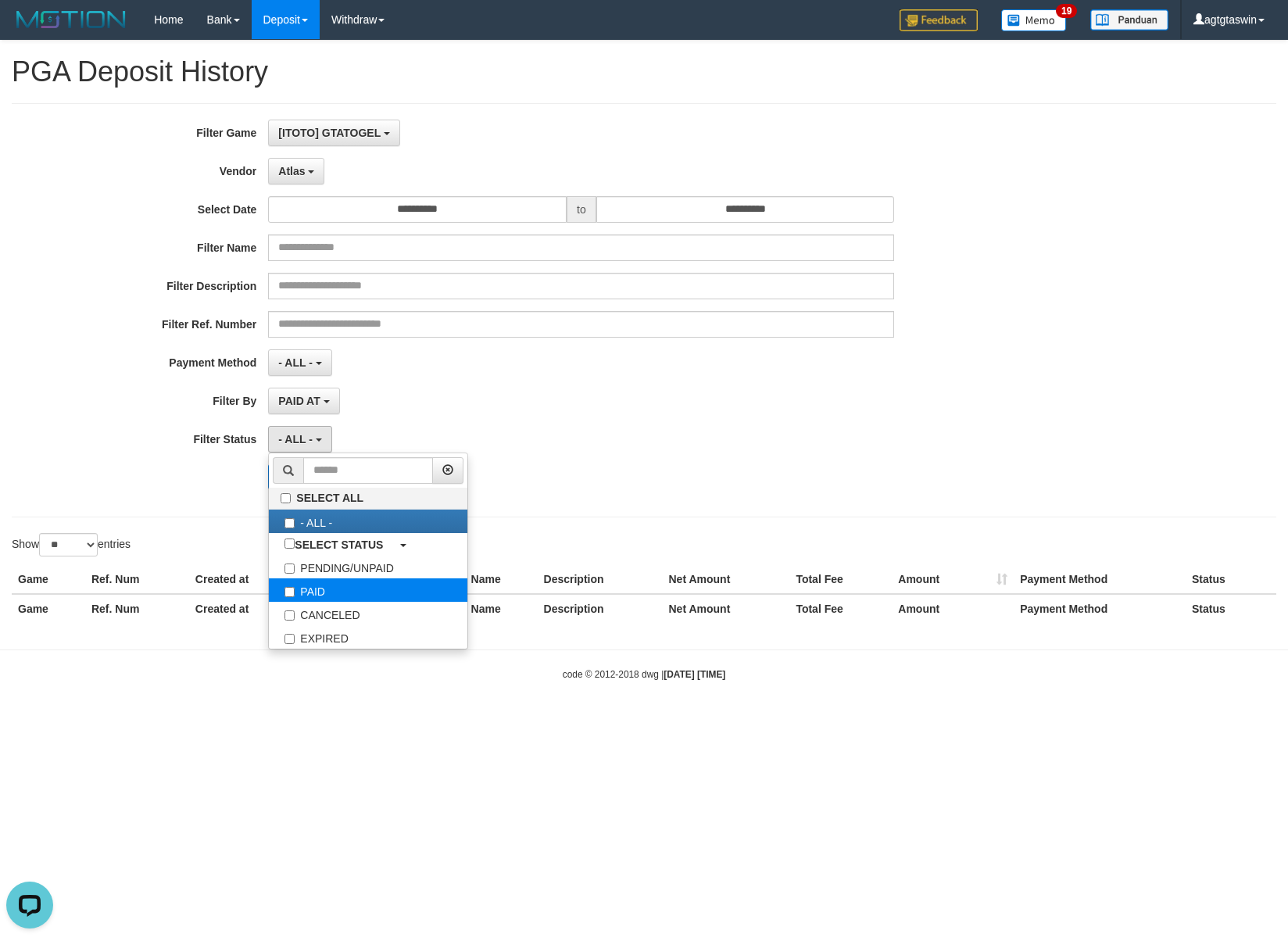 select on "*" 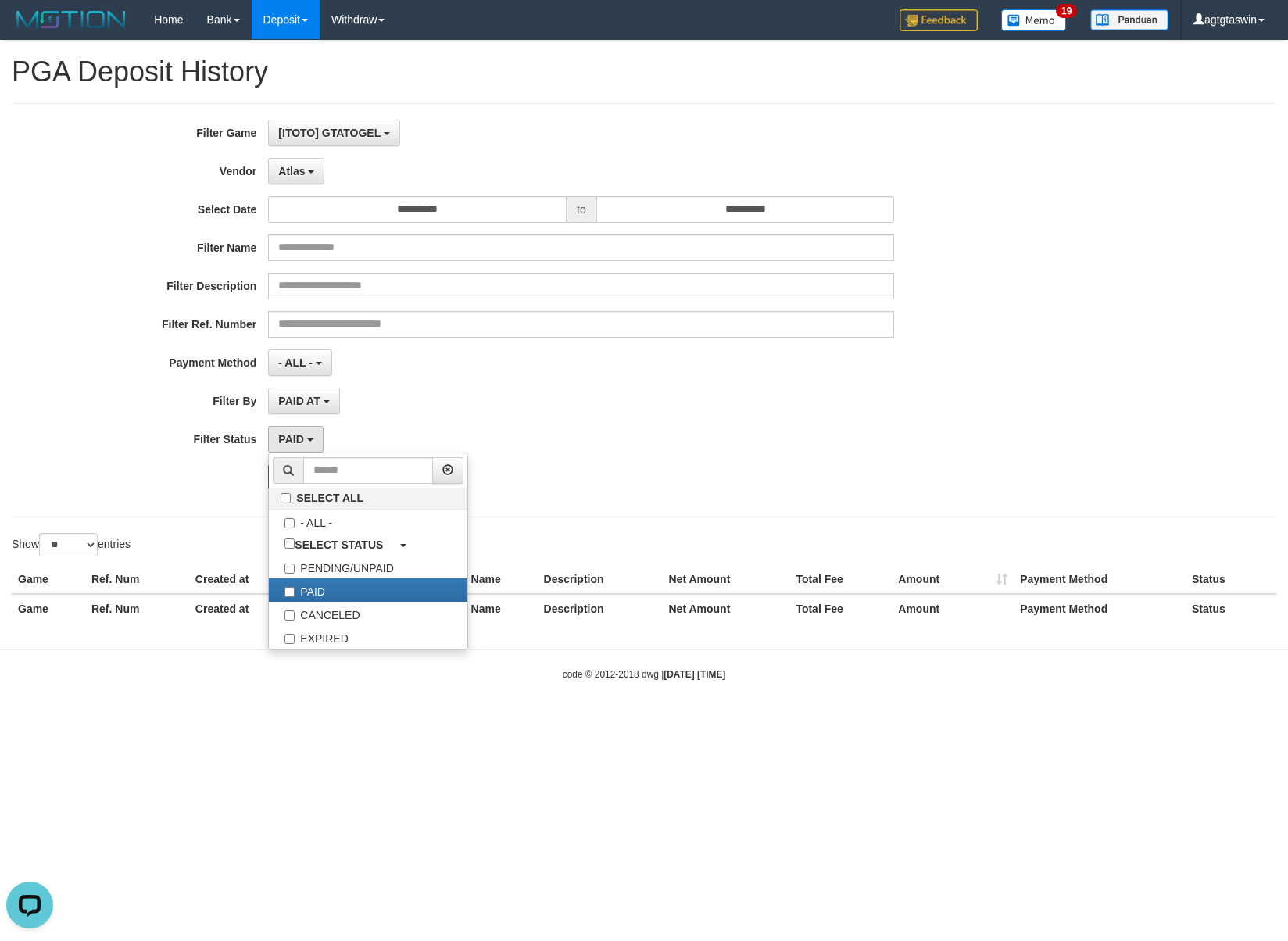 click on "PAID AT
PAID AT
CREATED AT" at bounding box center (581, 401) 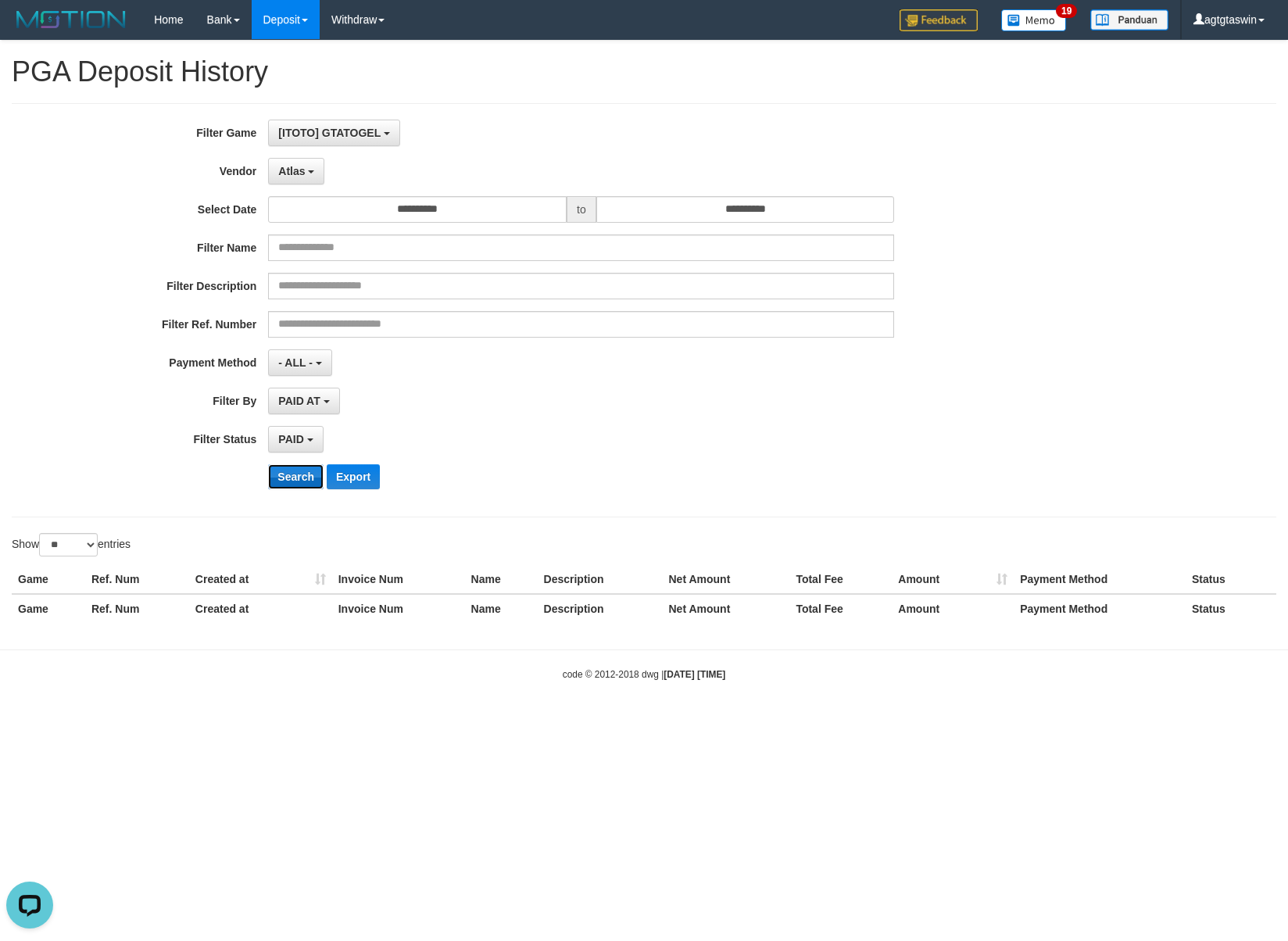 click on "Search" at bounding box center [295, 477] 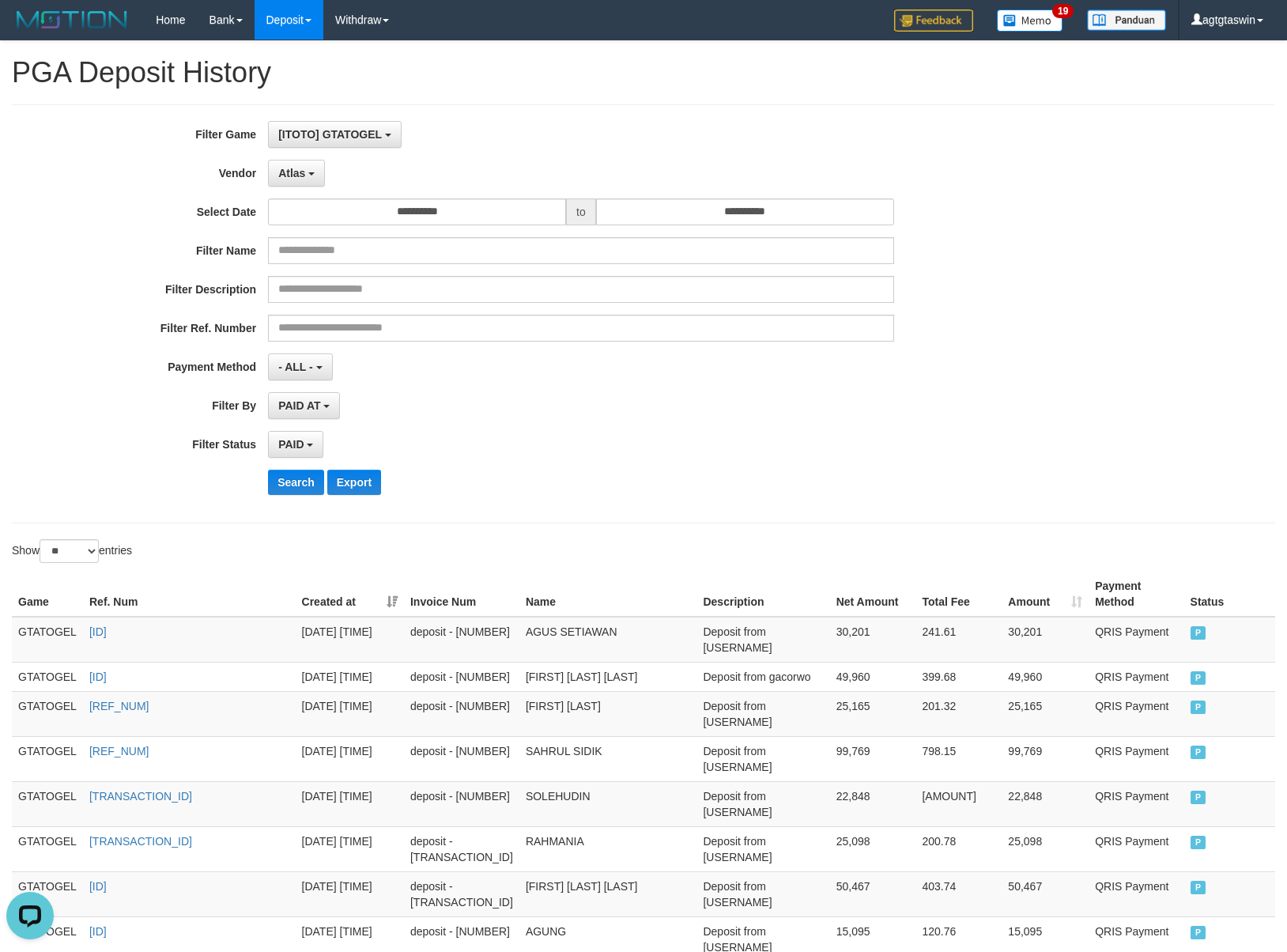 click on "PAID								    SELECT ALL  - ALL -  SELECT STATUS
PENDING/UNPAID
PAID
CANCELED
EXPIRED" at bounding box center (580, 444) 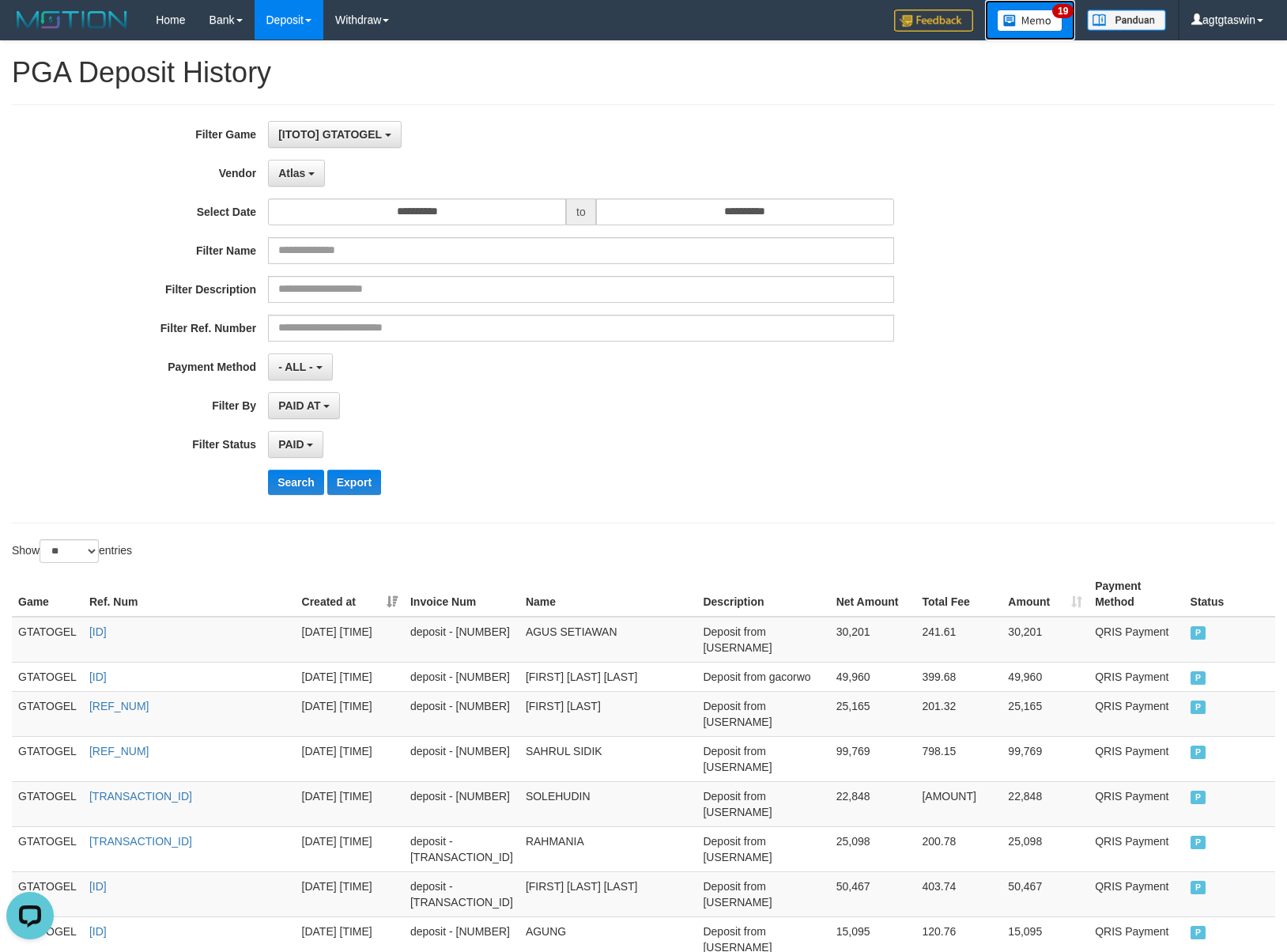 click at bounding box center [1030, 21] 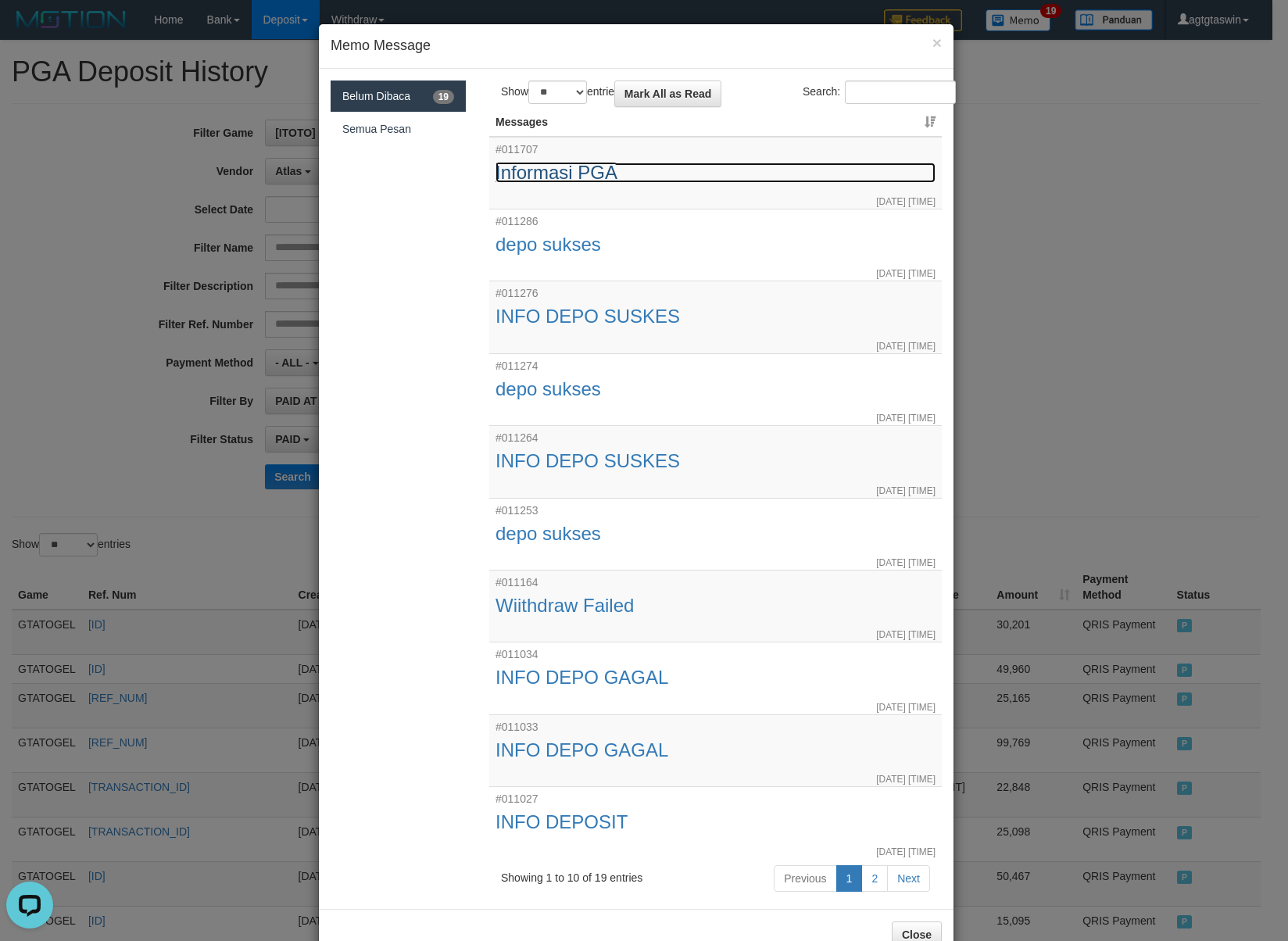 click on "Informasi PGA" at bounding box center (715, 173) 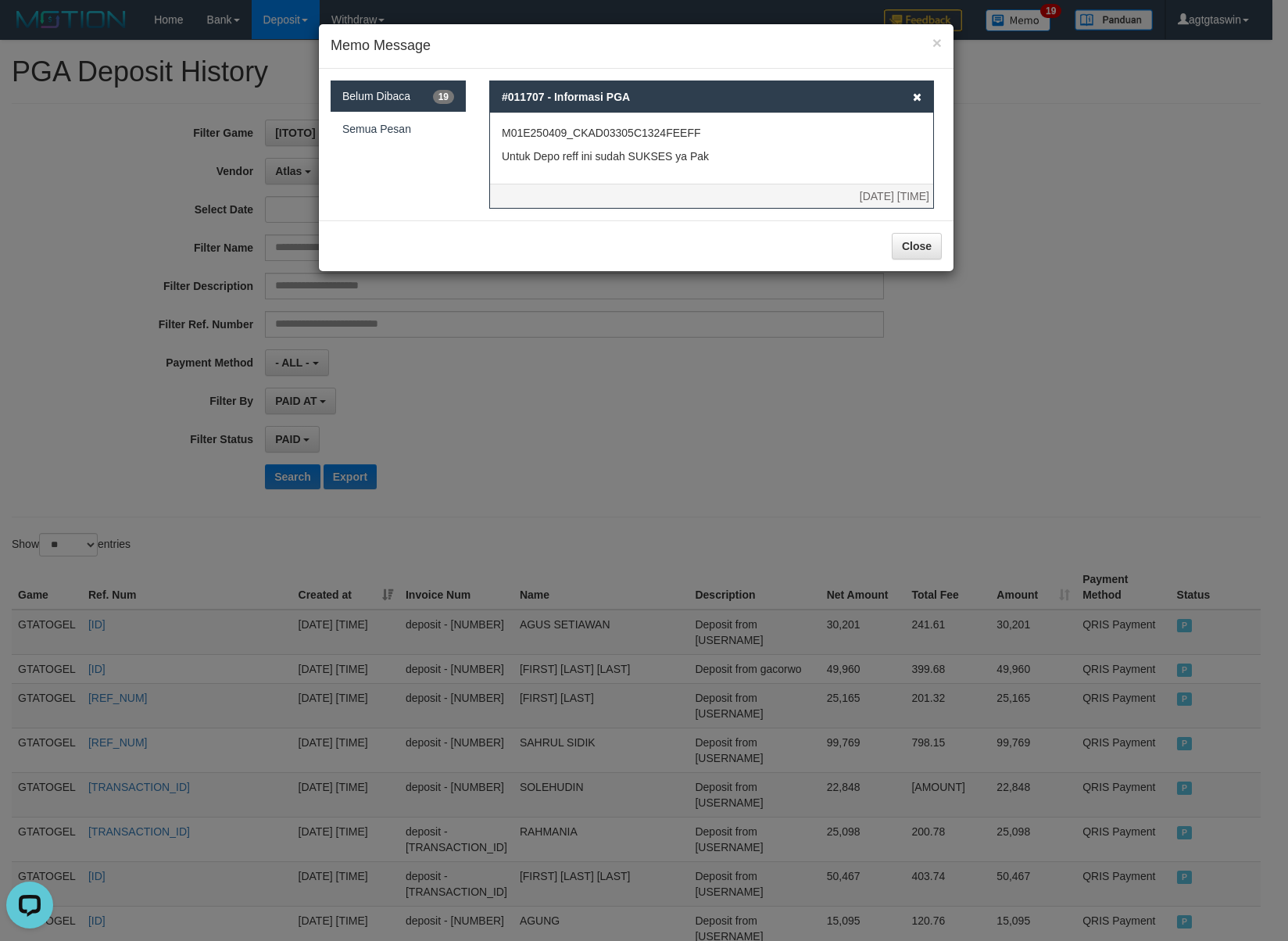 click on "#011707 - Informasi PGA" at bounding box center (711, 97) 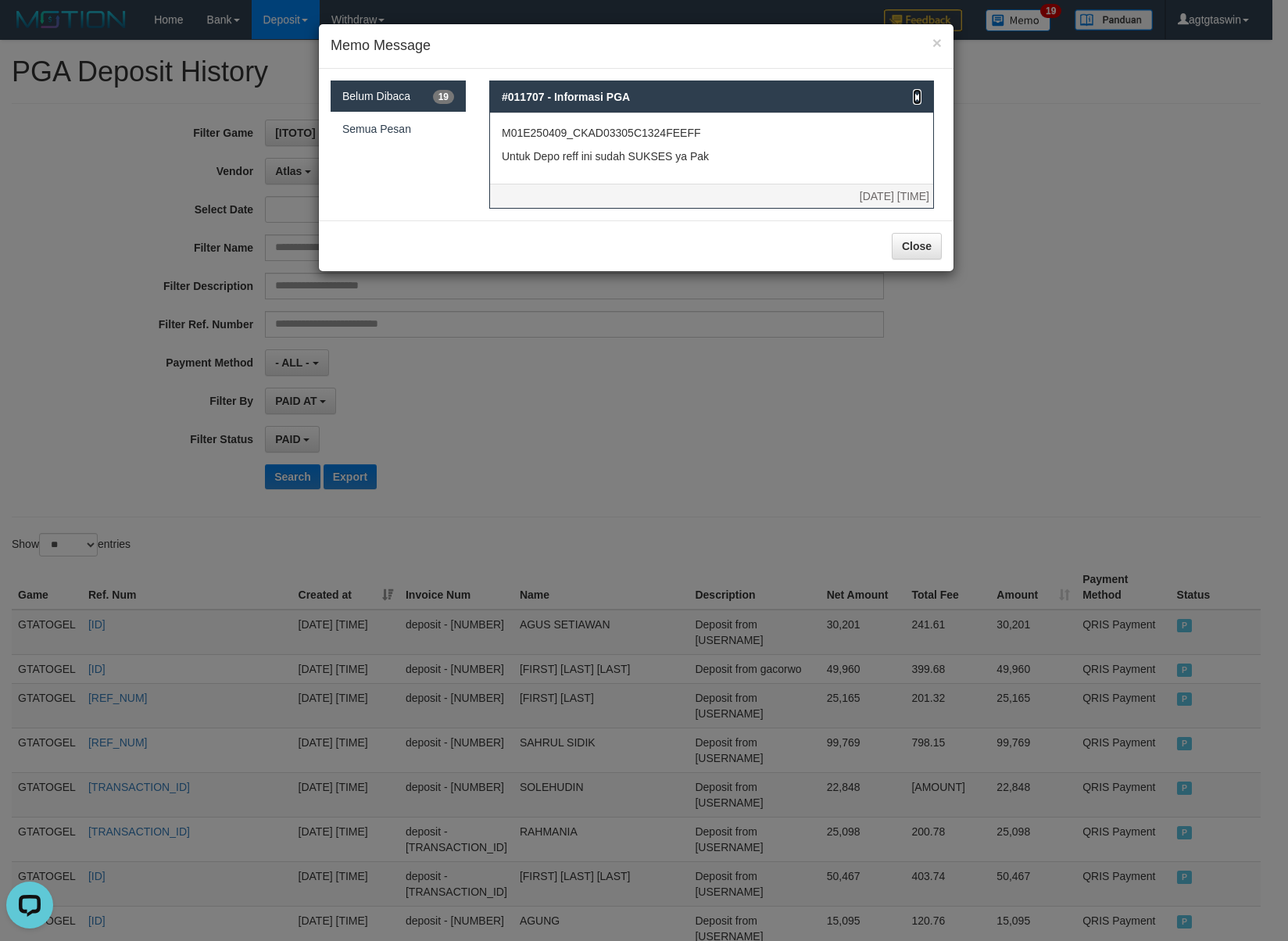 click at bounding box center (917, 97) 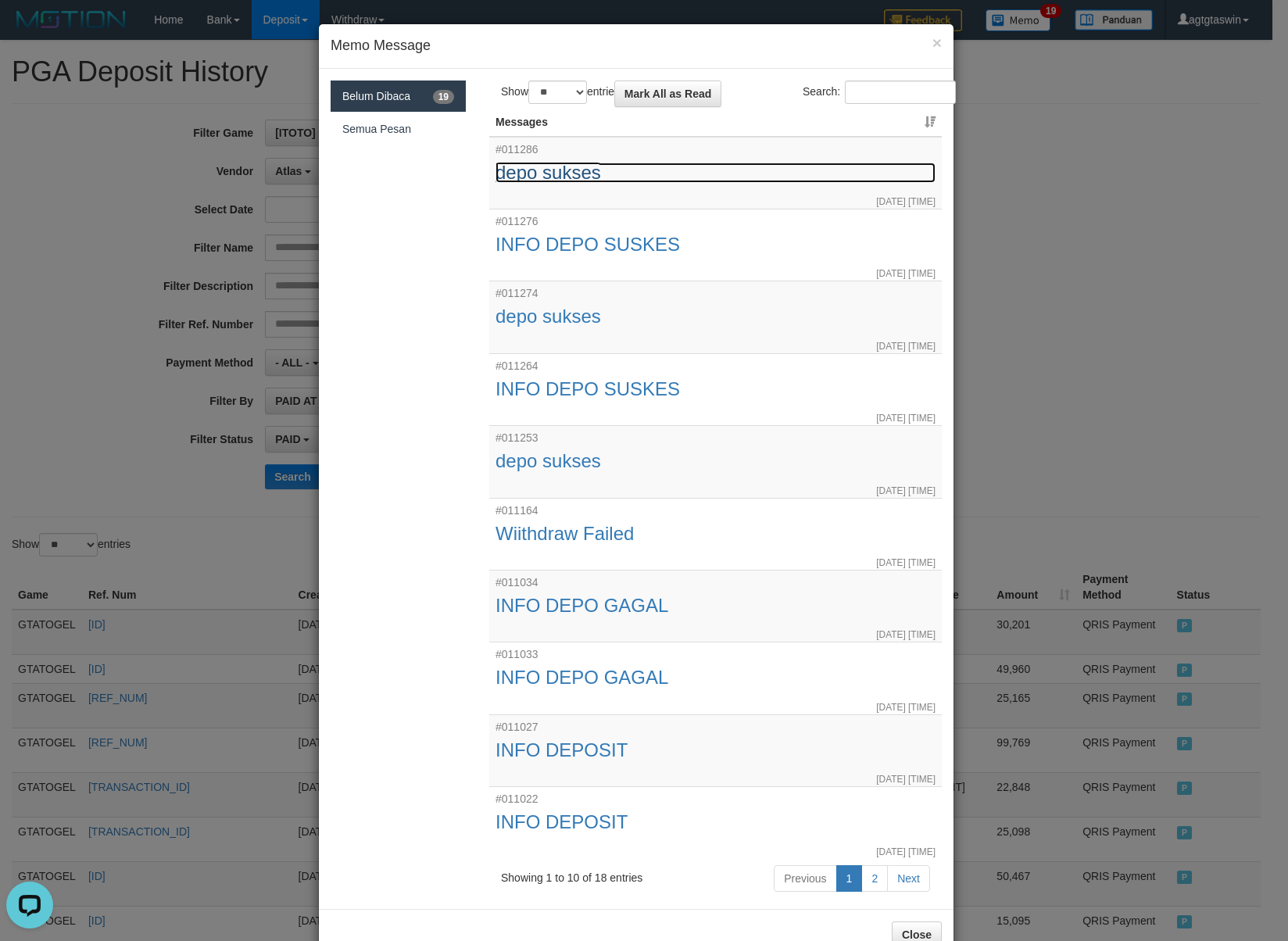 click on "depo sukses" at bounding box center [715, 173] 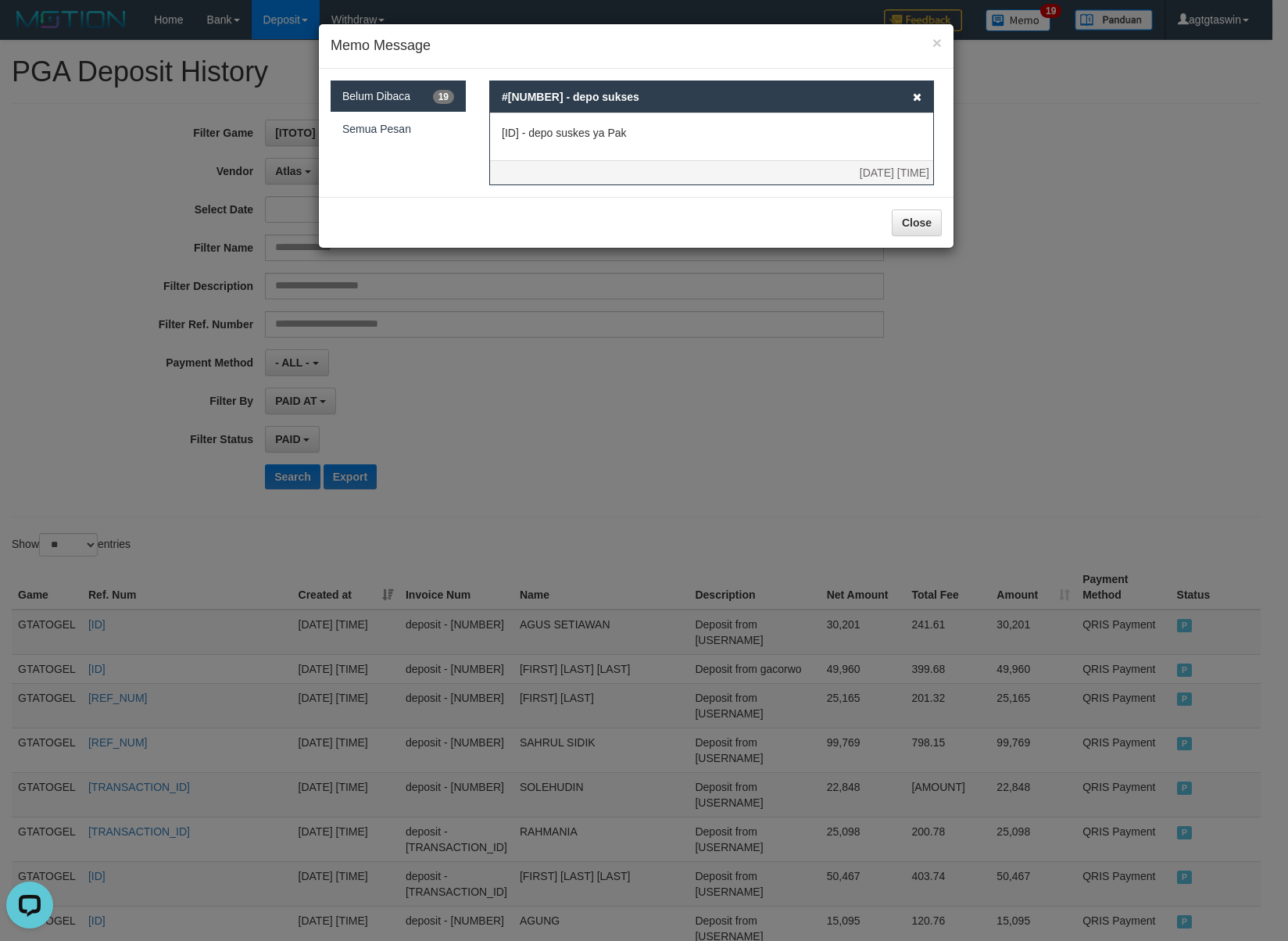 click on "[ID] - depo suskes ya Pak" at bounding box center [564, 133] 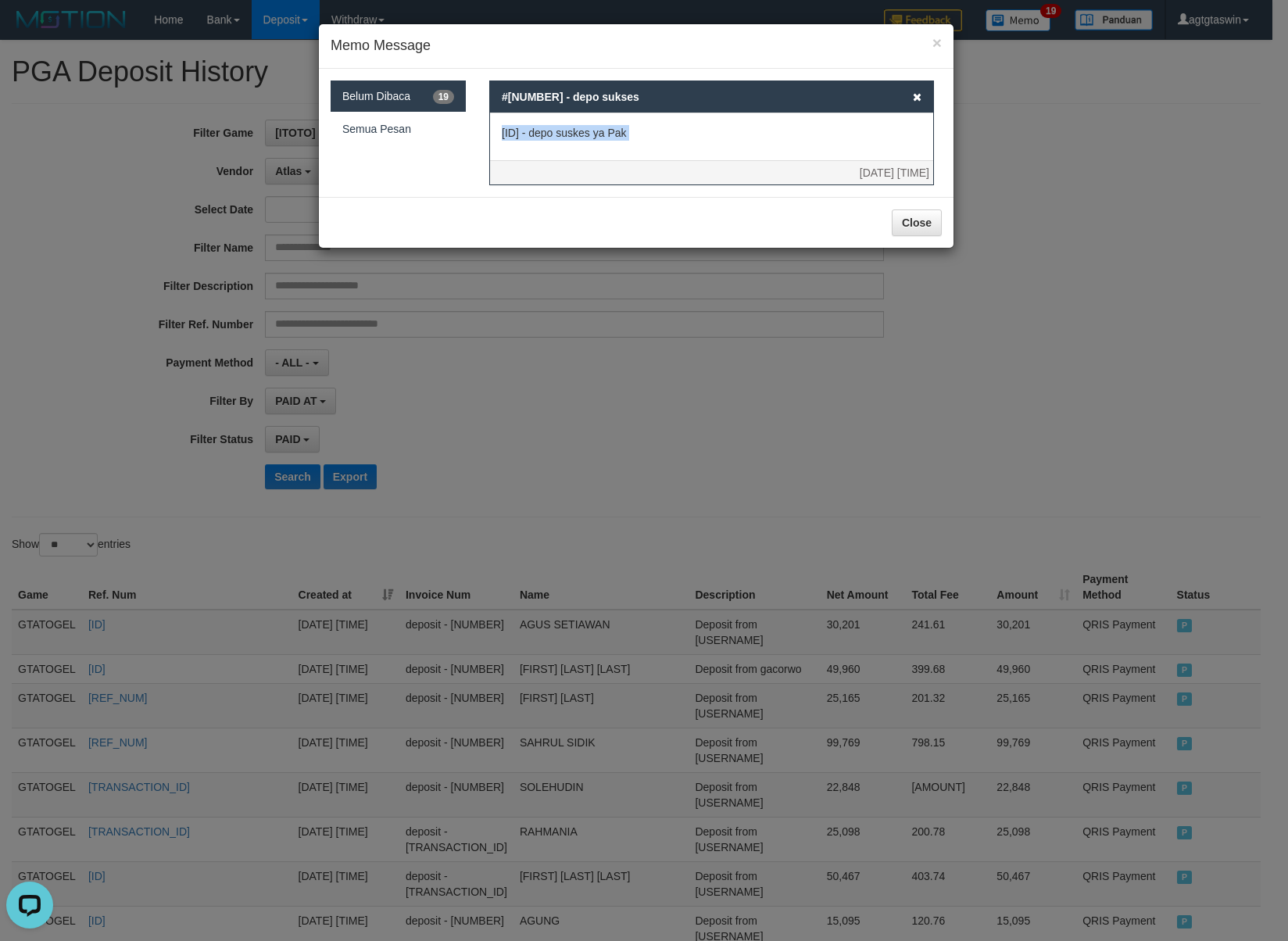 click on "[ID] - depo suskes ya Pak" at bounding box center [564, 133] 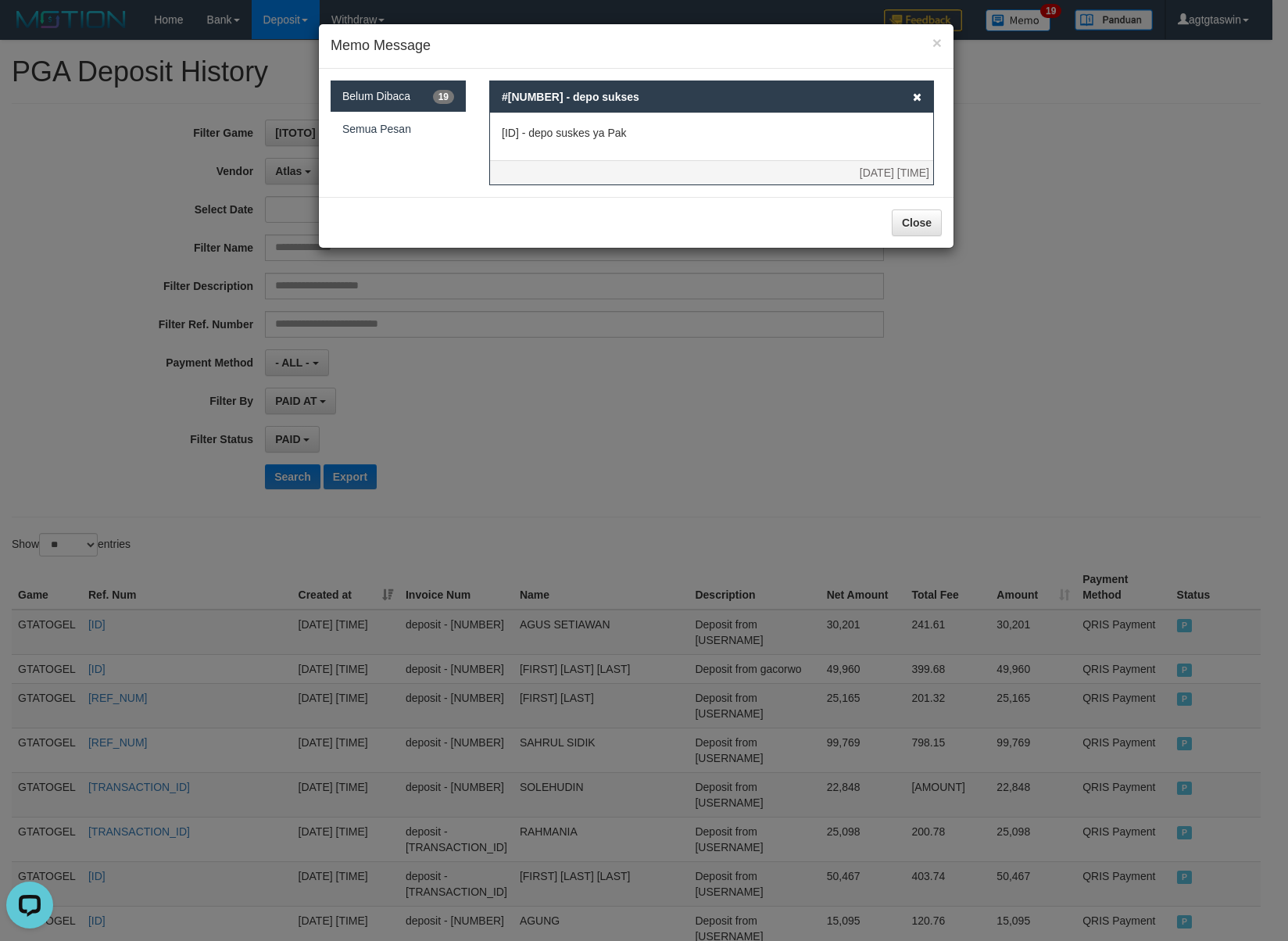 click on "[ID] - depo suskes ya Pak" at bounding box center [711, 137] 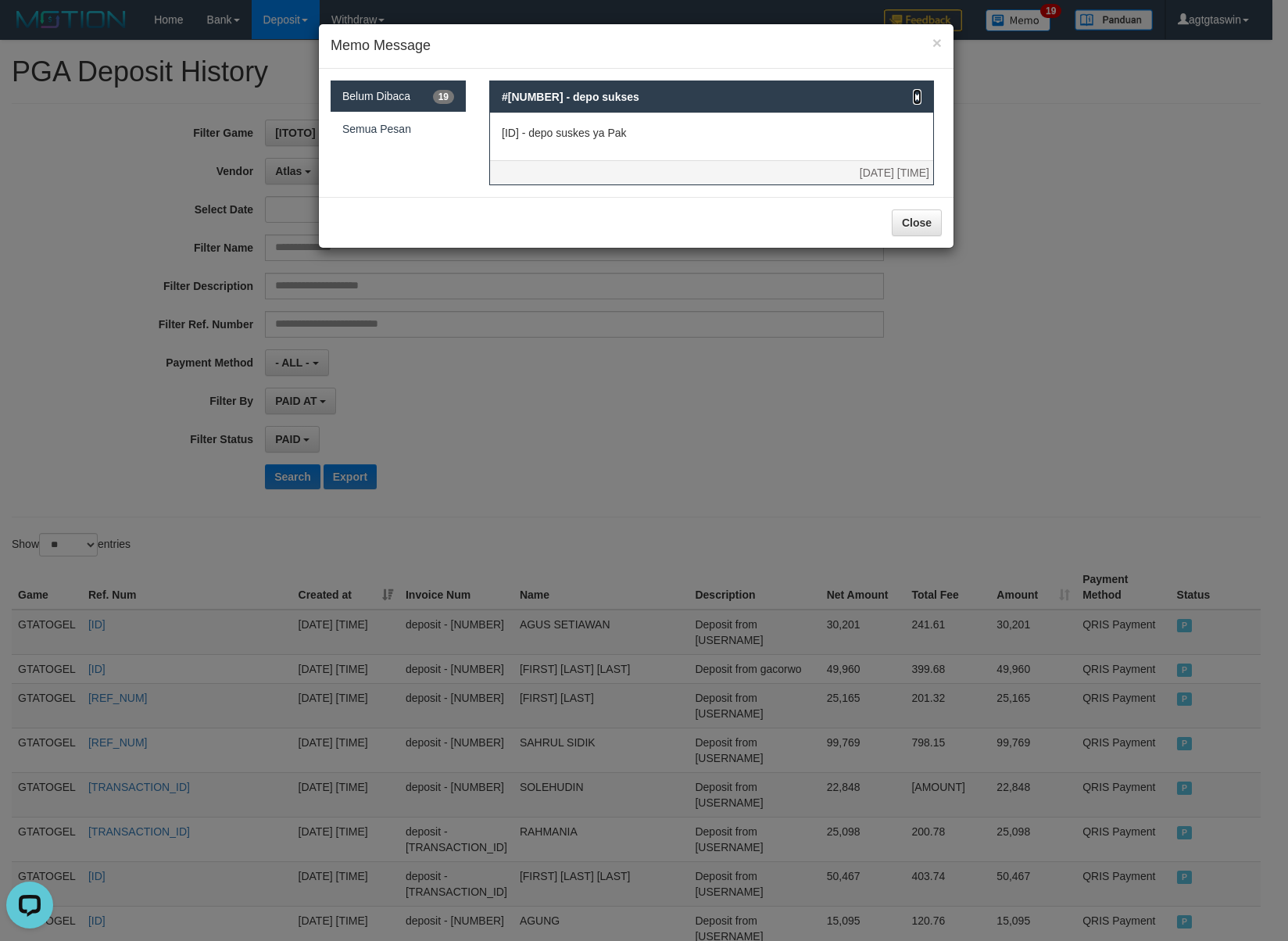 click at bounding box center [917, 97] 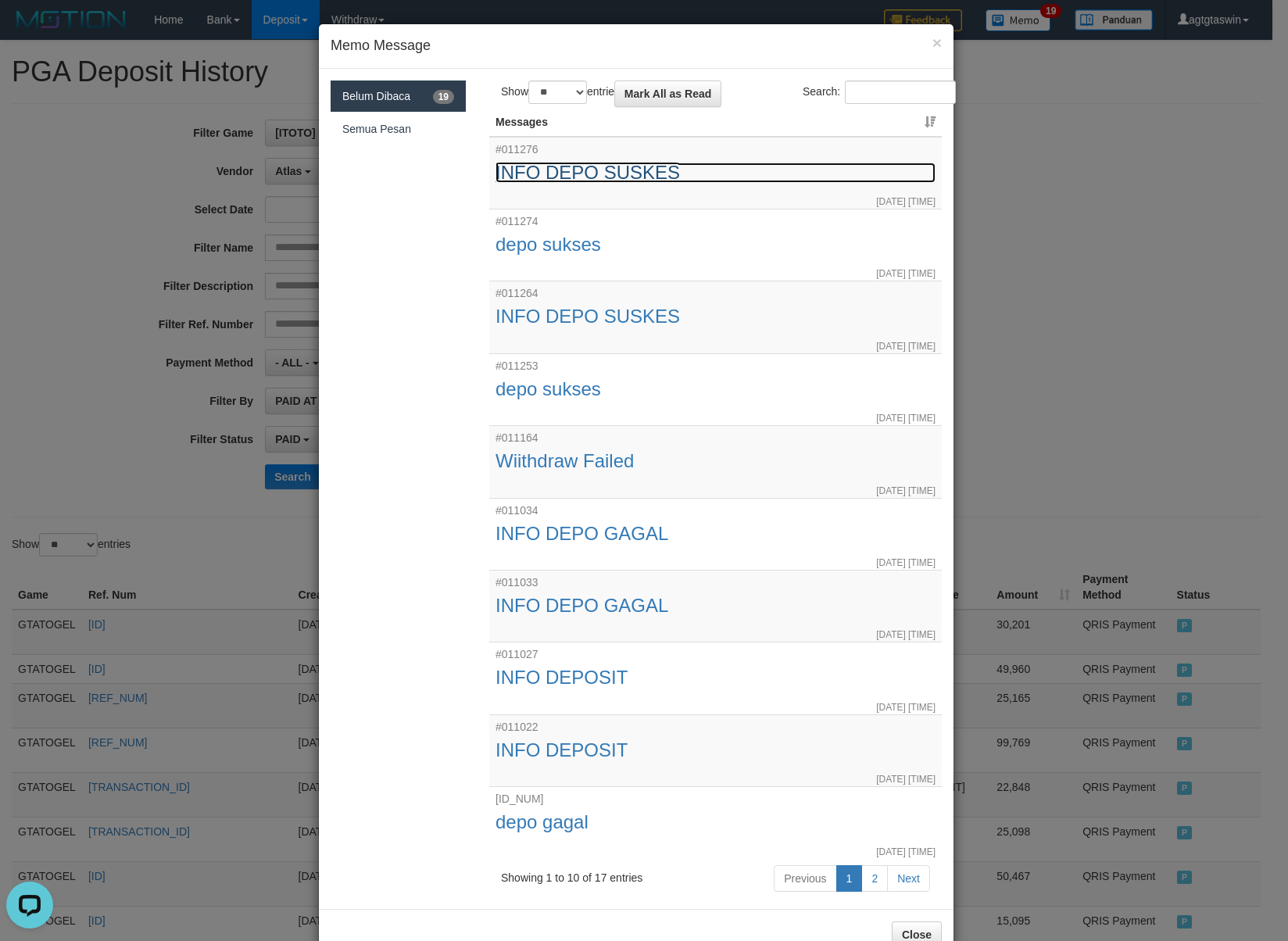 click on "INFO DEPO SUSKES" at bounding box center (715, 173) 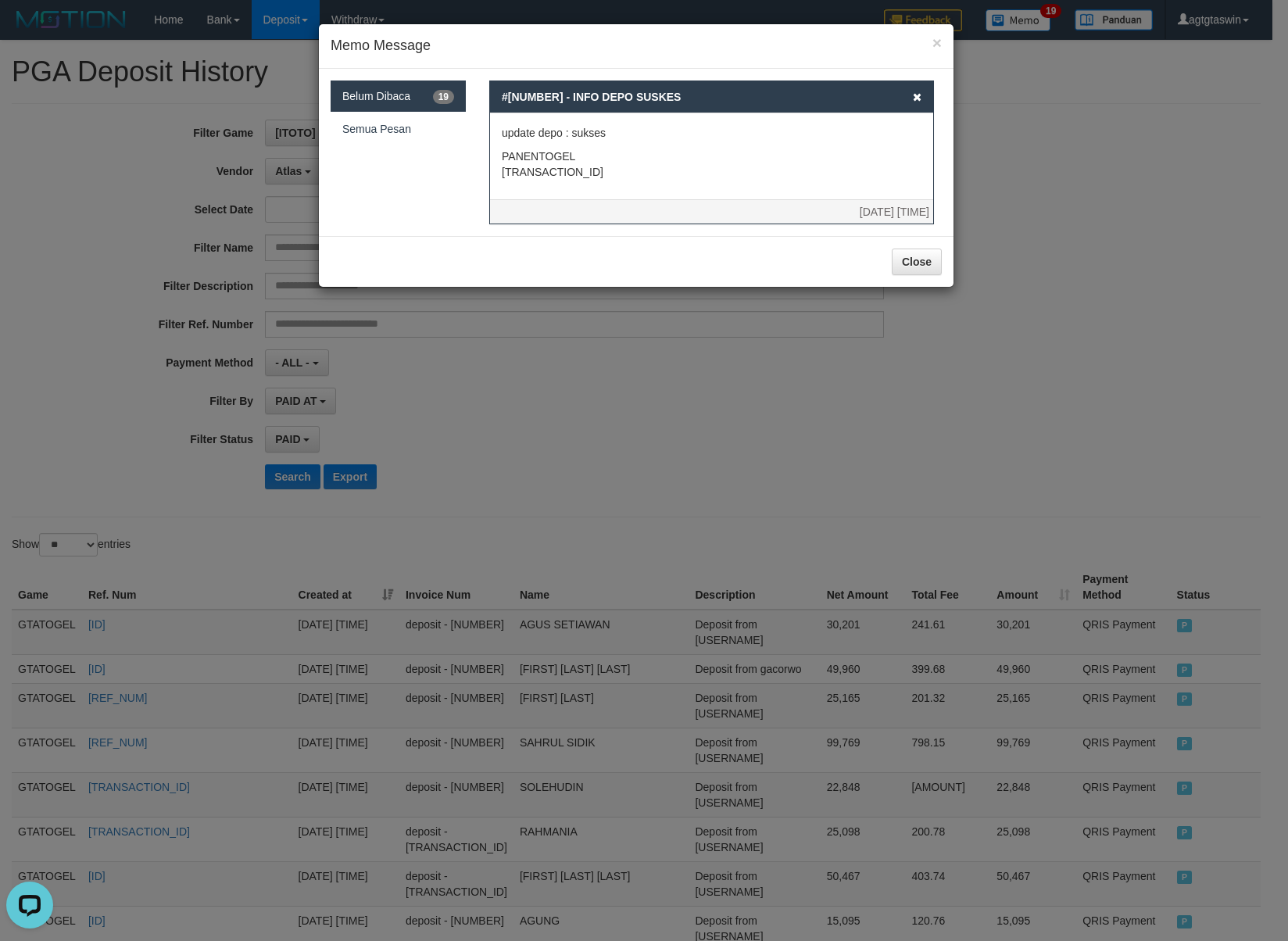 click on "[PRODUCT] [TRANSACTION_ID]" at bounding box center (711, 164) 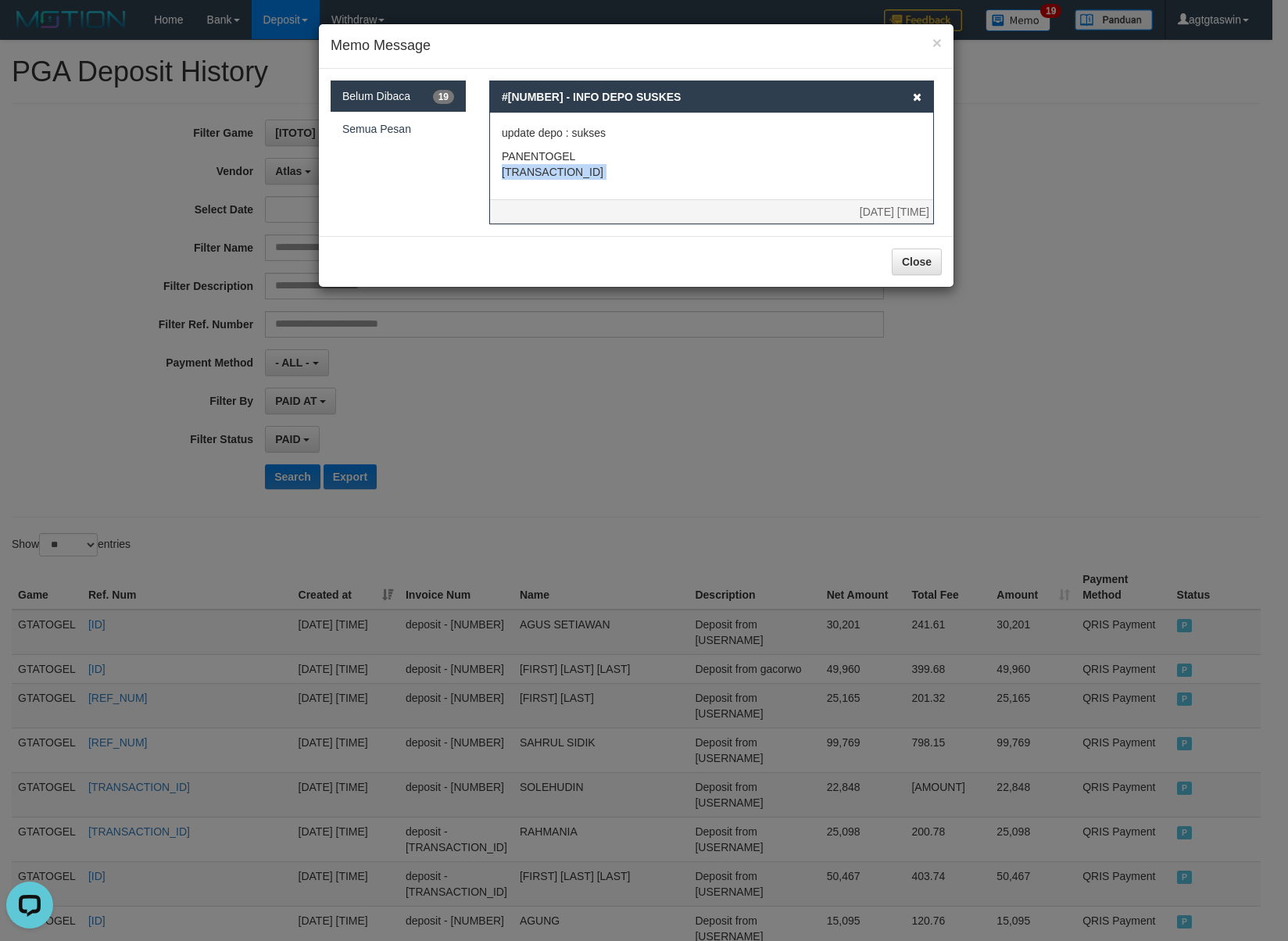 click on "[PRODUCT] [TRANSACTION_ID]" at bounding box center (711, 164) 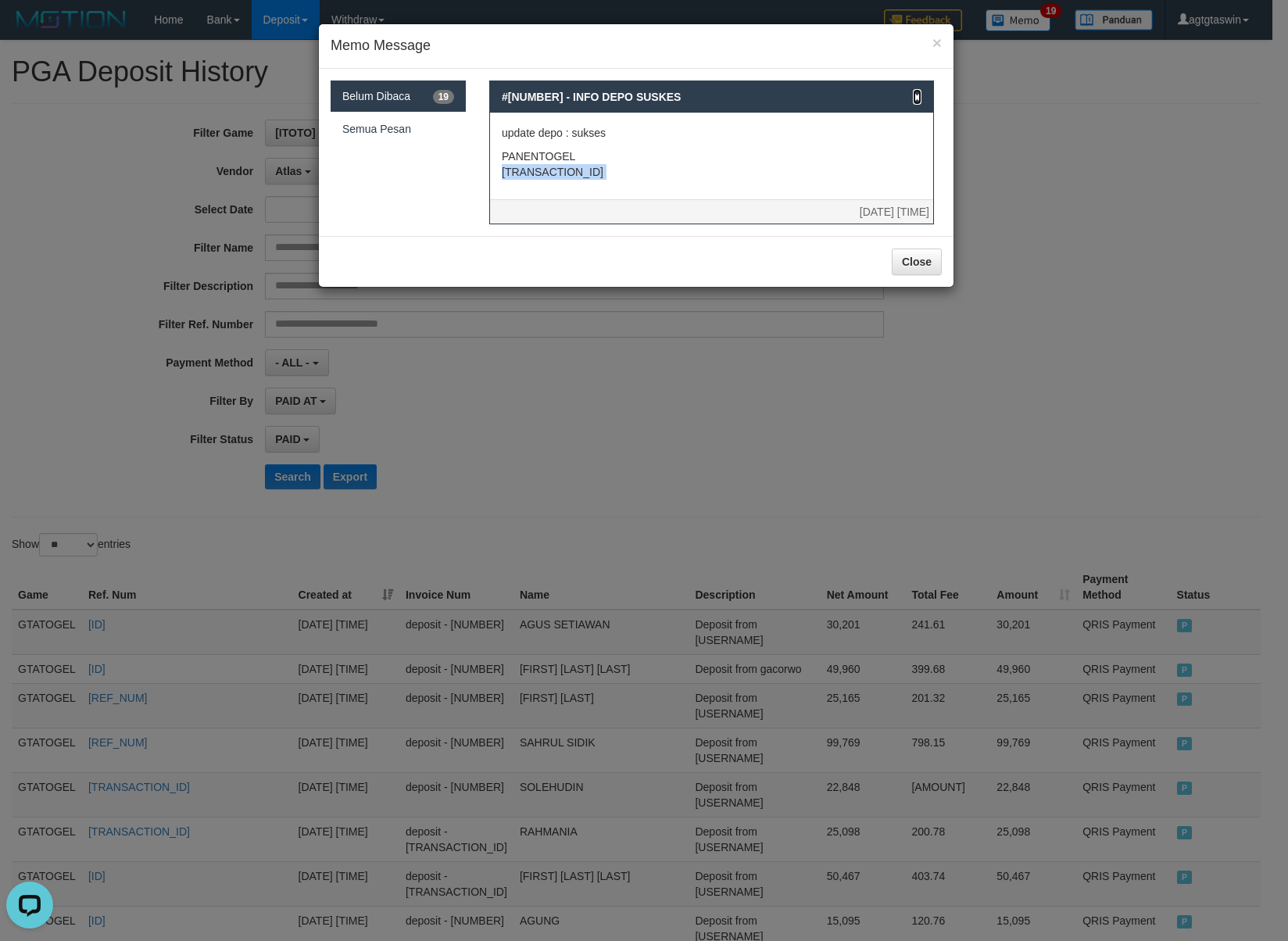 click at bounding box center [917, 97] 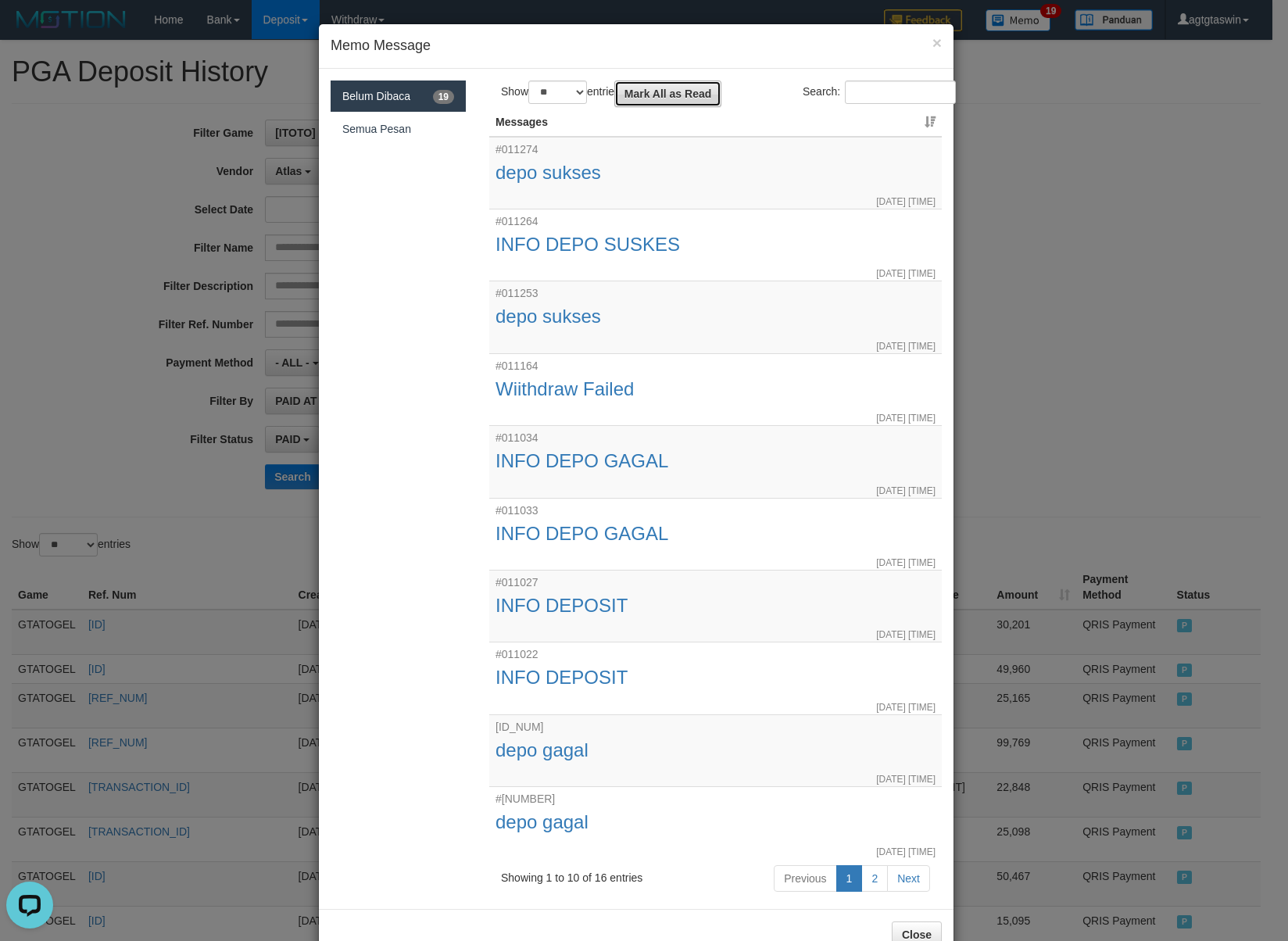 click on "Mark All as Read" at bounding box center [668, 94] 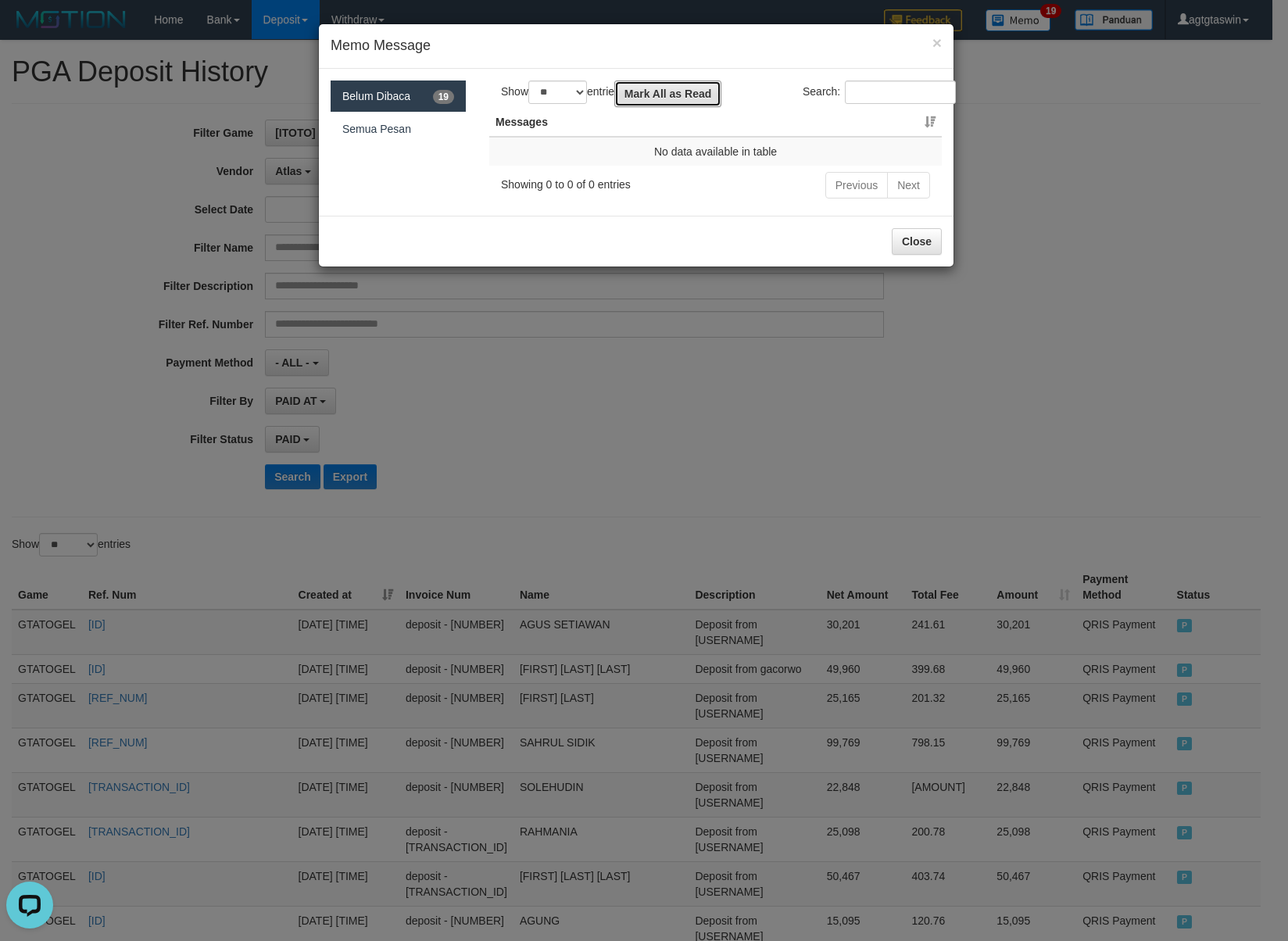 click on "Mark All as Read" at bounding box center (668, 94) 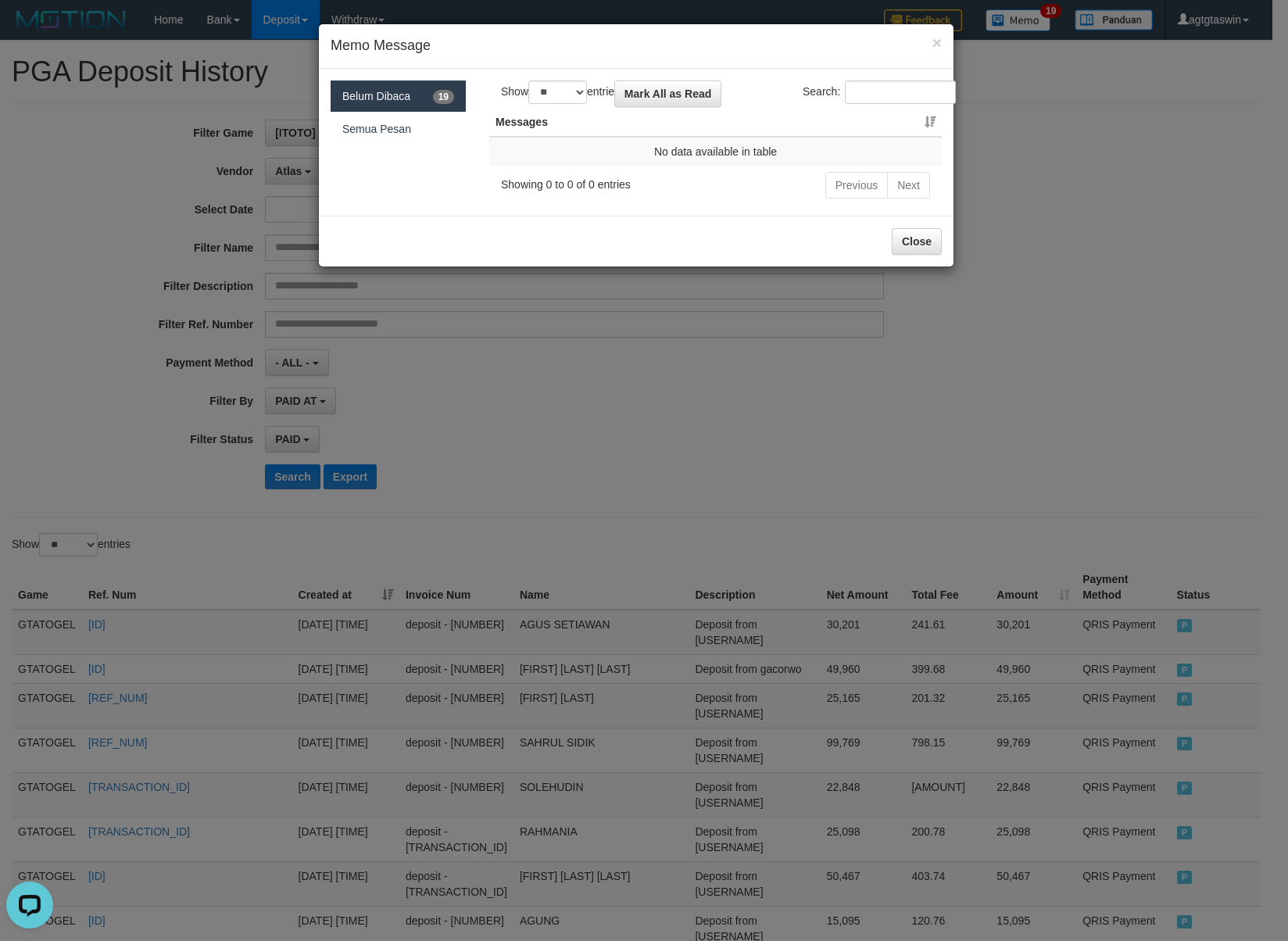 click on "No data available in table" at bounding box center (715, 151) 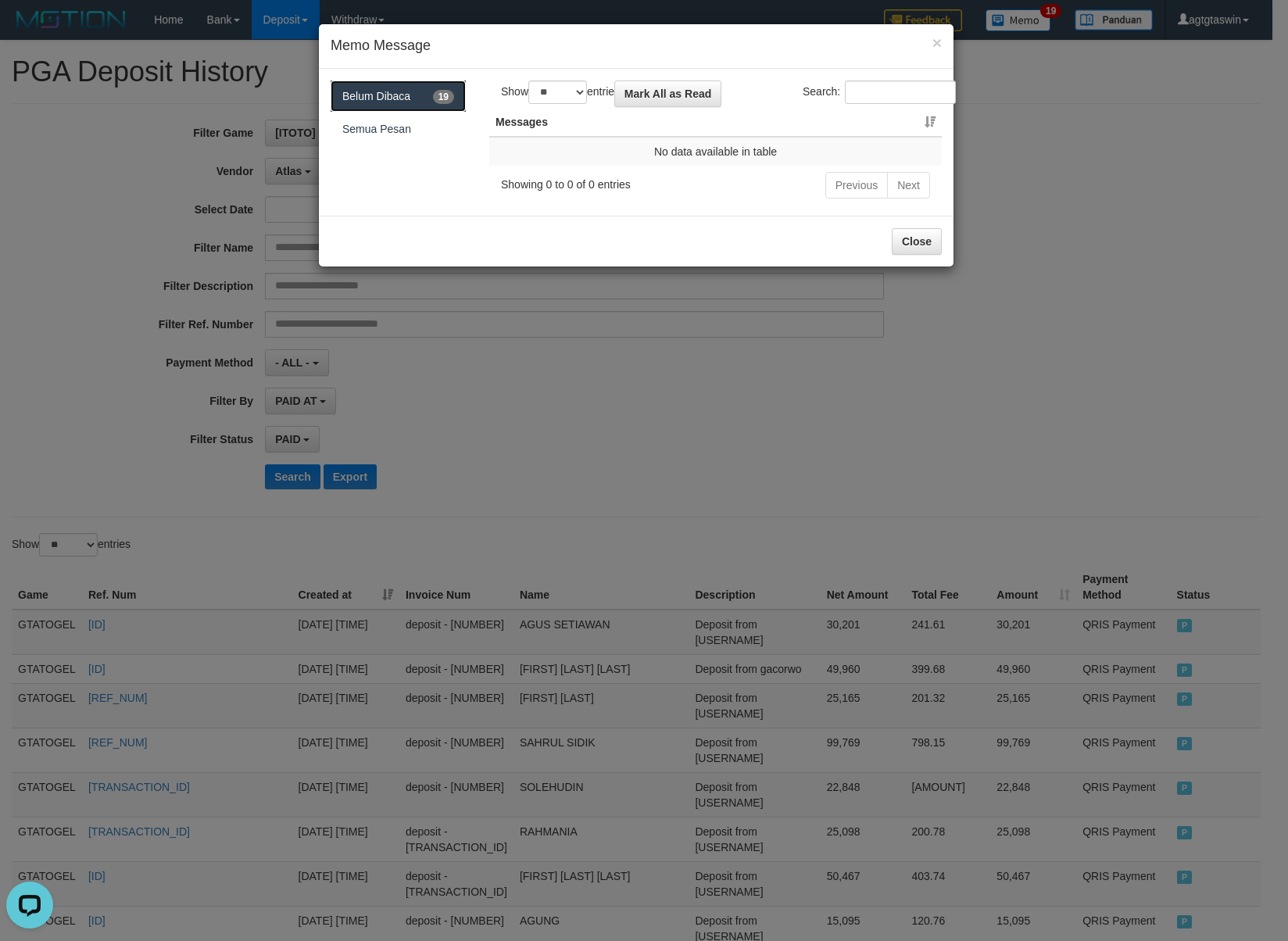 click on "Belum Dibaca  19" at bounding box center (398, 96) 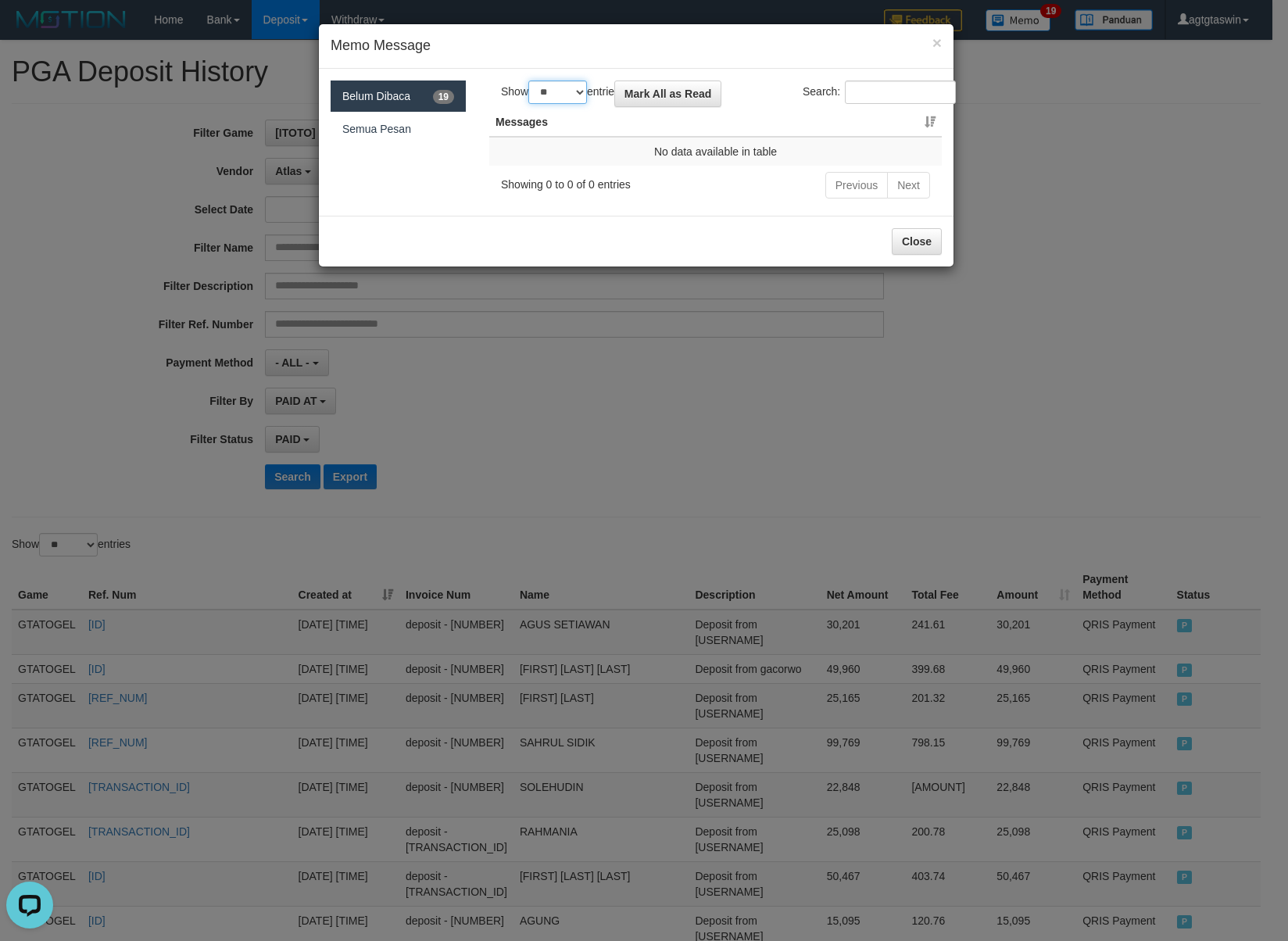 click on "** ** ** ***" at bounding box center [557, 92] 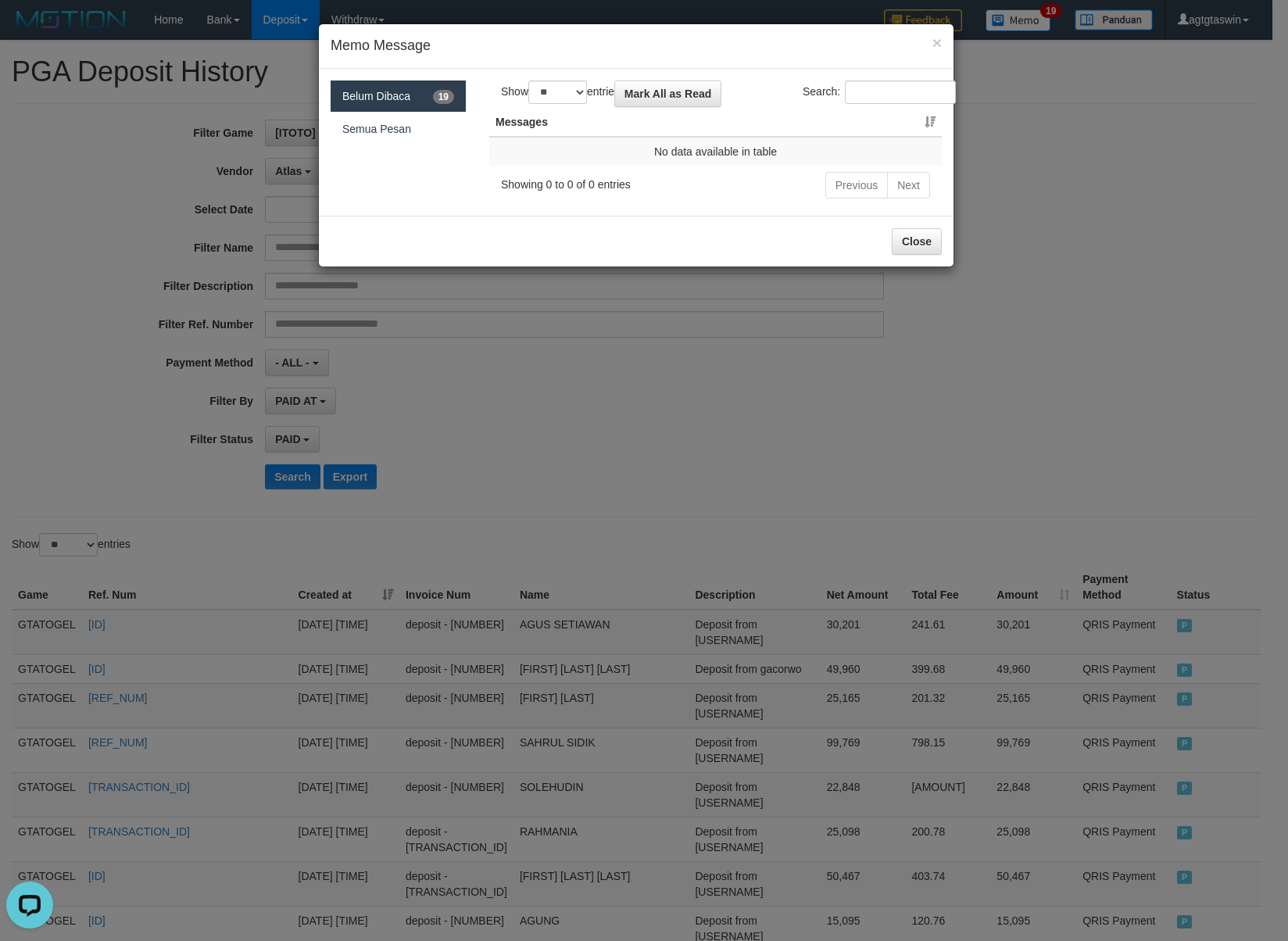 click on "Messages" at bounding box center [715, 122] 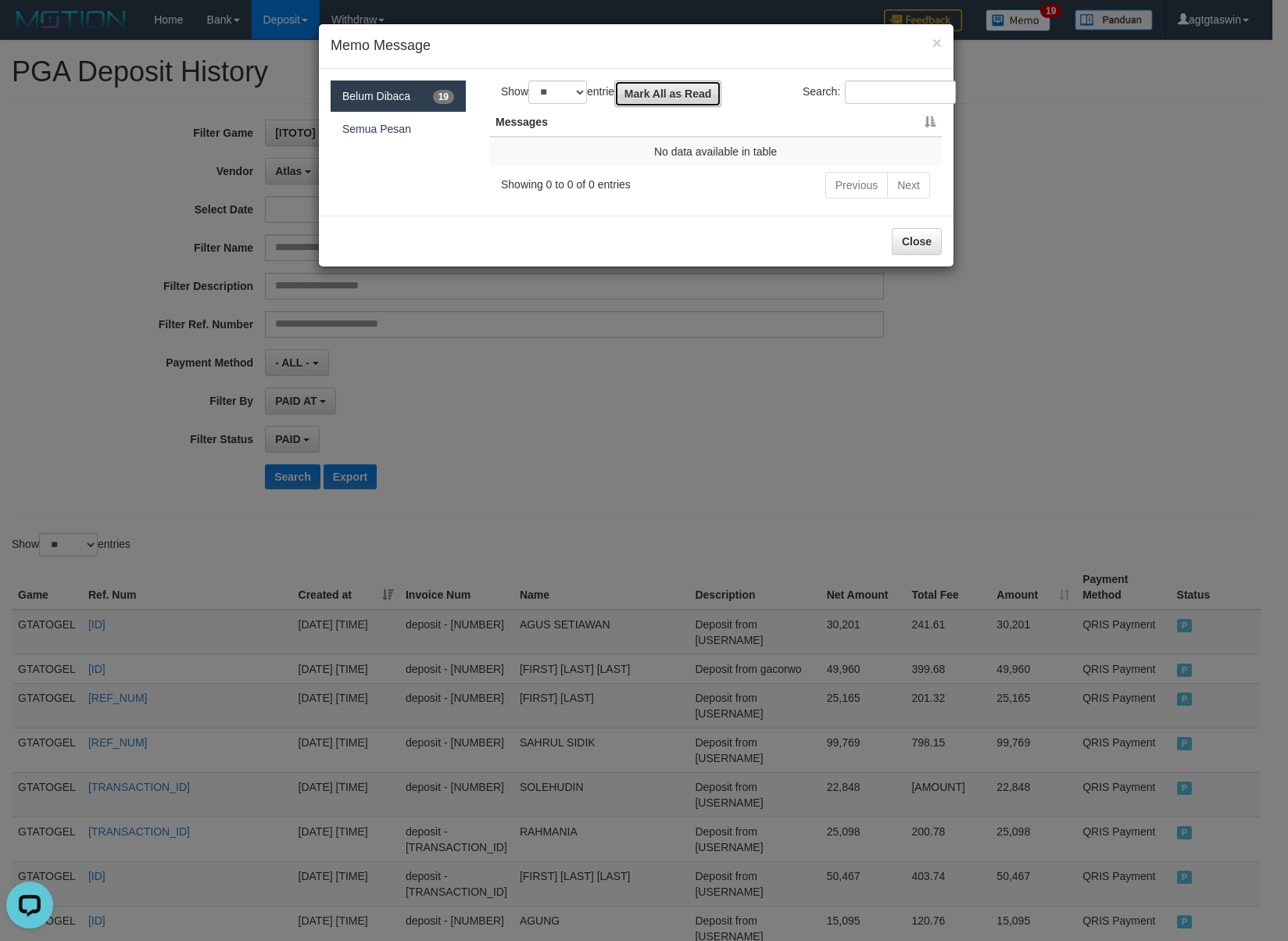 click on "Mark All as Read" at bounding box center (668, 94) 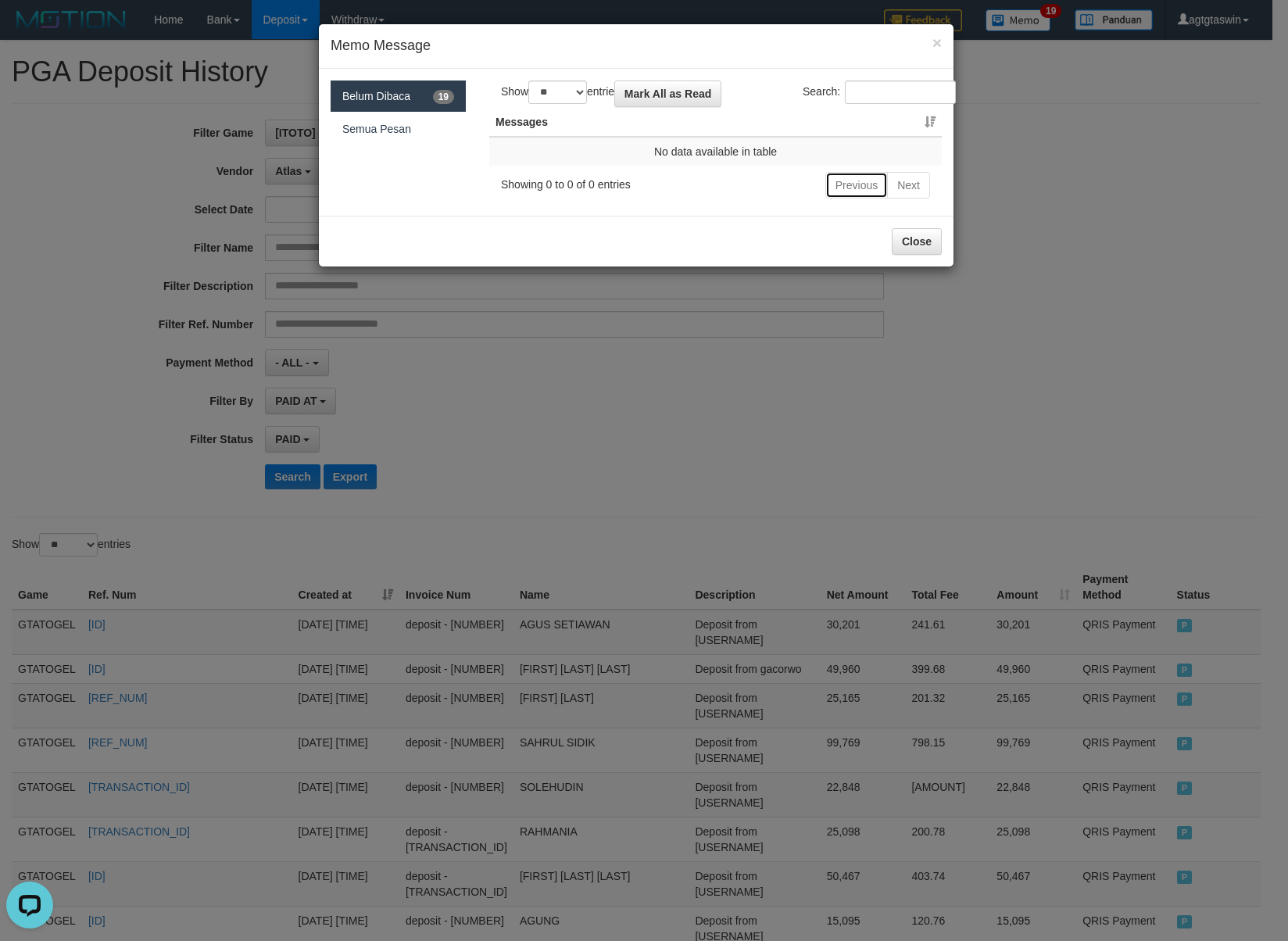 click on "Previous" at bounding box center (857, 185) 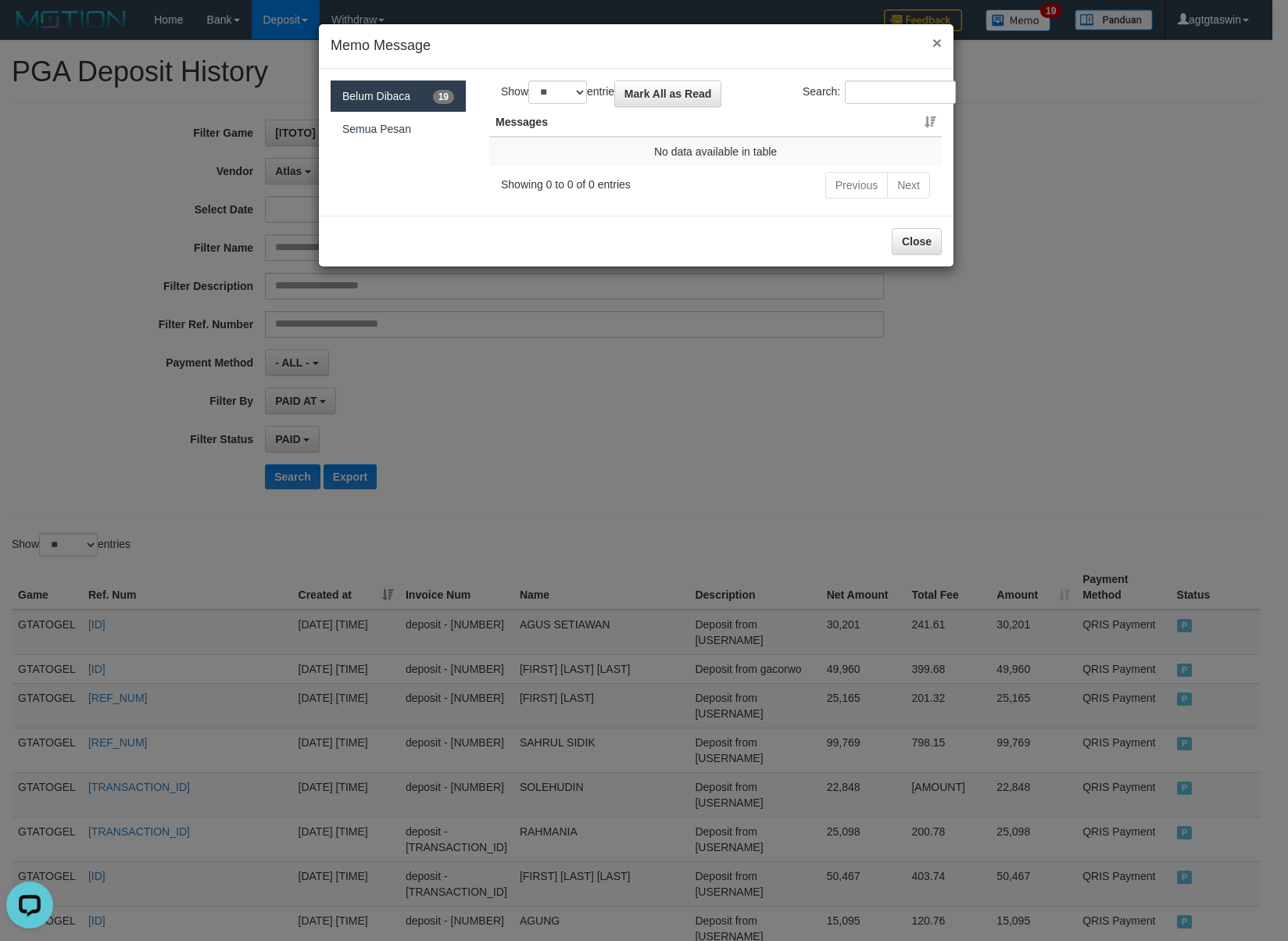 click on "×" at bounding box center (937, 42) 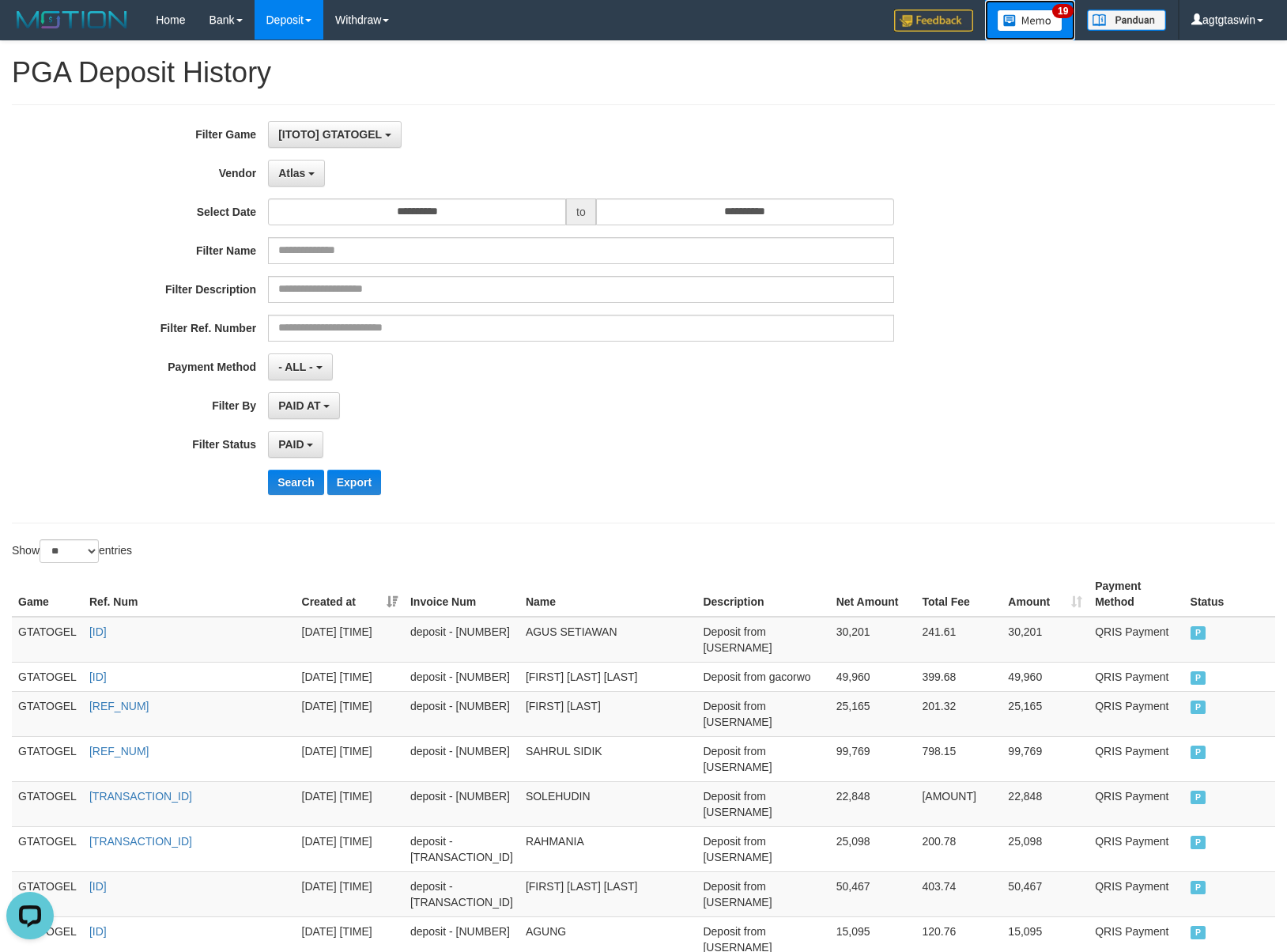 click on "19" at bounding box center [1062, 11] 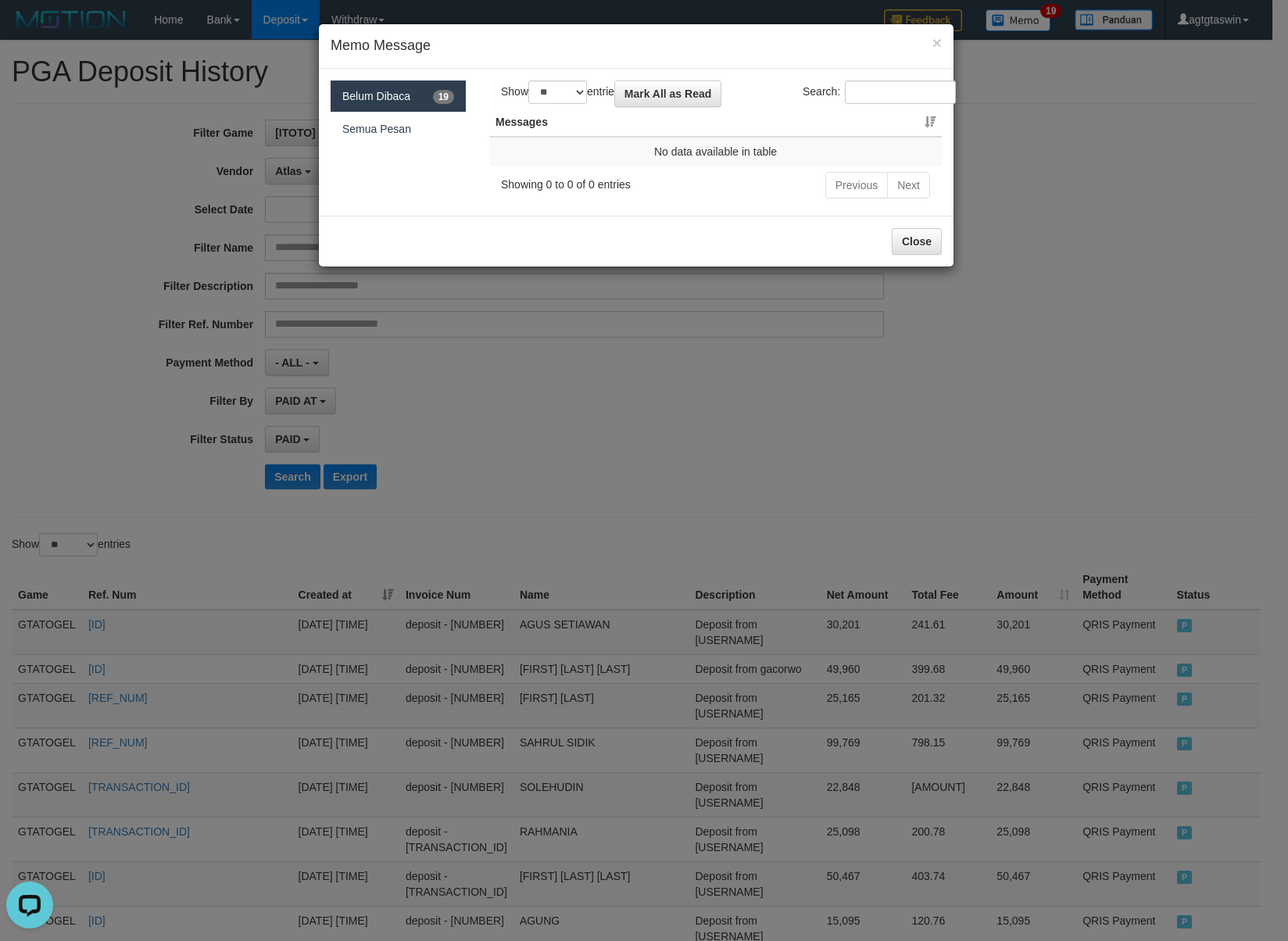 click on "Close" at bounding box center (636, 241) 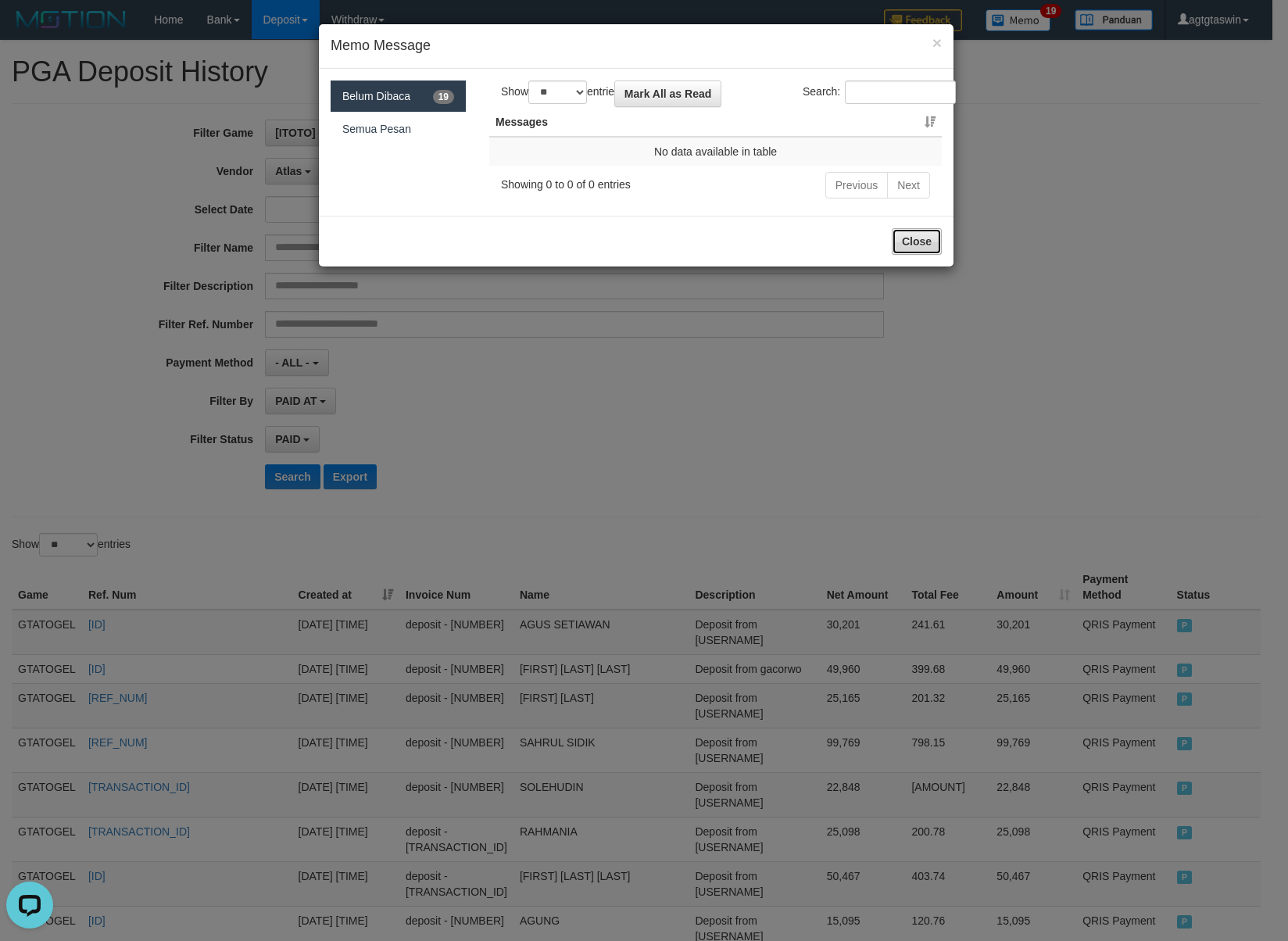click on "Close" at bounding box center [917, 242] 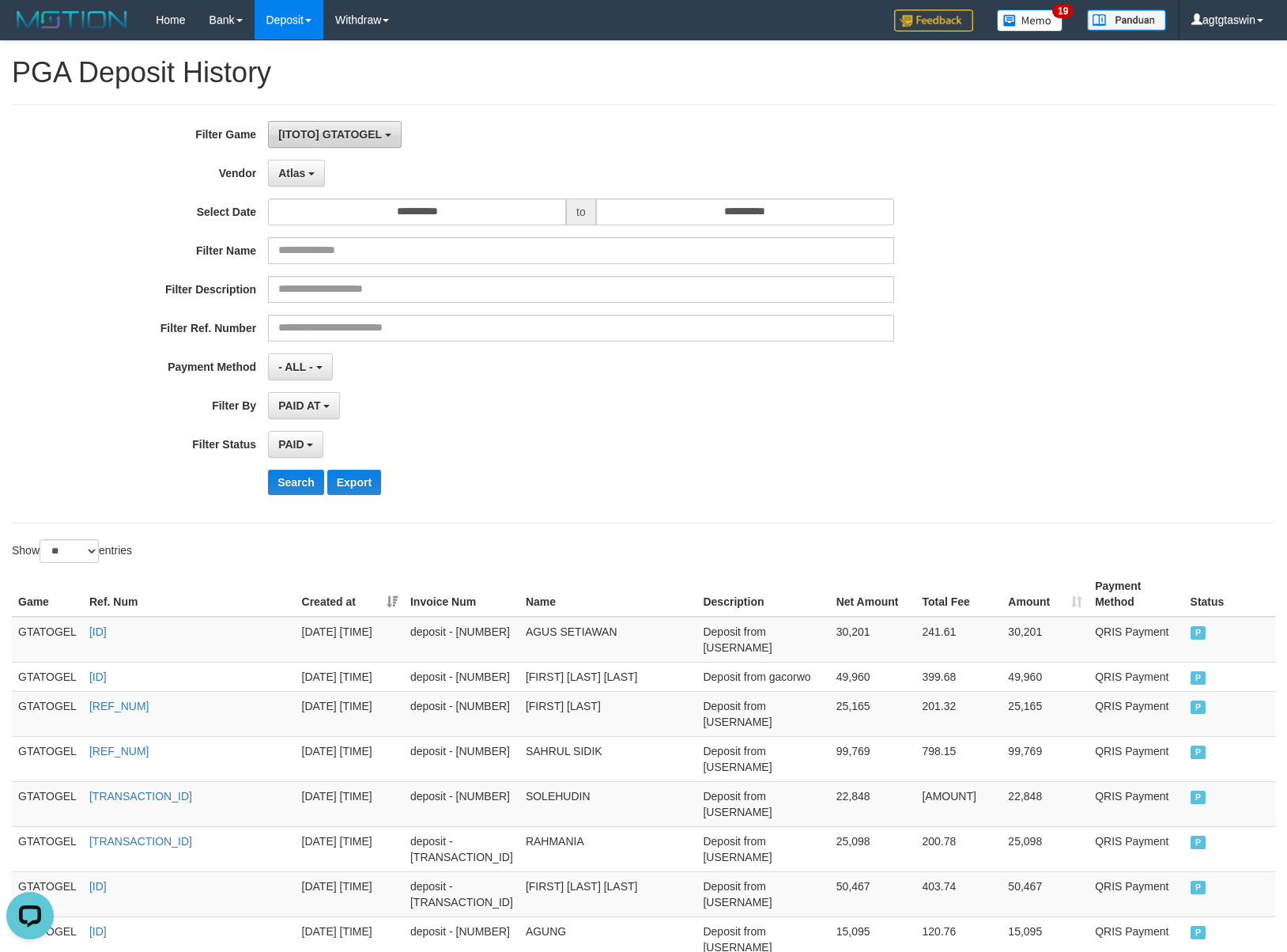 click on "[ITOTO] GTATOGEL" at bounding box center (334, 134) 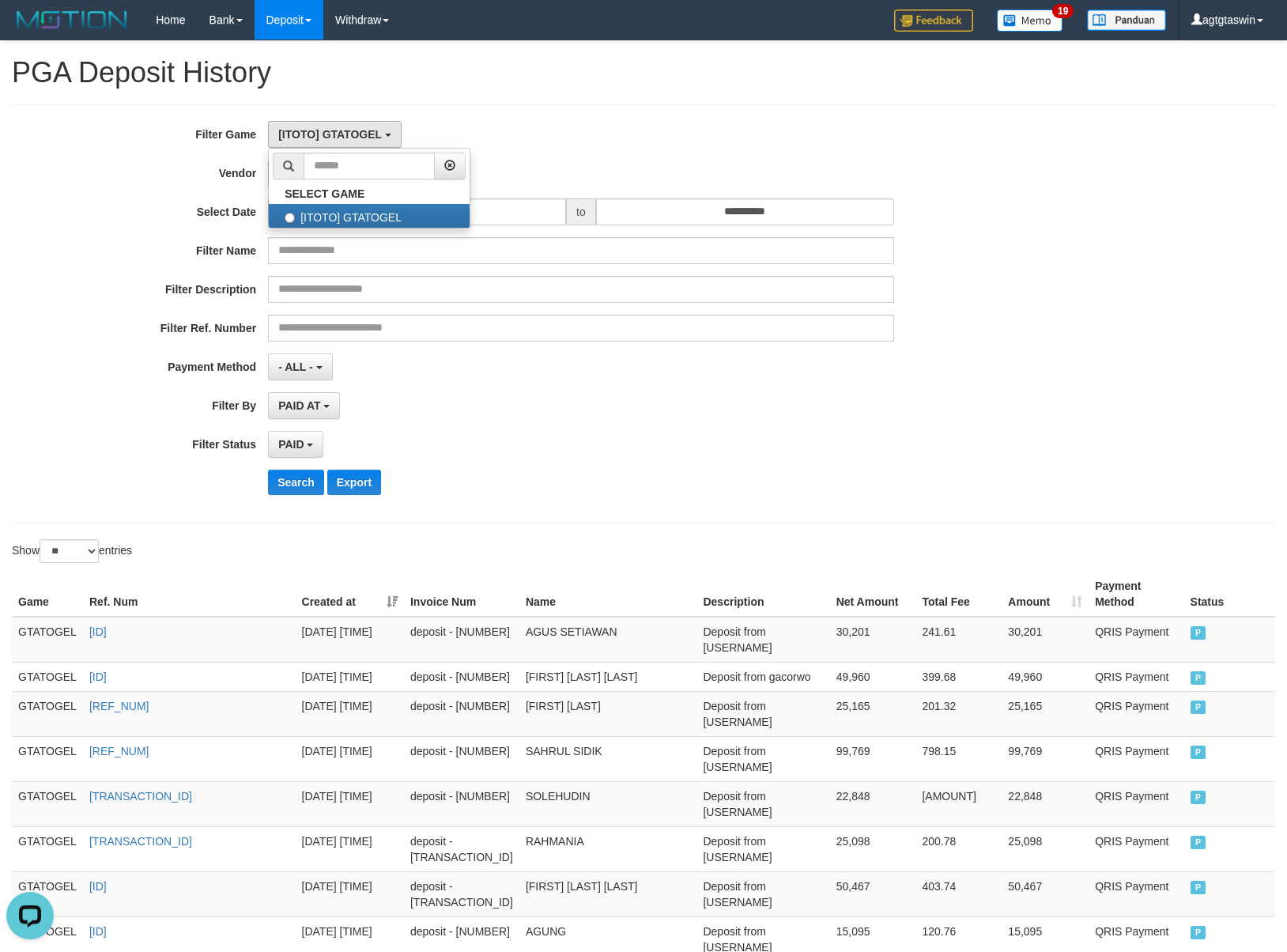 click on "PGA Deposit History" at bounding box center (644, 73) 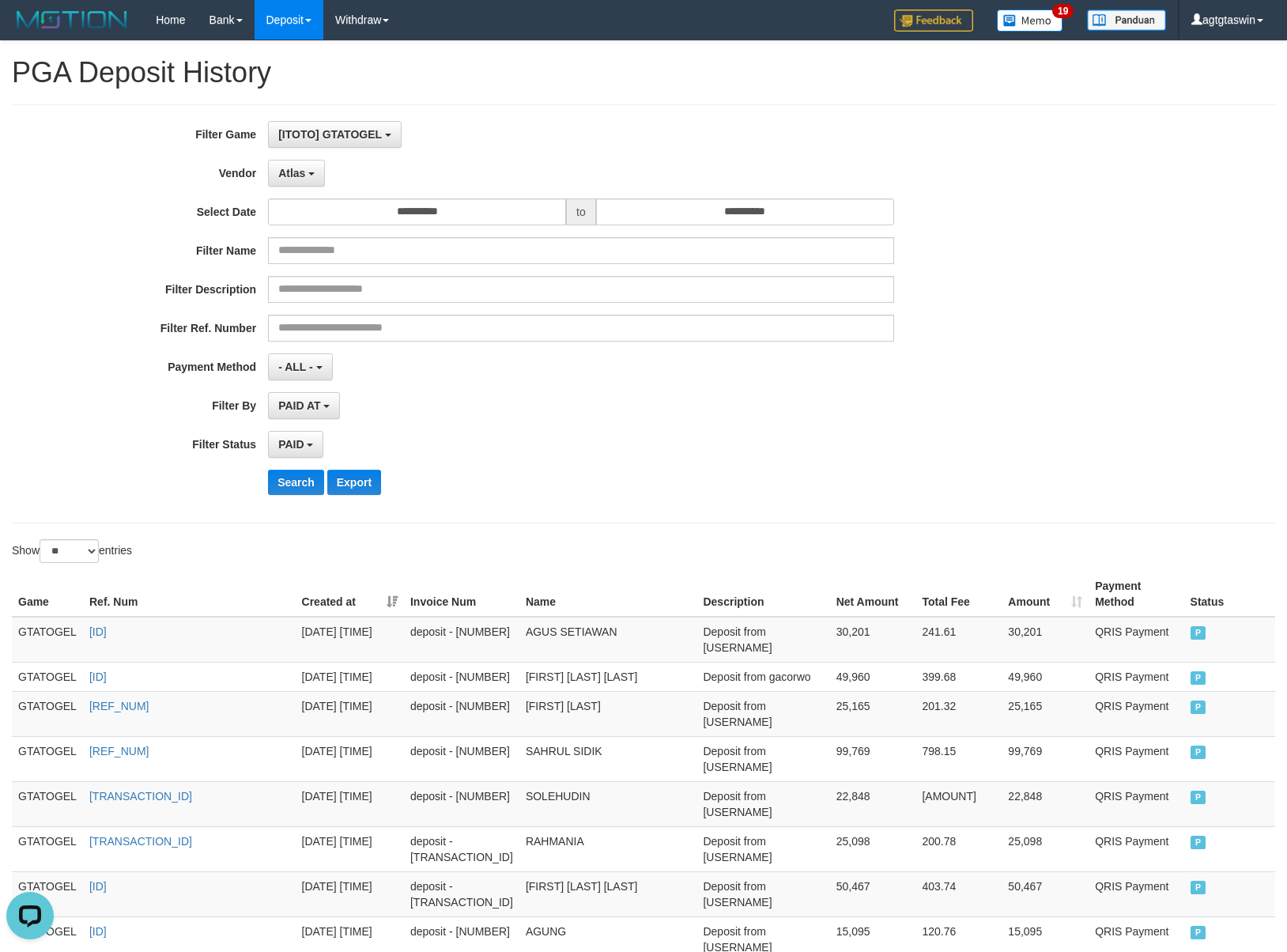 click on "**********" at bounding box center [644, 314] 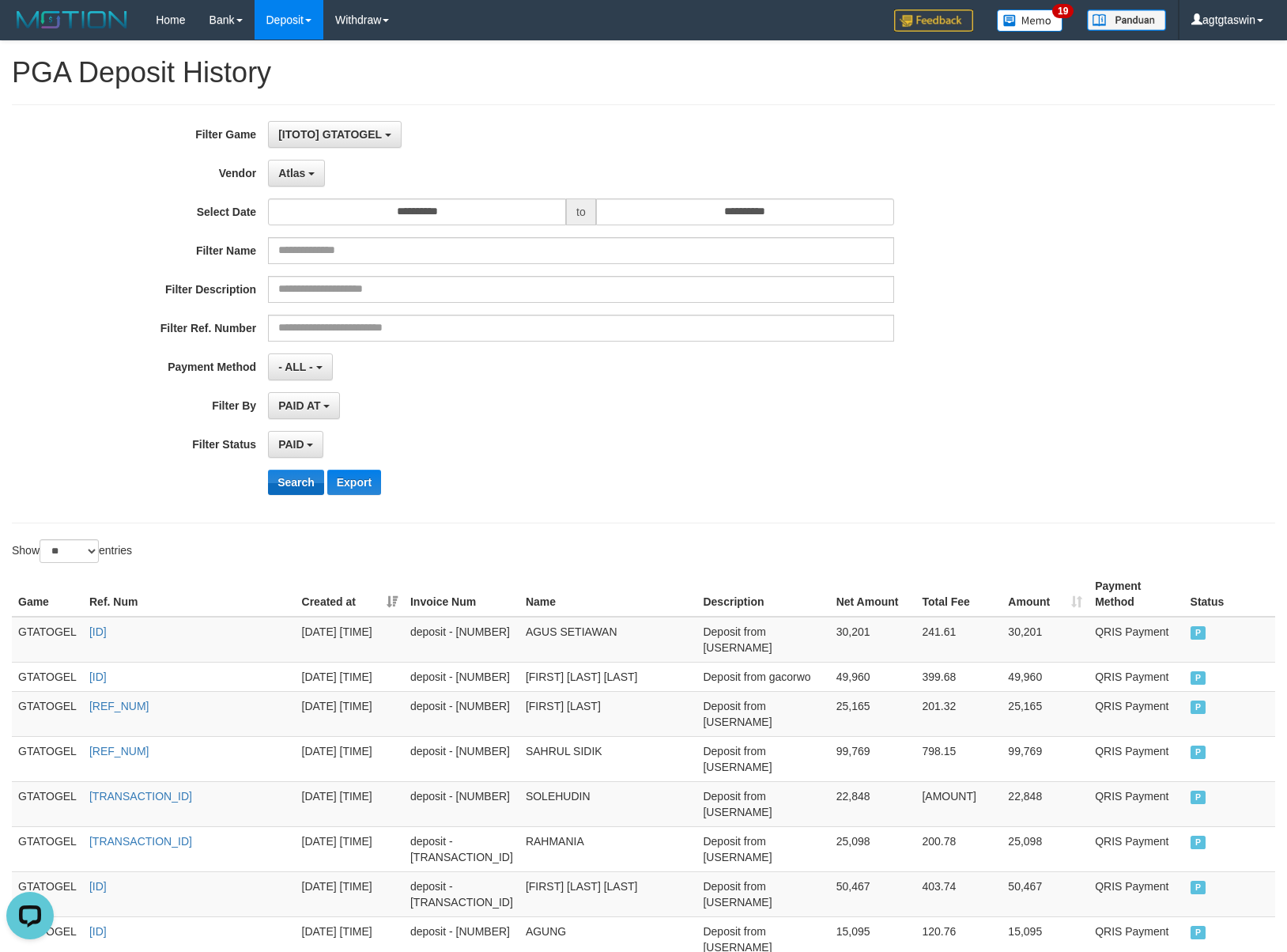 drag, startPoint x: 321, startPoint y: 511, endPoint x: 305, endPoint y: 492, distance: 24.839 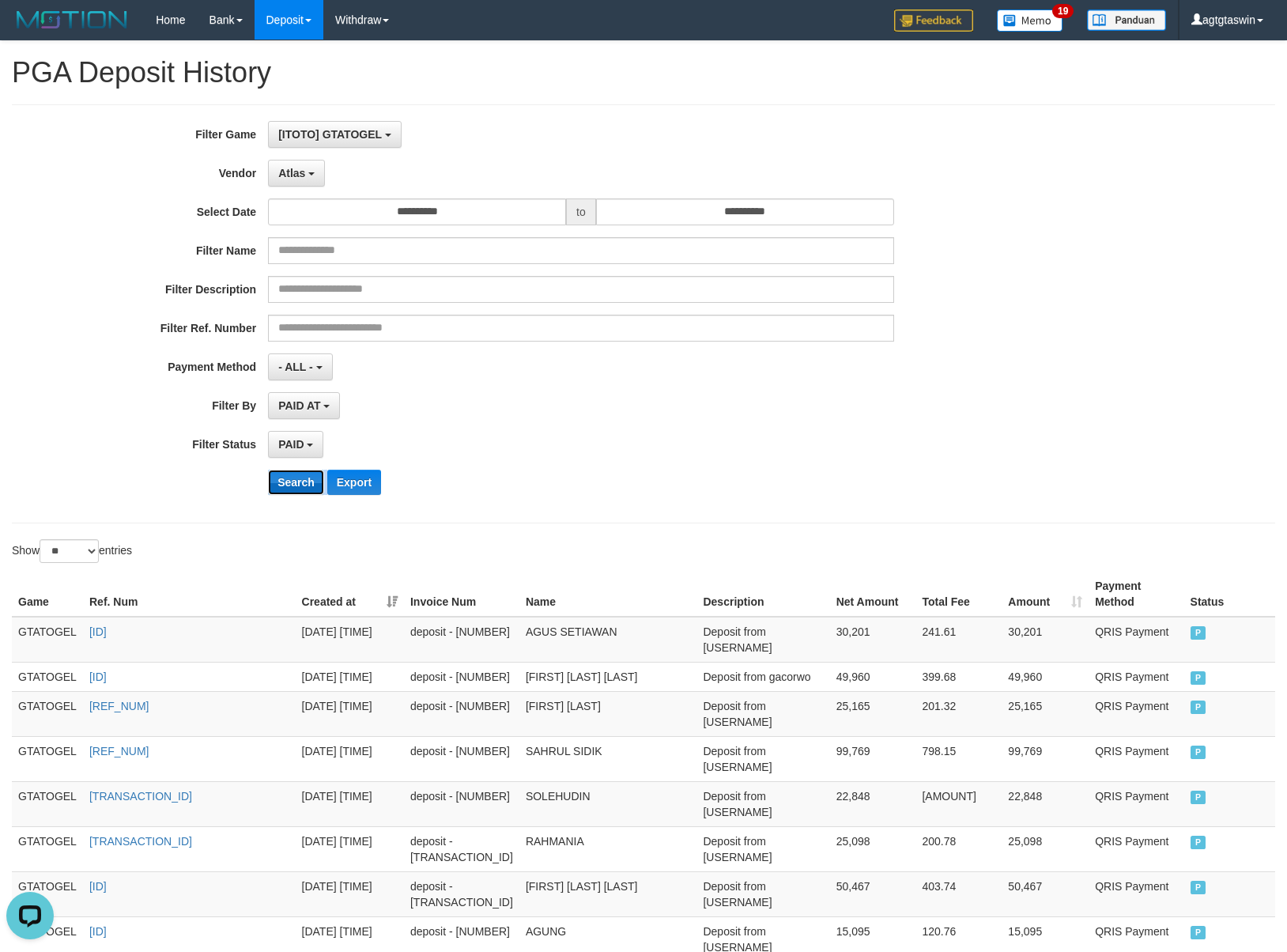 click on "Search" at bounding box center (296, 482) 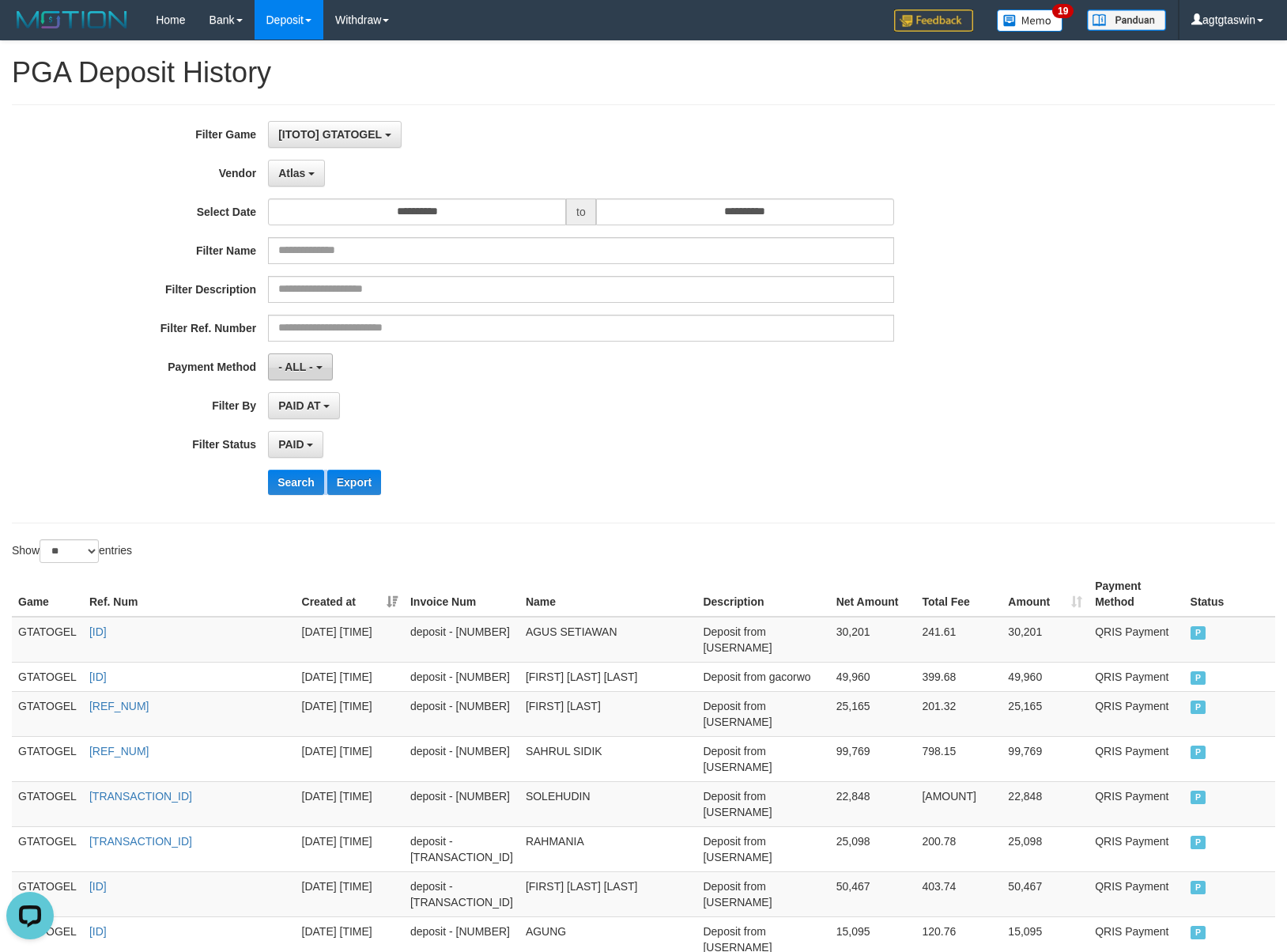 click on "- ALL -" at bounding box center (300, 367) 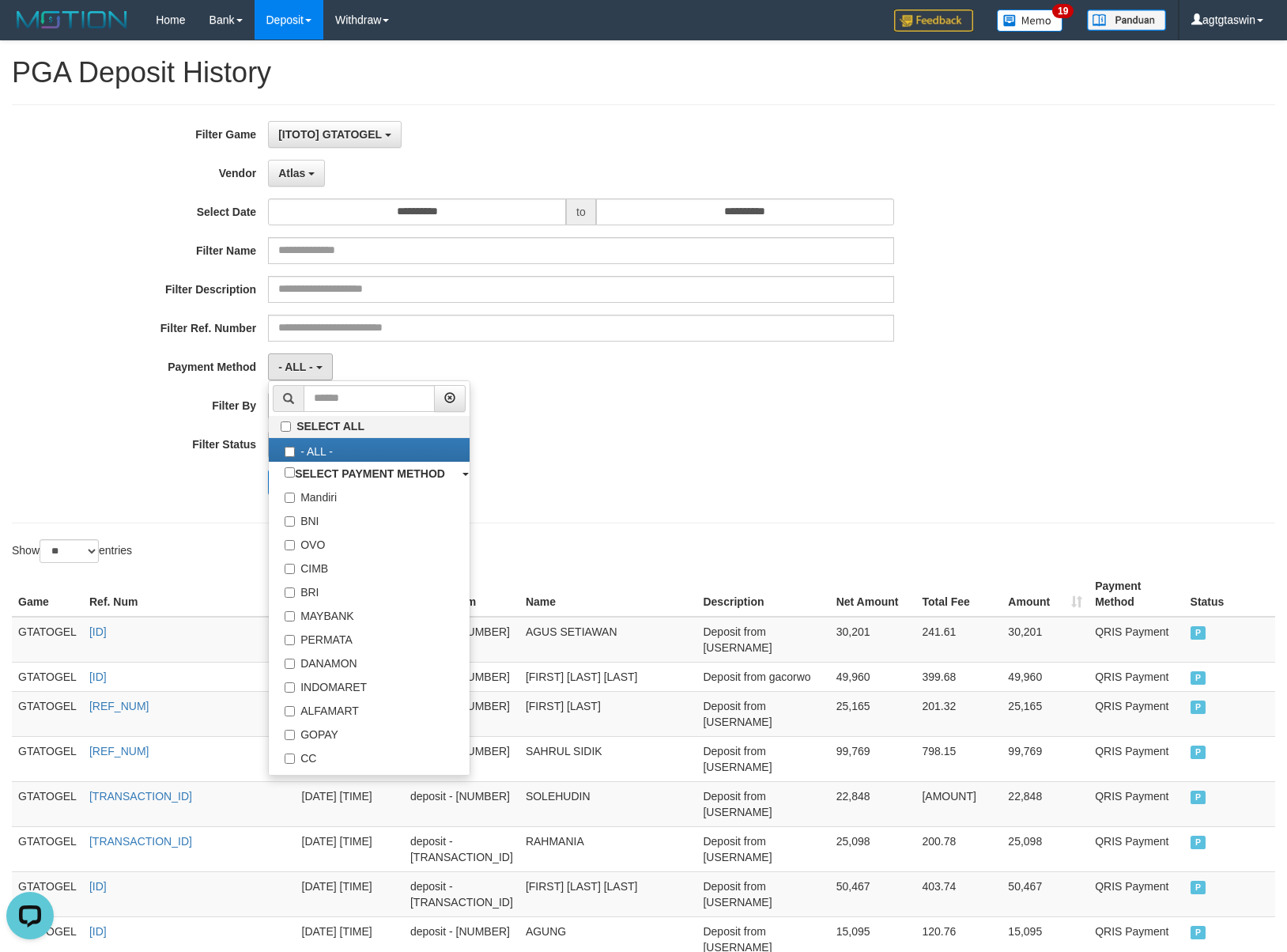 click on "- ALL -    SELECT ALL  - ALL -  SELECT PAYMENT METHOD
Mandiri
BNI
OVO
CIMB
BRI
MAYBANK
PERMATA
DANAMON
INDOMARET
ALFAMART
GOPAY
CC
BCA
QRIS
SINARMAS
LINKAJA
SHOPEEPAY
ATMBERSAMA
DANA
ARTHAGRAHA
SAMPOERNA
OCBCNISP" at bounding box center [580, 367] 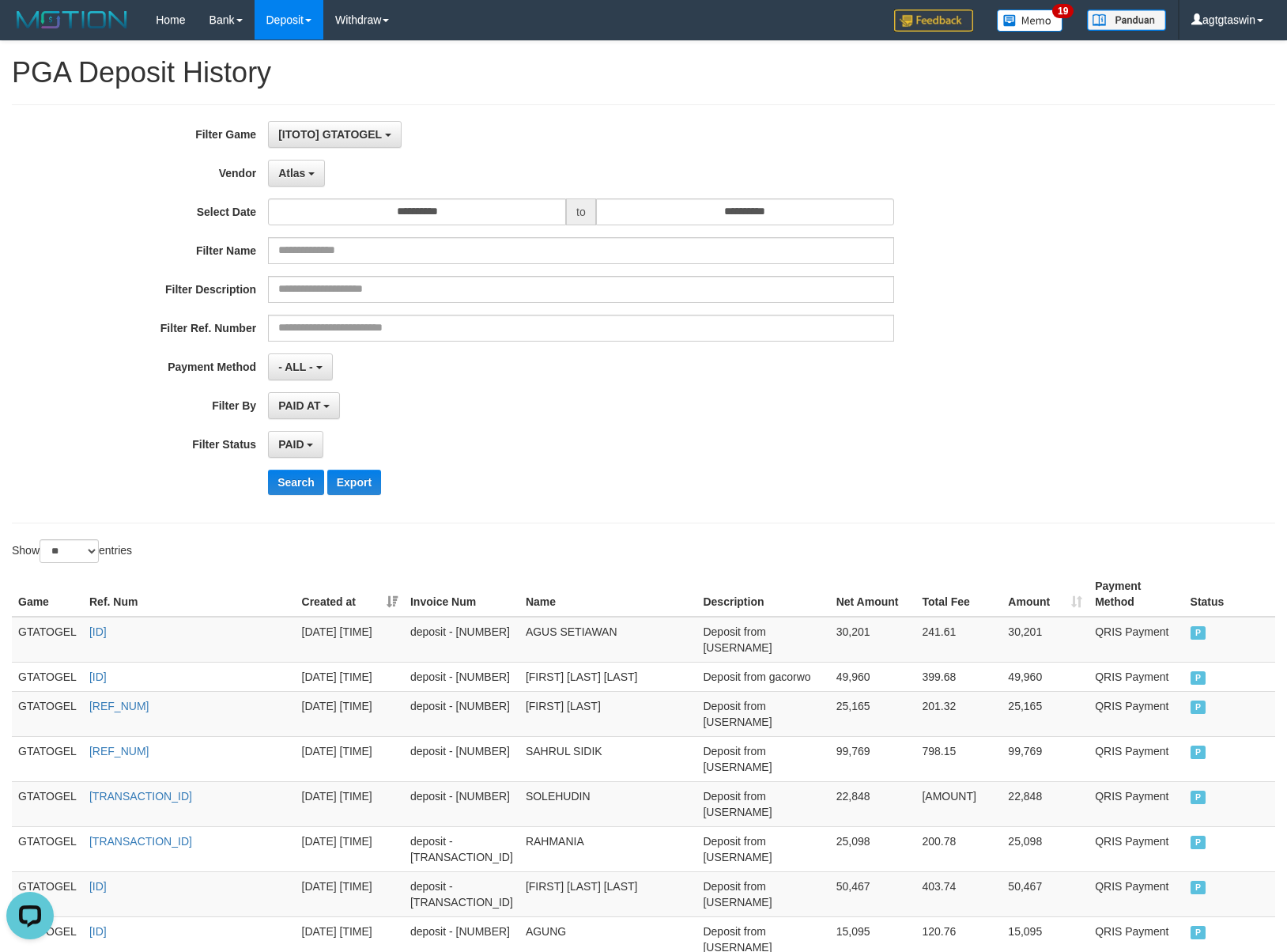 click on "Filter By" at bounding box center [134, 402] 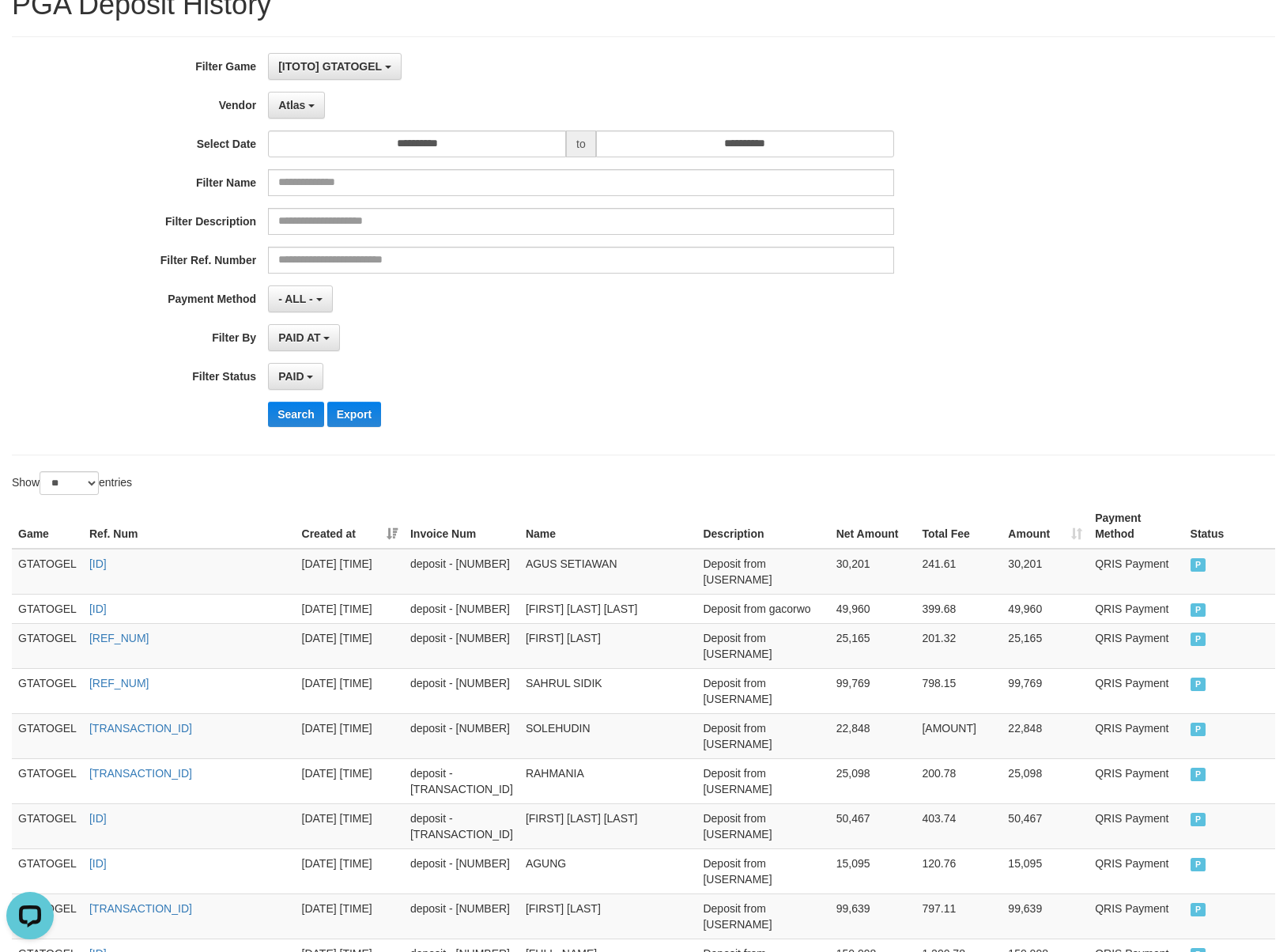 scroll, scrollTop: 105, scrollLeft: 0, axis: vertical 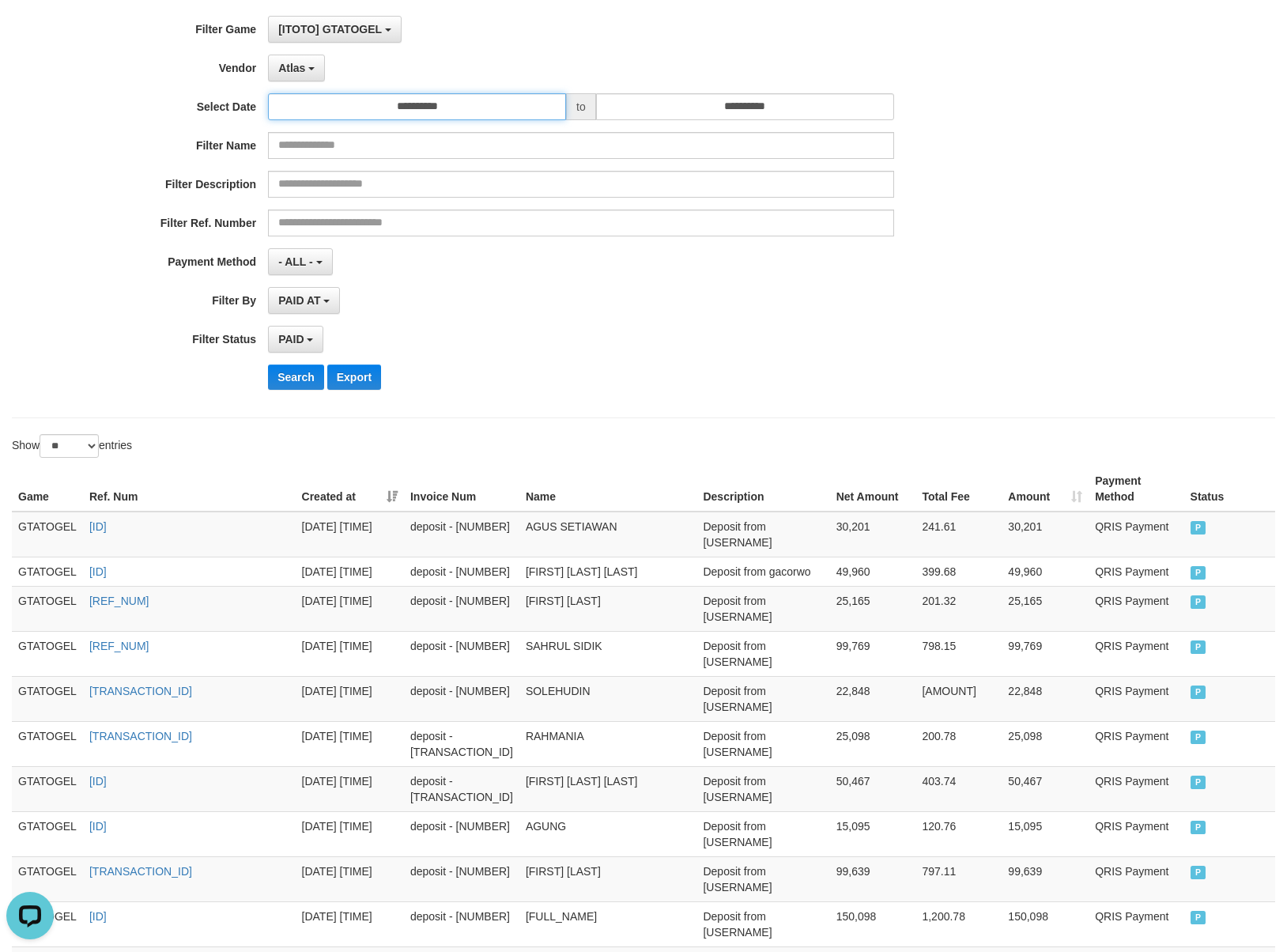 click on "**********" at bounding box center (417, 107) 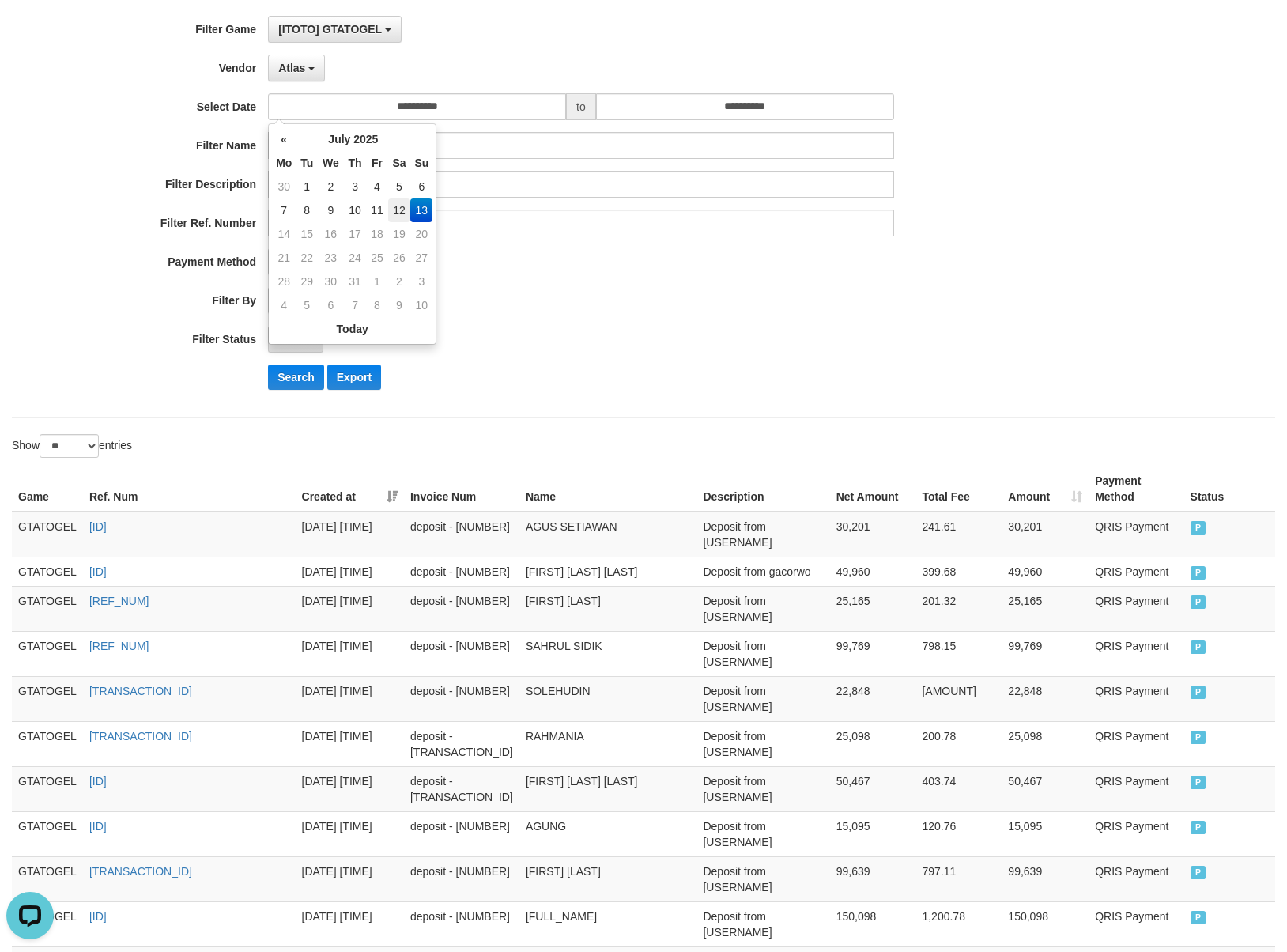 click on "12" at bounding box center [399, 210] 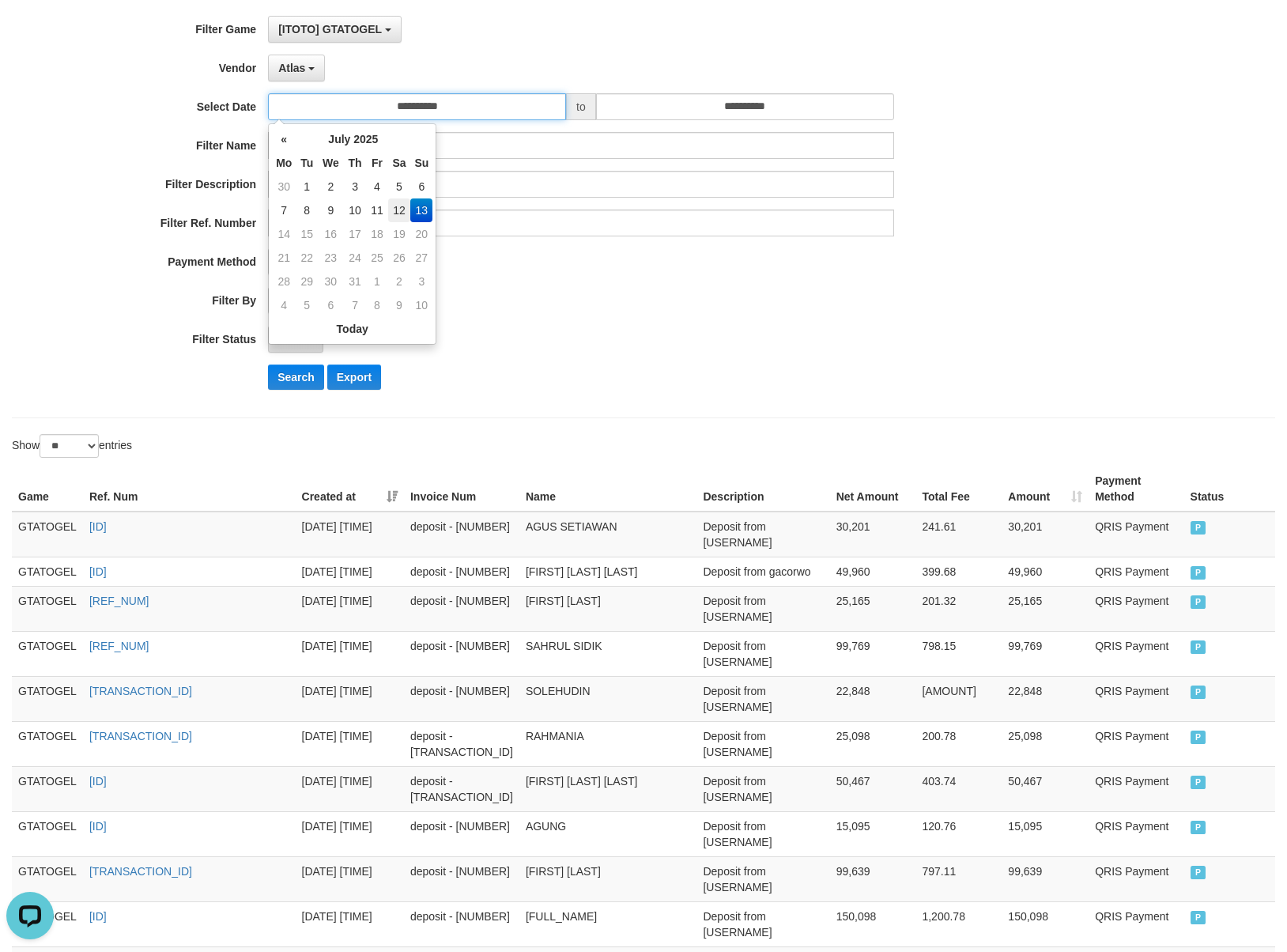 type on "**********" 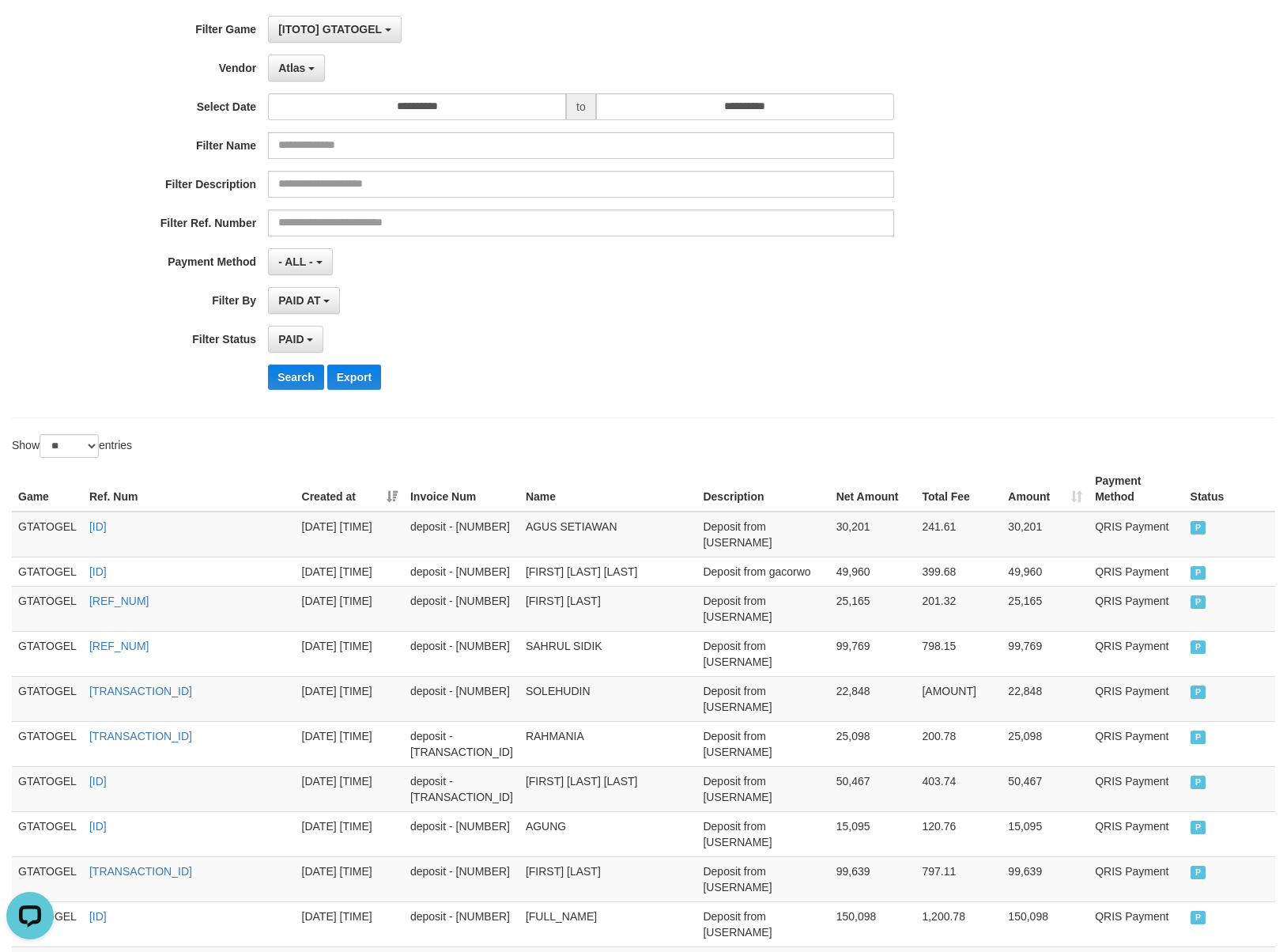 click on "**********" at bounding box center [536, 209] 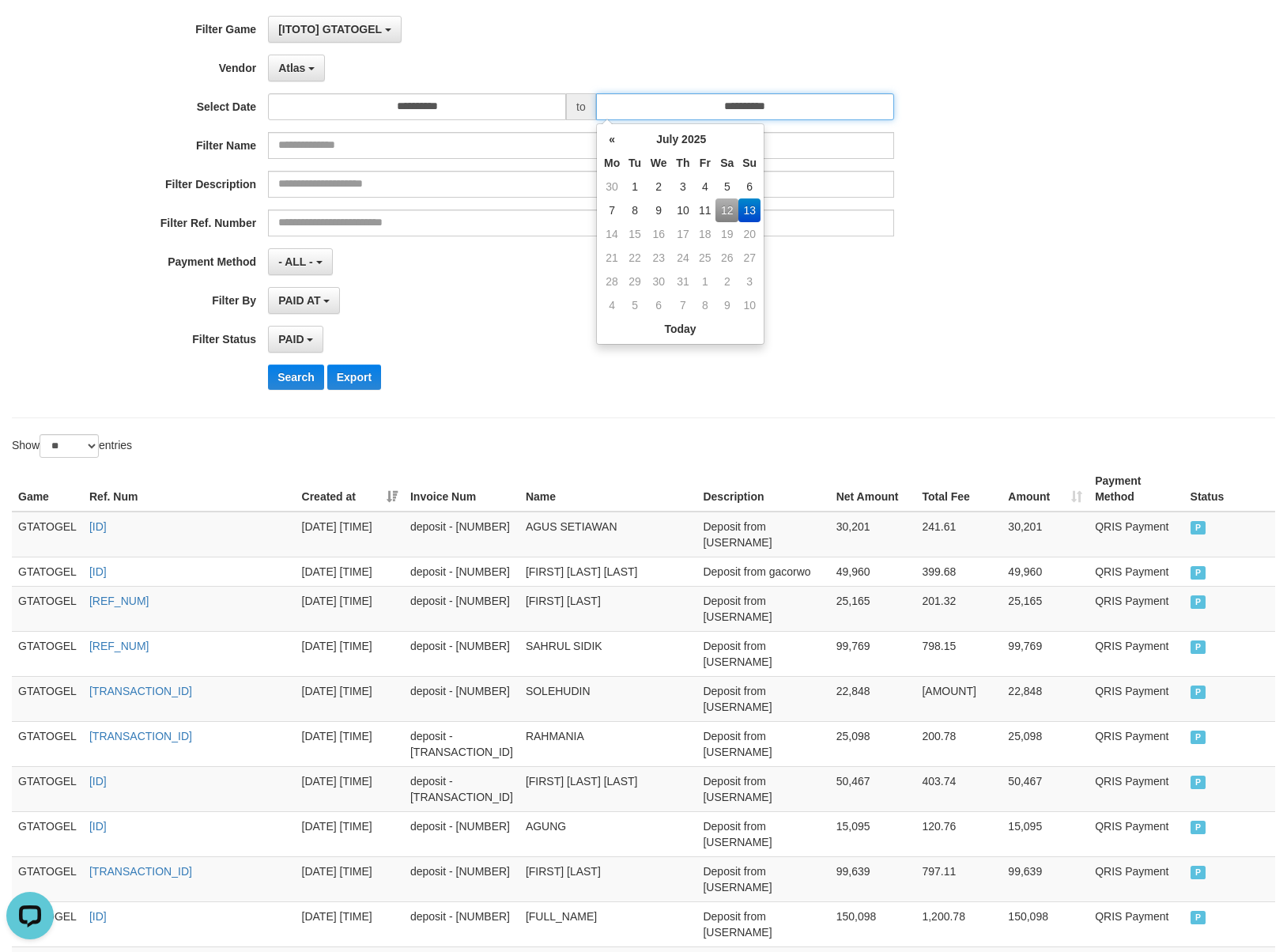 click on "**********" at bounding box center (745, 107) 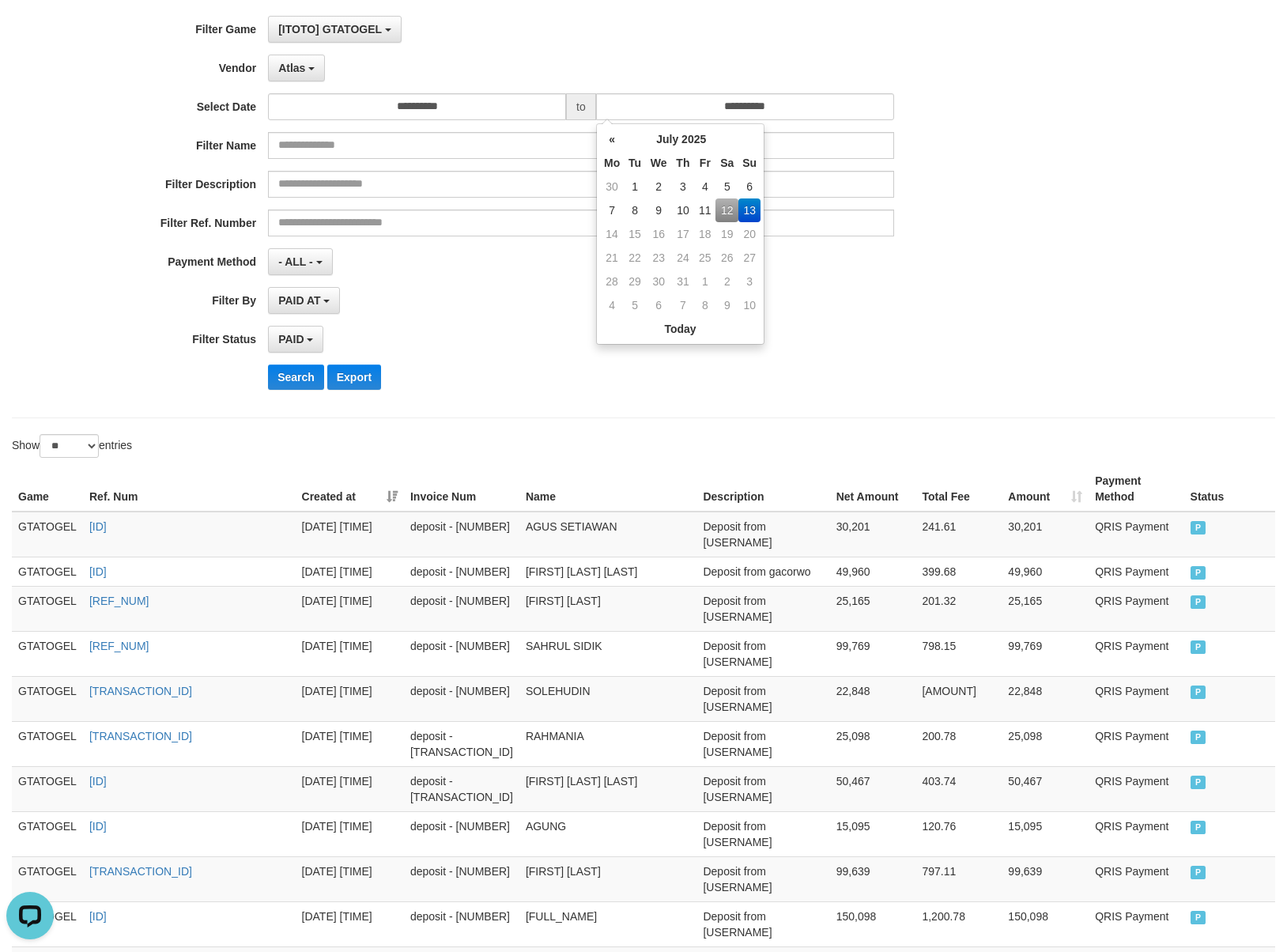 click on "12" at bounding box center [727, 210] 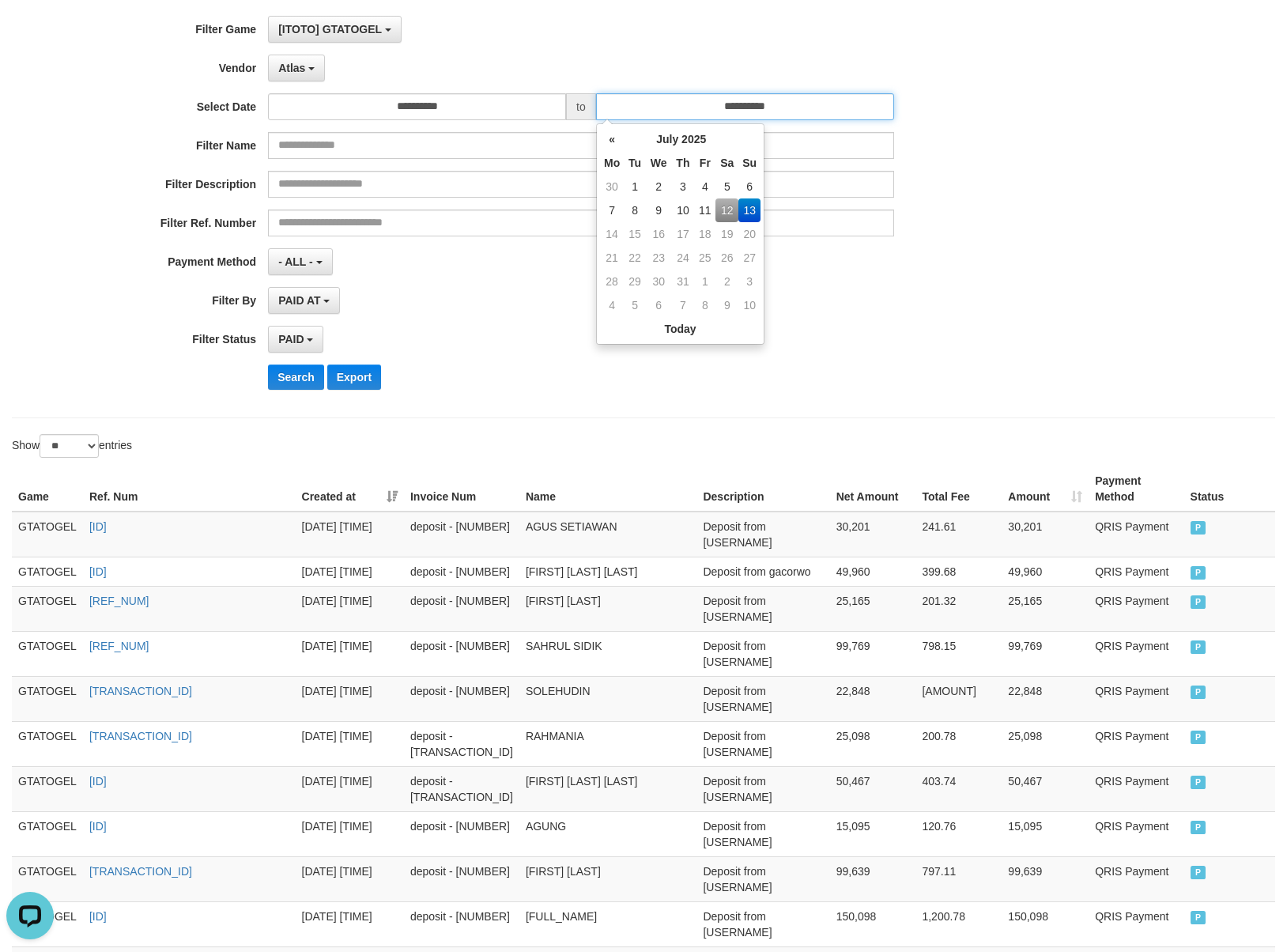 type on "**********" 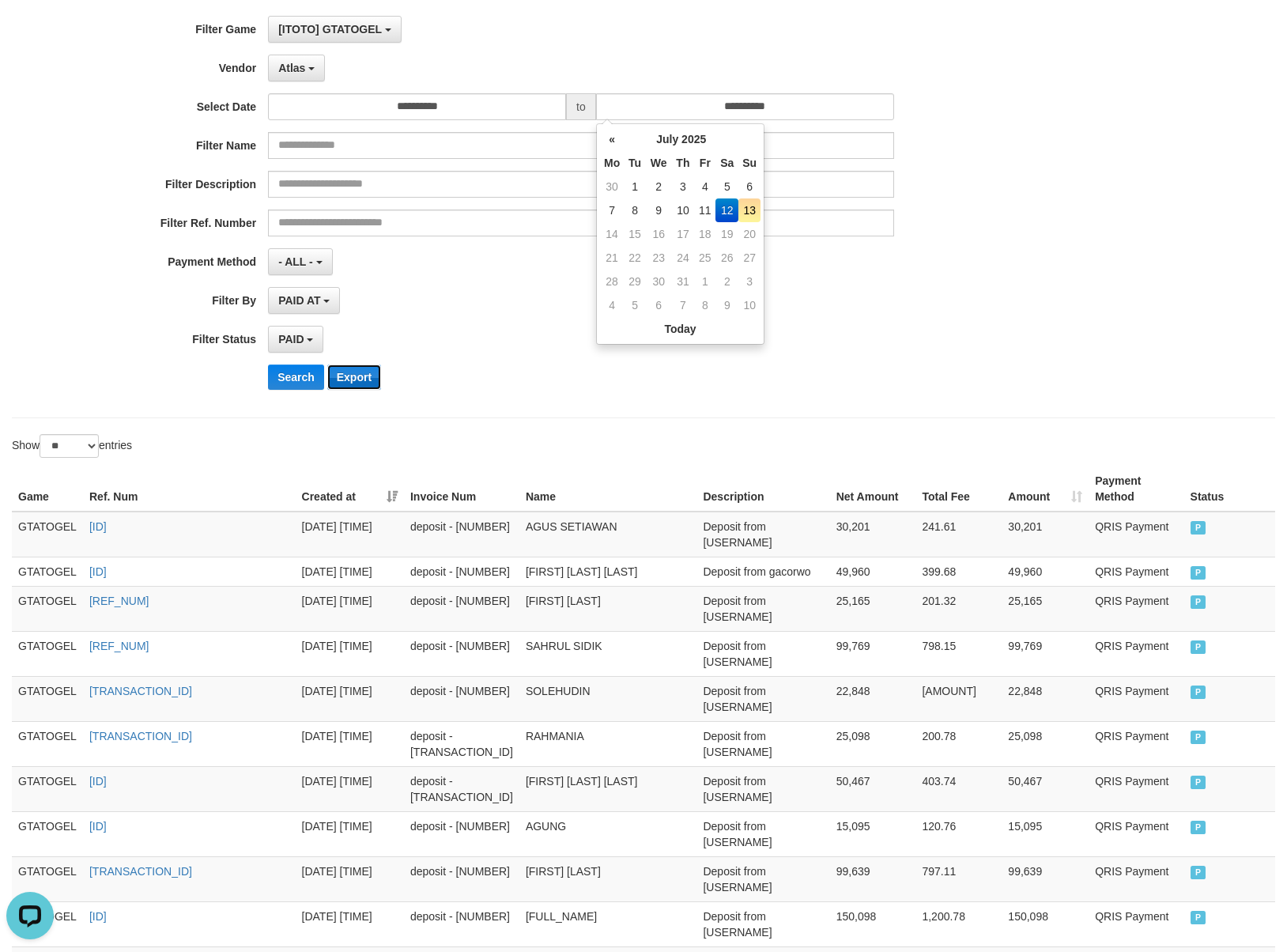 click on "Export" at bounding box center [354, 377] 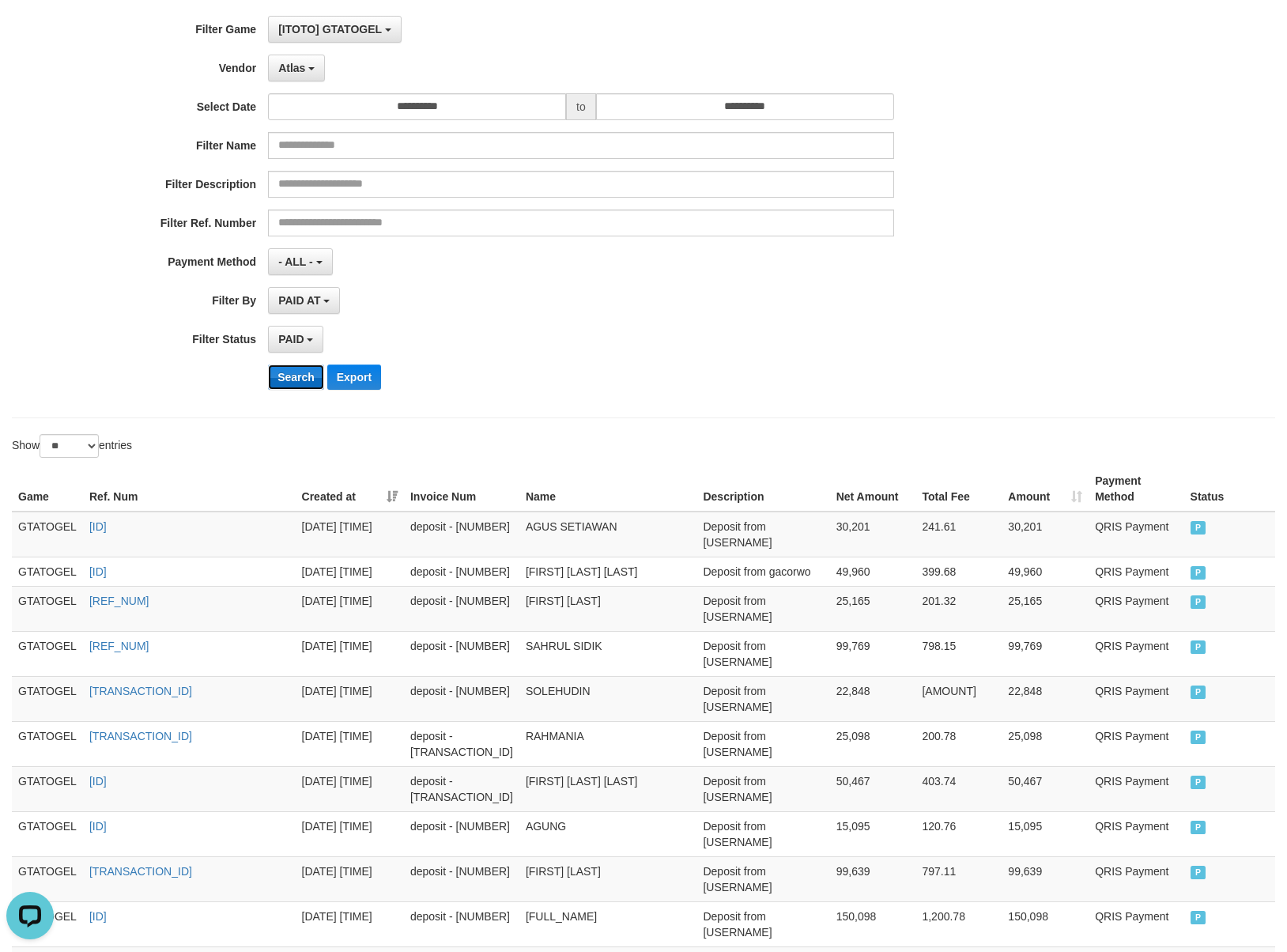 click on "Search" at bounding box center (296, 377) 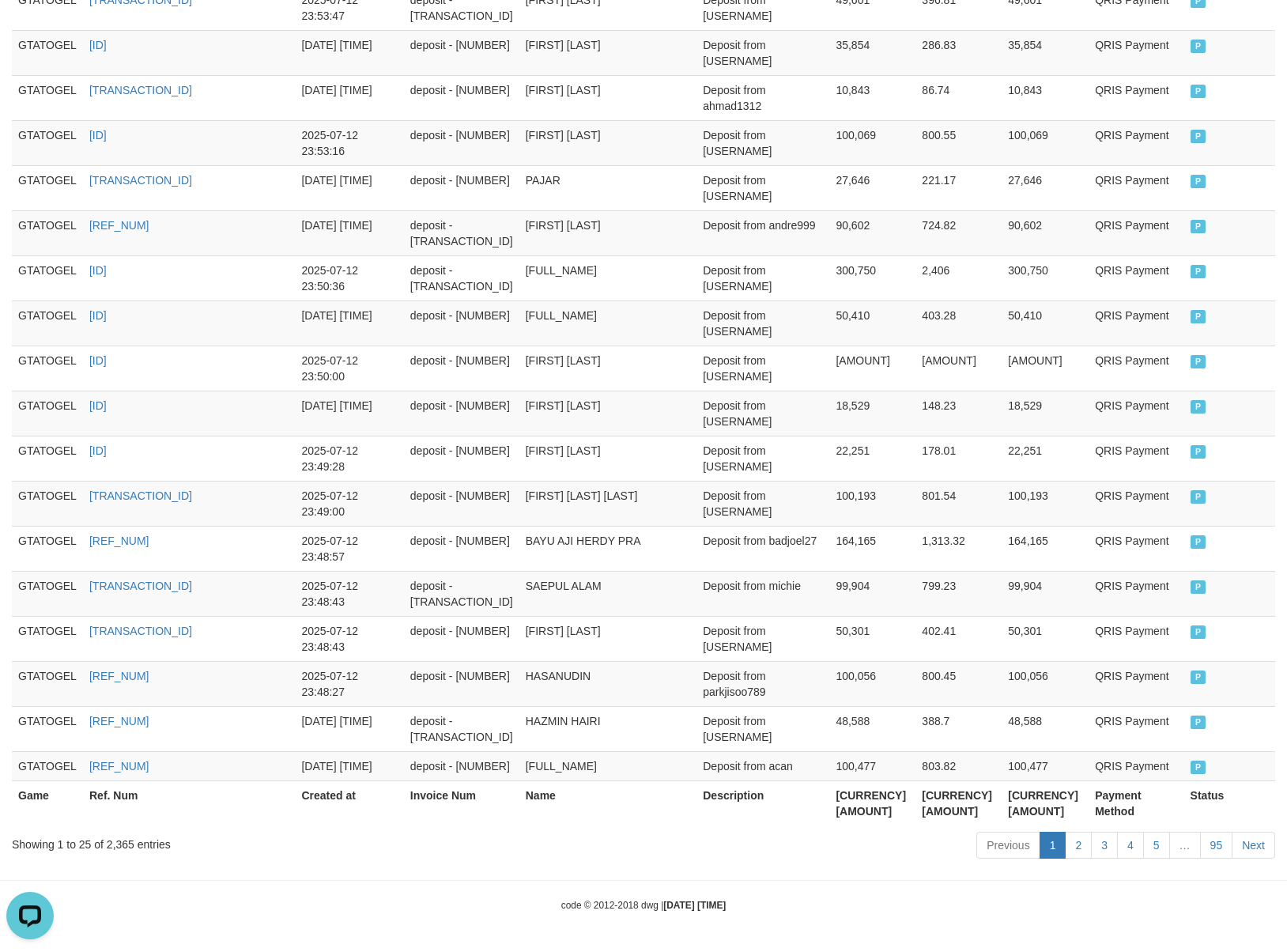 scroll, scrollTop: 973, scrollLeft: 0, axis: vertical 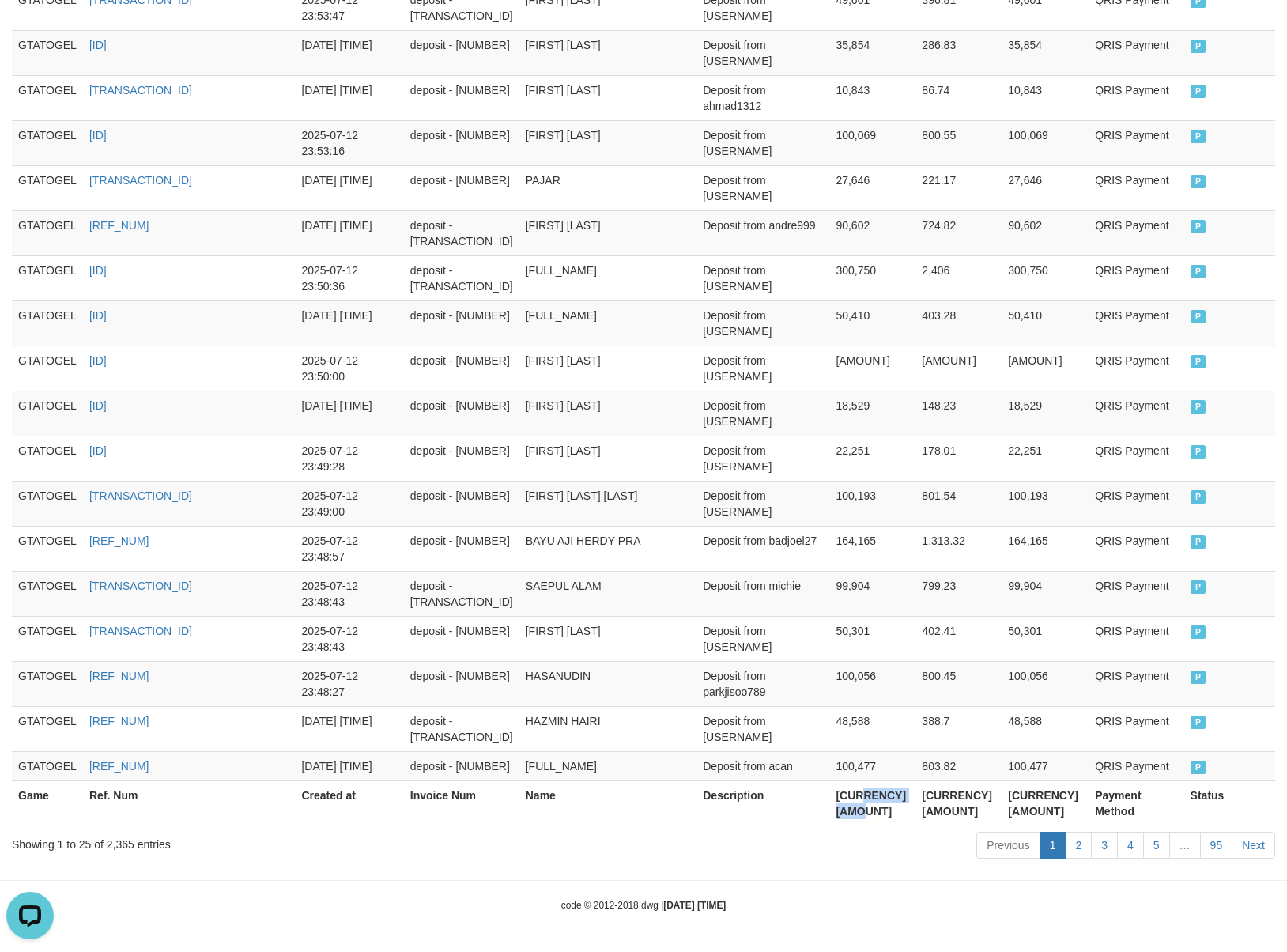click on "[CURRENCY] [AMOUNT]" at bounding box center (872, 803) 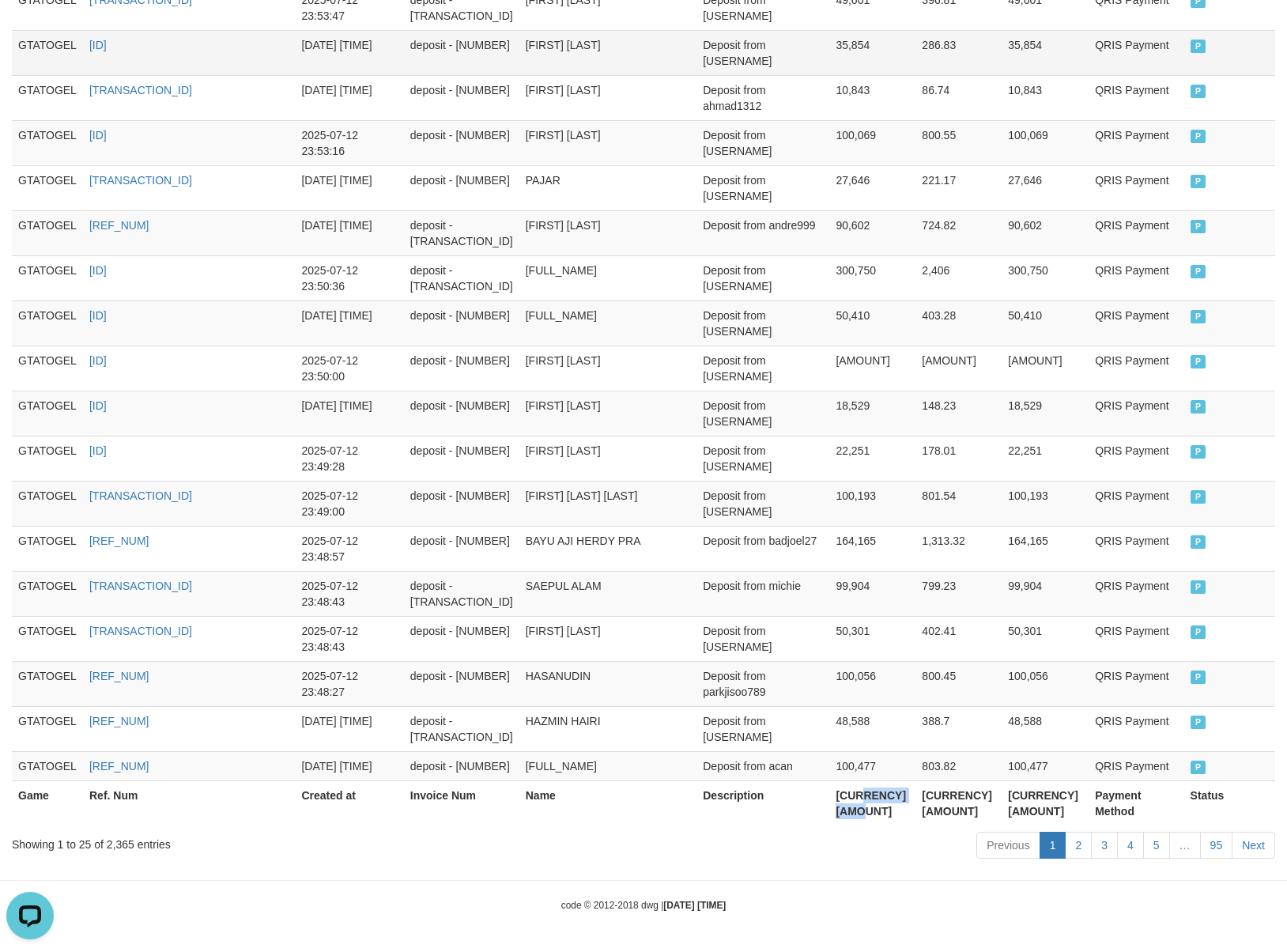 copy on "182,859,535" 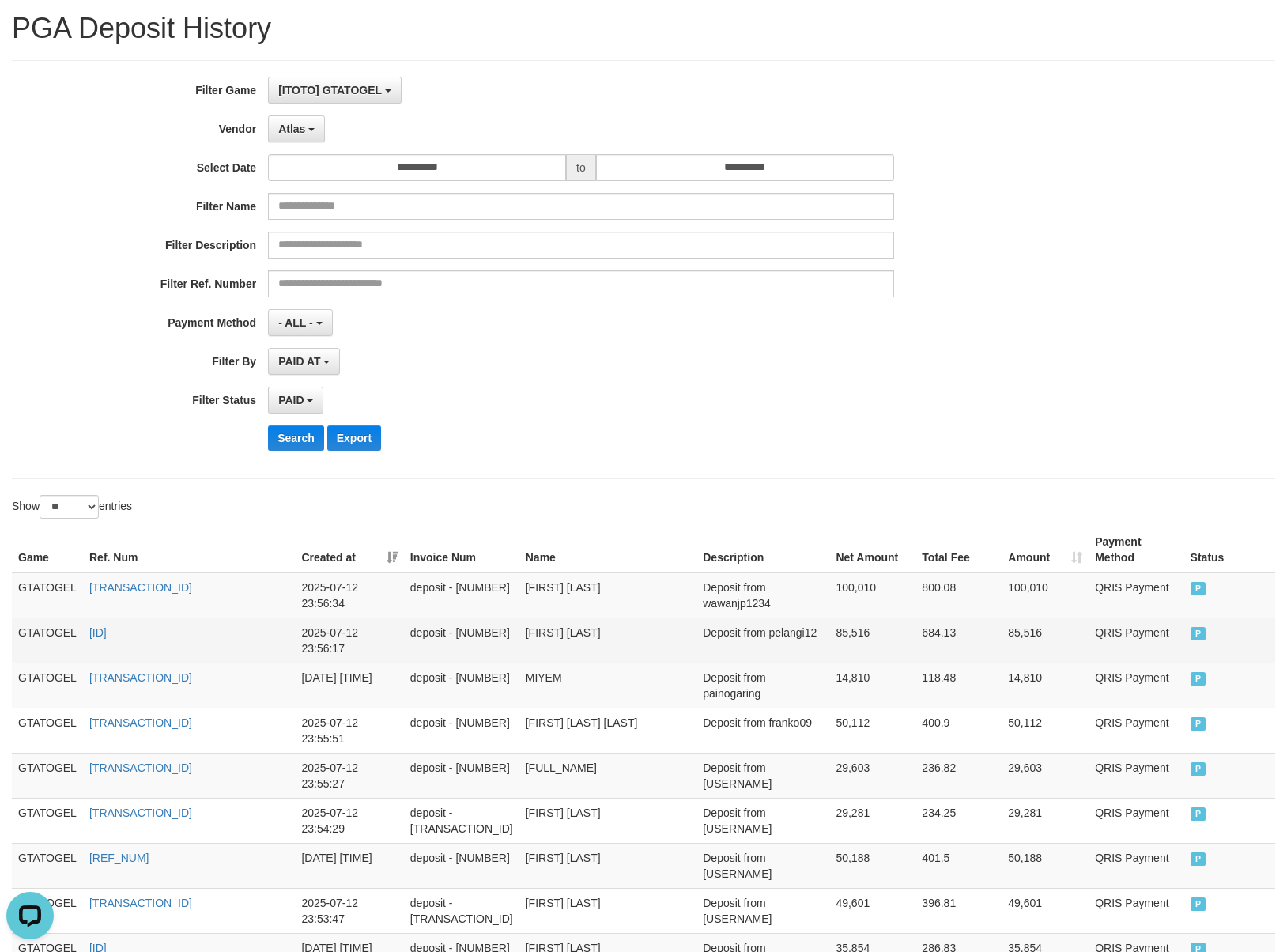 scroll, scrollTop: 0, scrollLeft: 0, axis: both 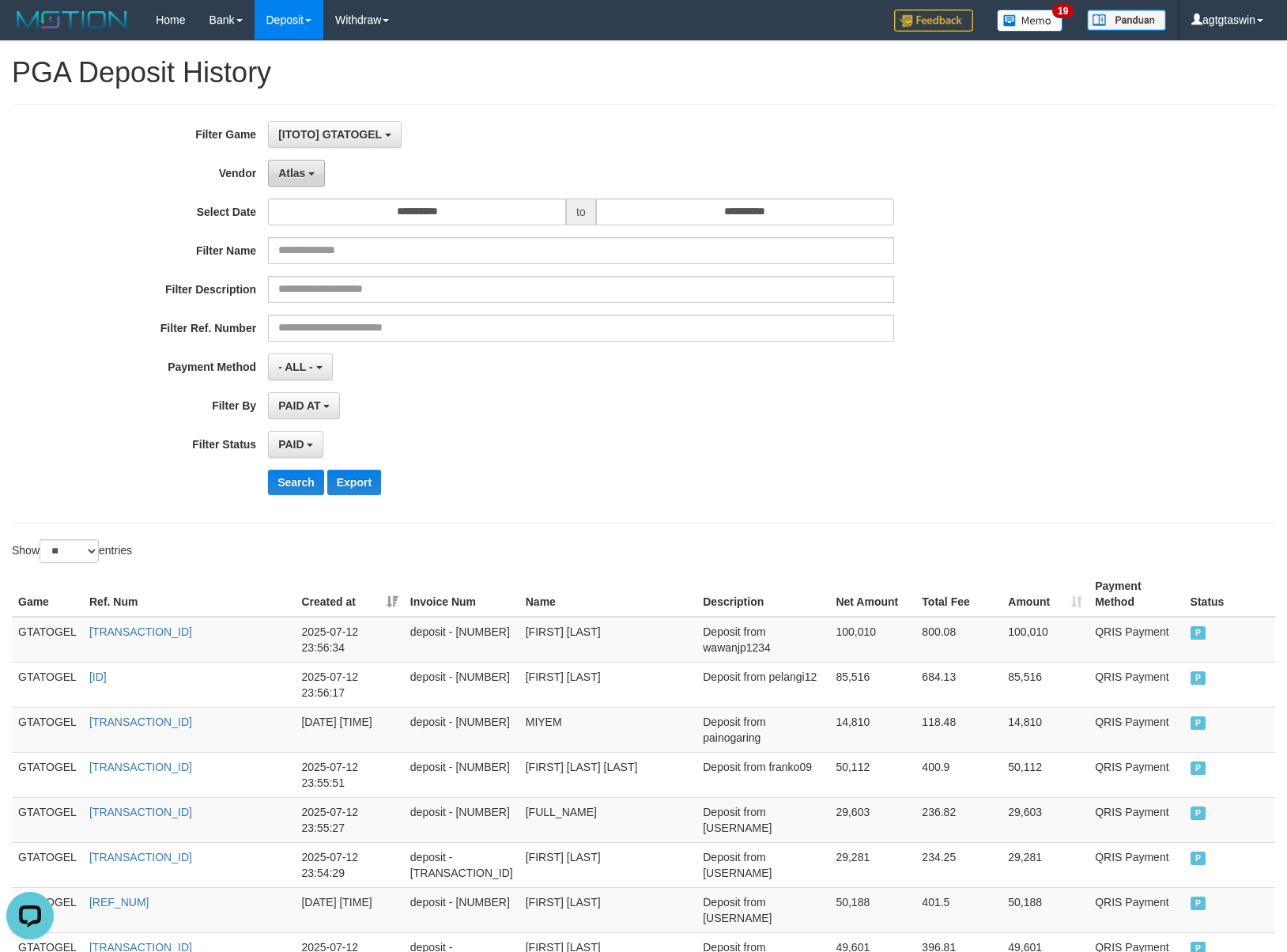 click on "Atlas" at bounding box center (296, 173) 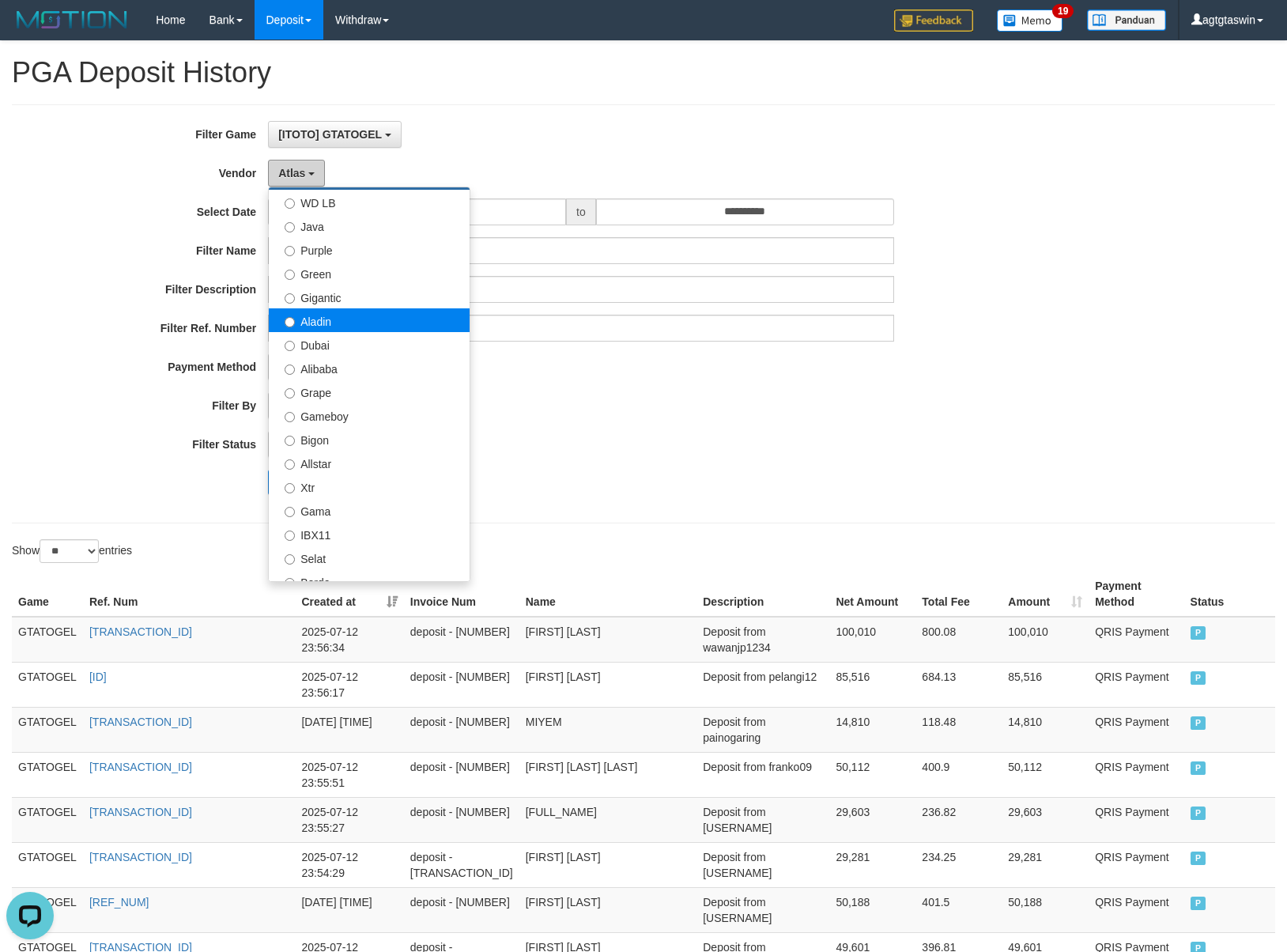 scroll, scrollTop: 0, scrollLeft: 0, axis: both 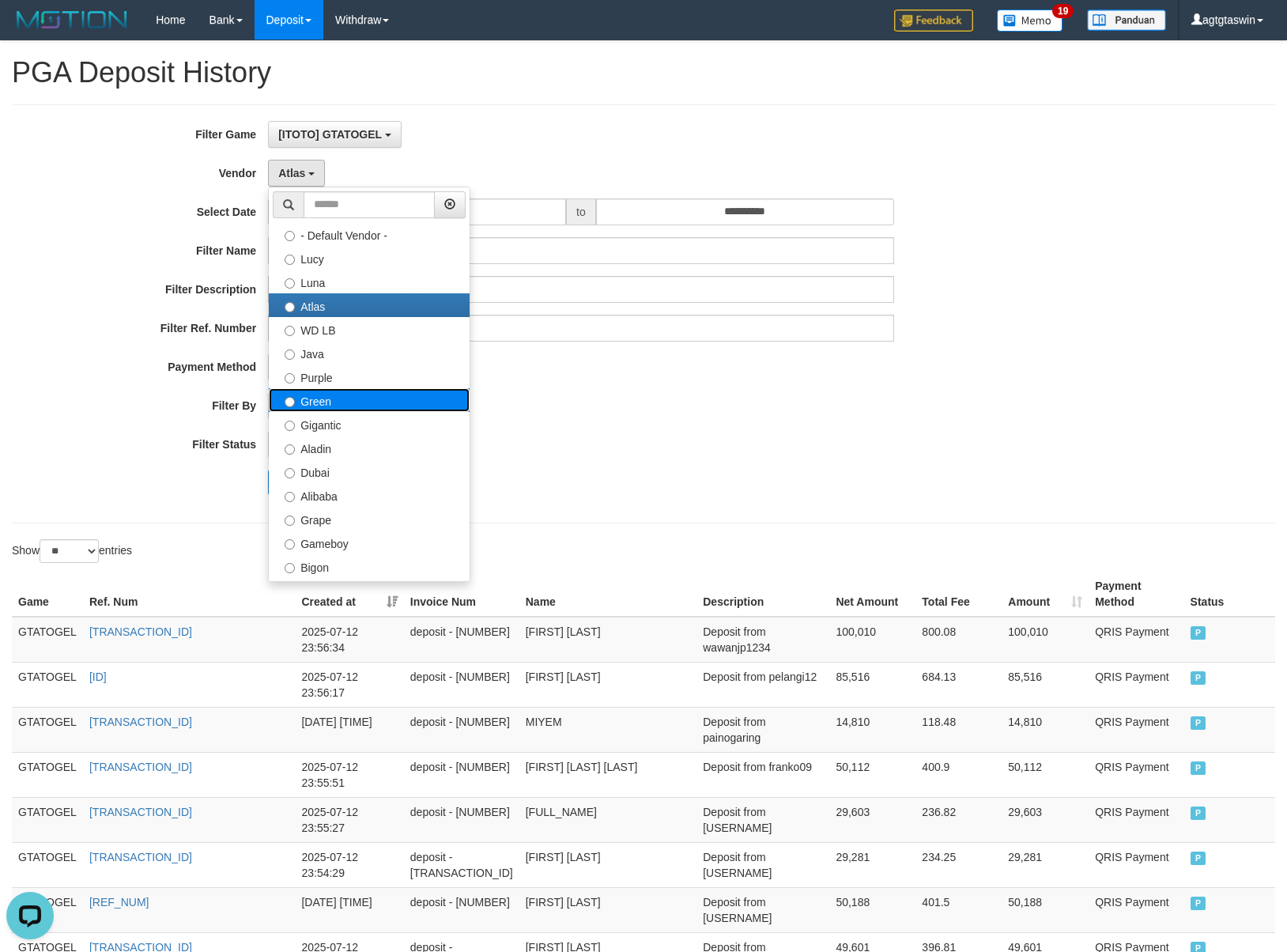 click on "Green" at bounding box center (369, 400) 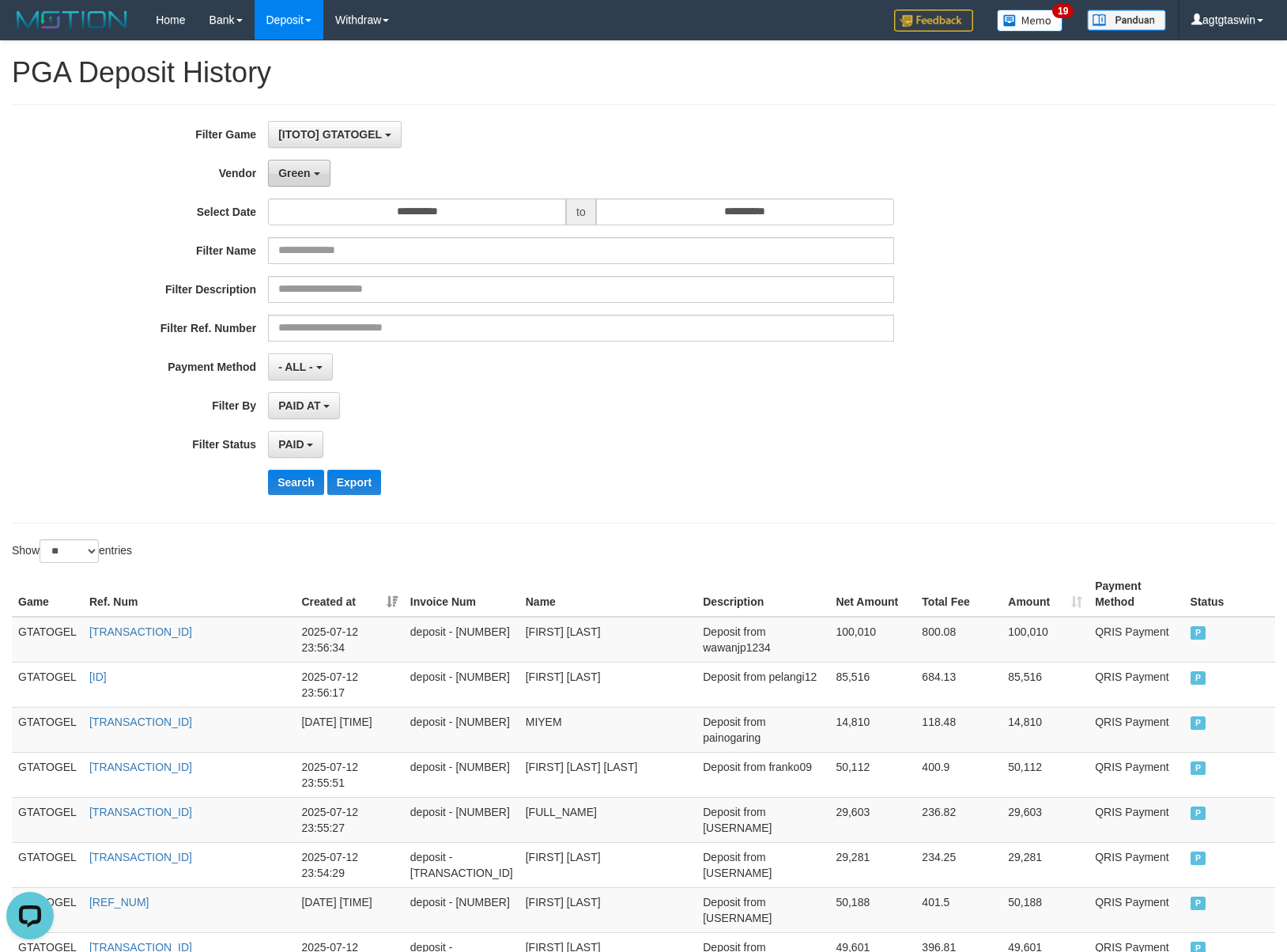drag, startPoint x: 346, startPoint y: 185, endPoint x: 311, endPoint y: 161, distance: 42.43819 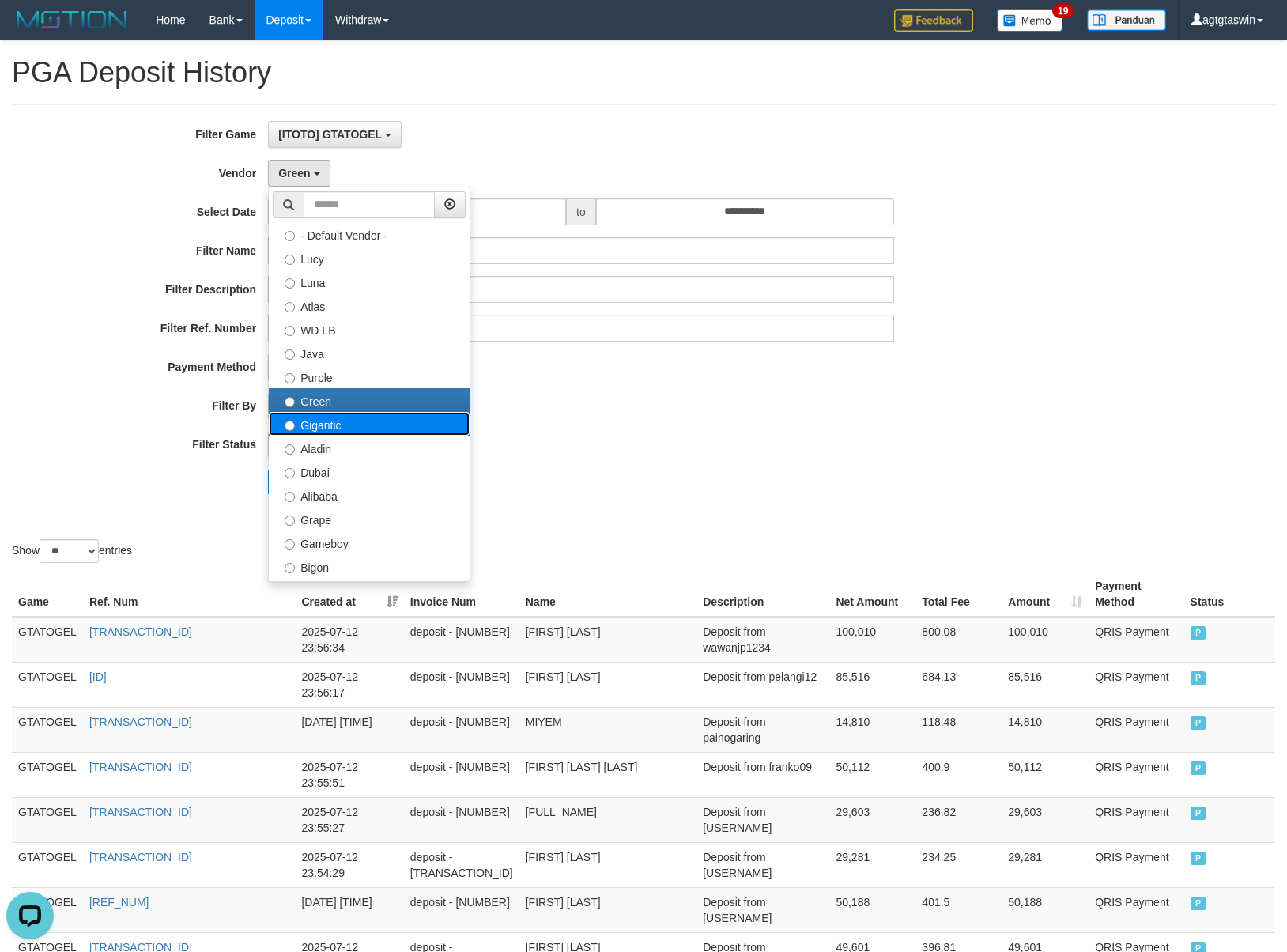 click on "Gigantic" at bounding box center (369, 424) 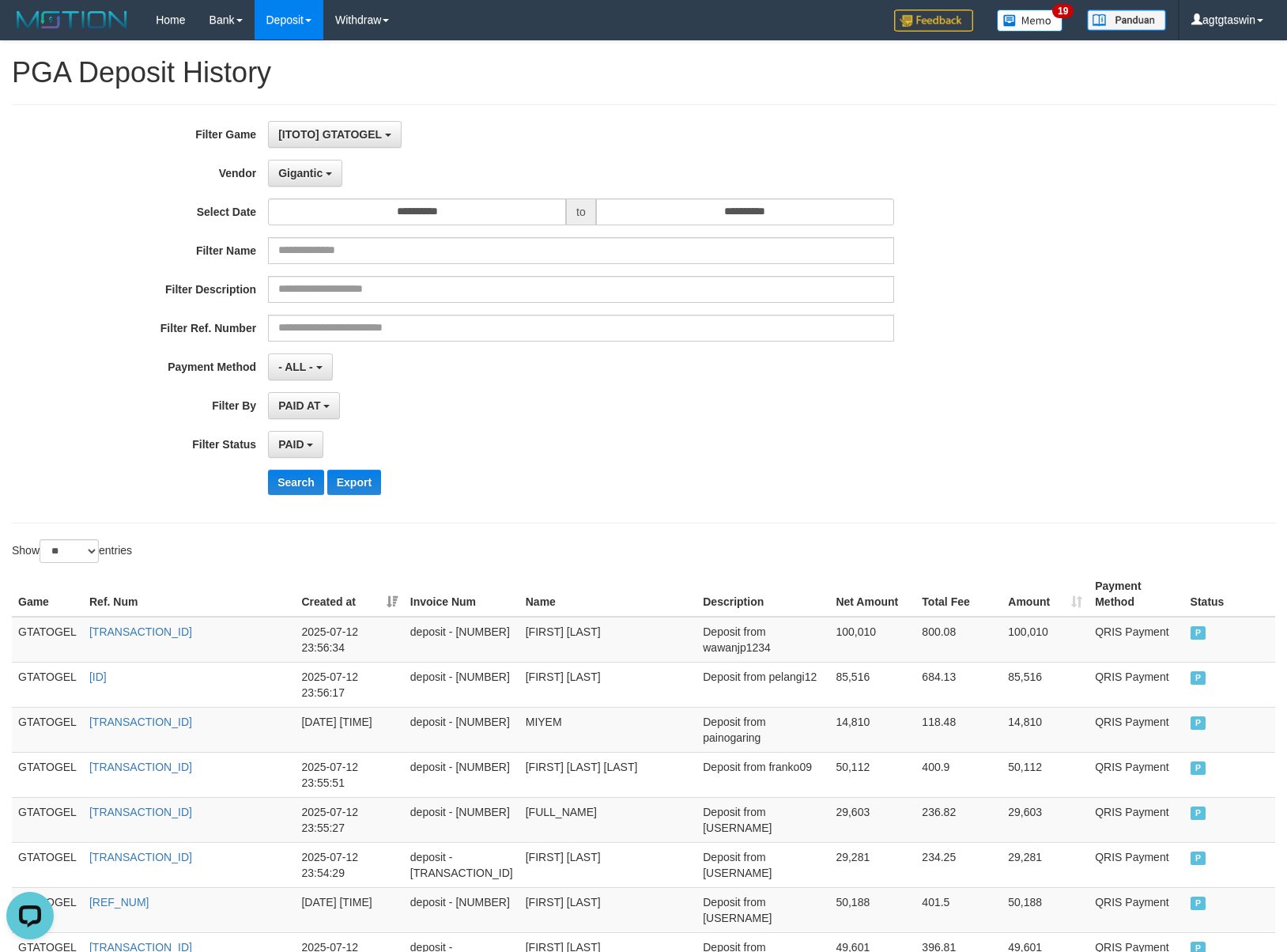 click on "PAID AT
PAID AT
CREATED AT" at bounding box center [580, 406] 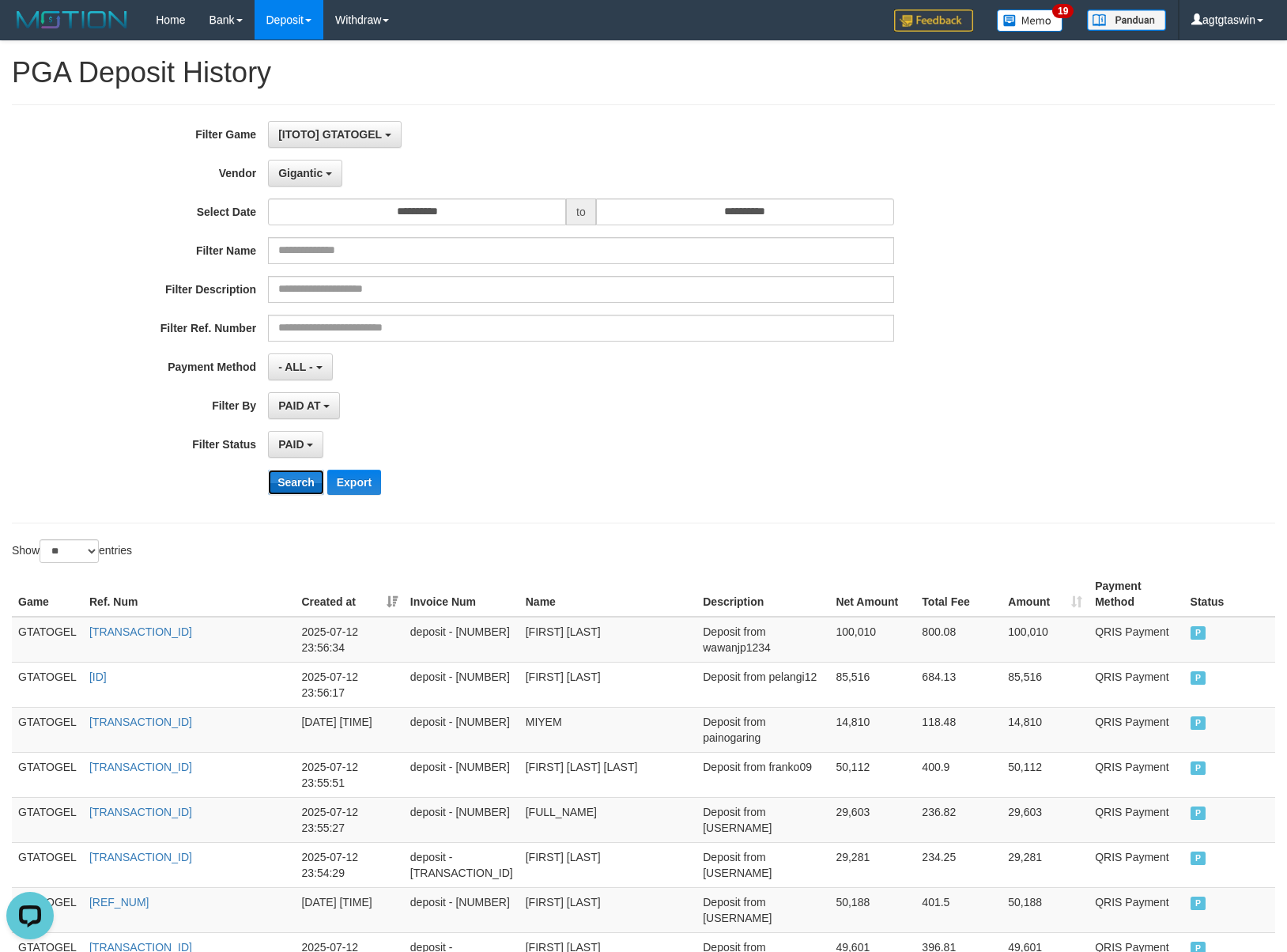 click on "Search" at bounding box center [296, 482] 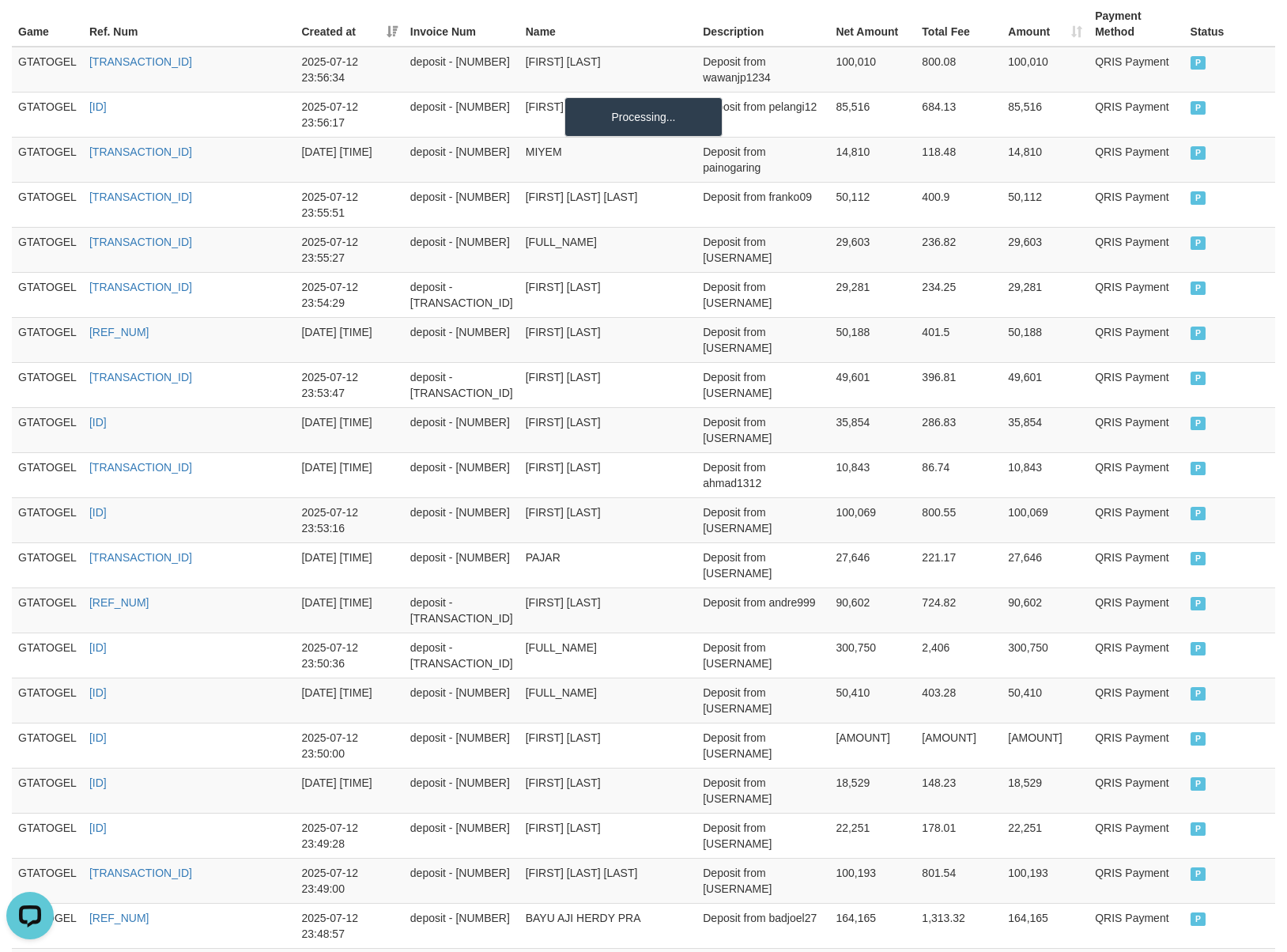 scroll, scrollTop: 973, scrollLeft: 0, axis: vertical 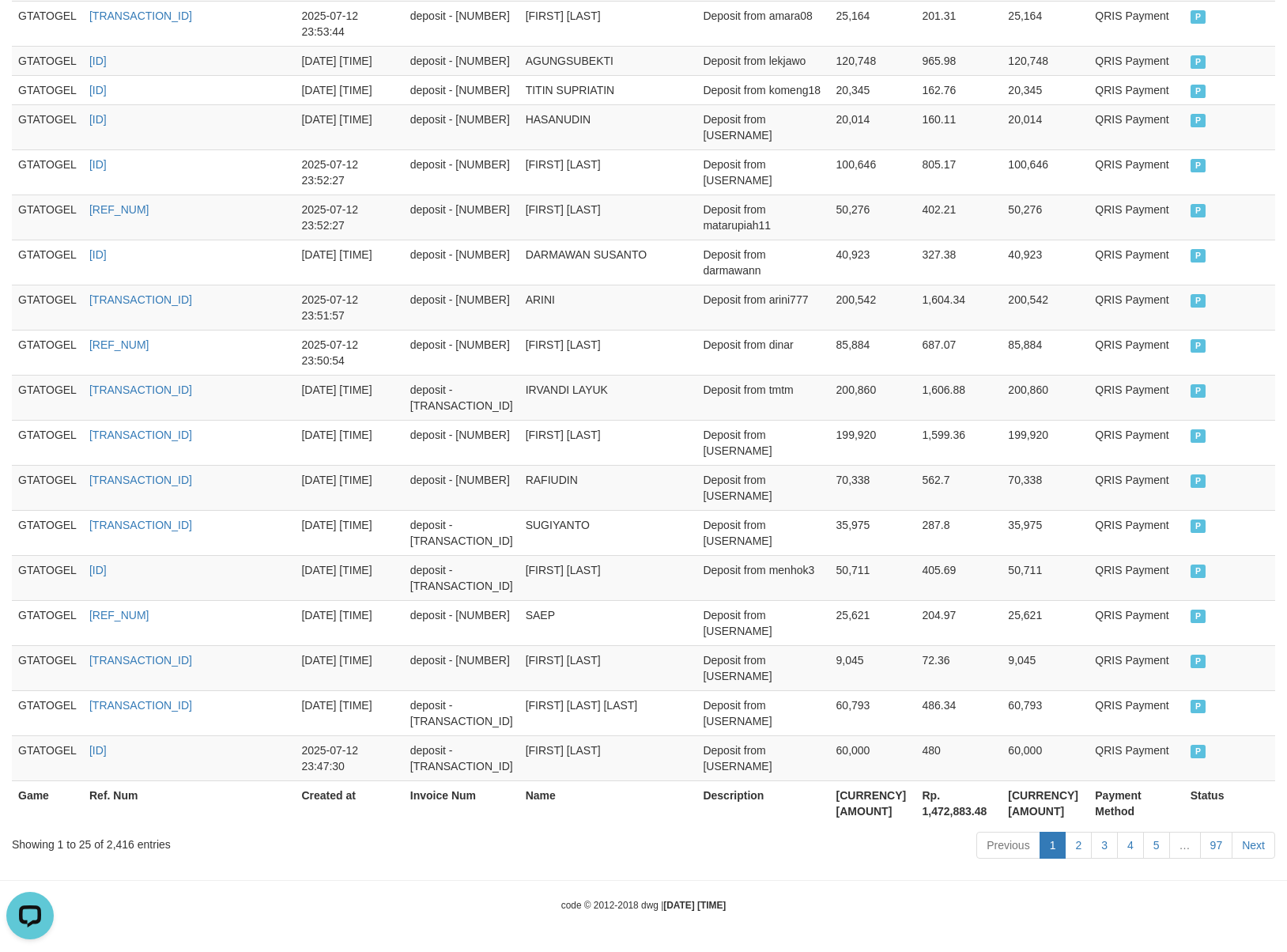 click on "[CURRENCY] [AMOUNT]" at bounding box center (873, 803) 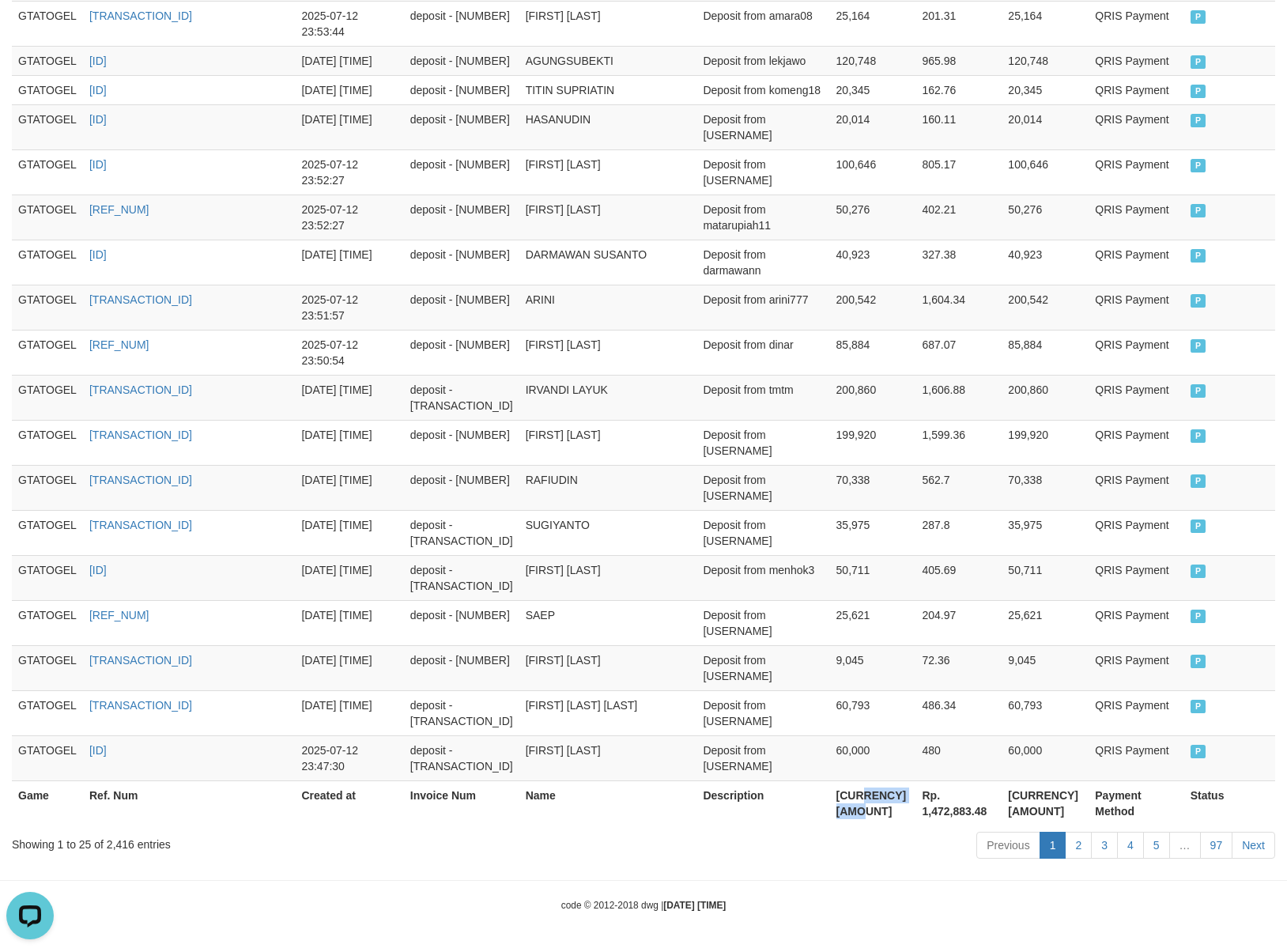 drag, startPoint x: 879, startPoint y: 814, endPoint x: 20, endPoint y: 747, distance: 861.609 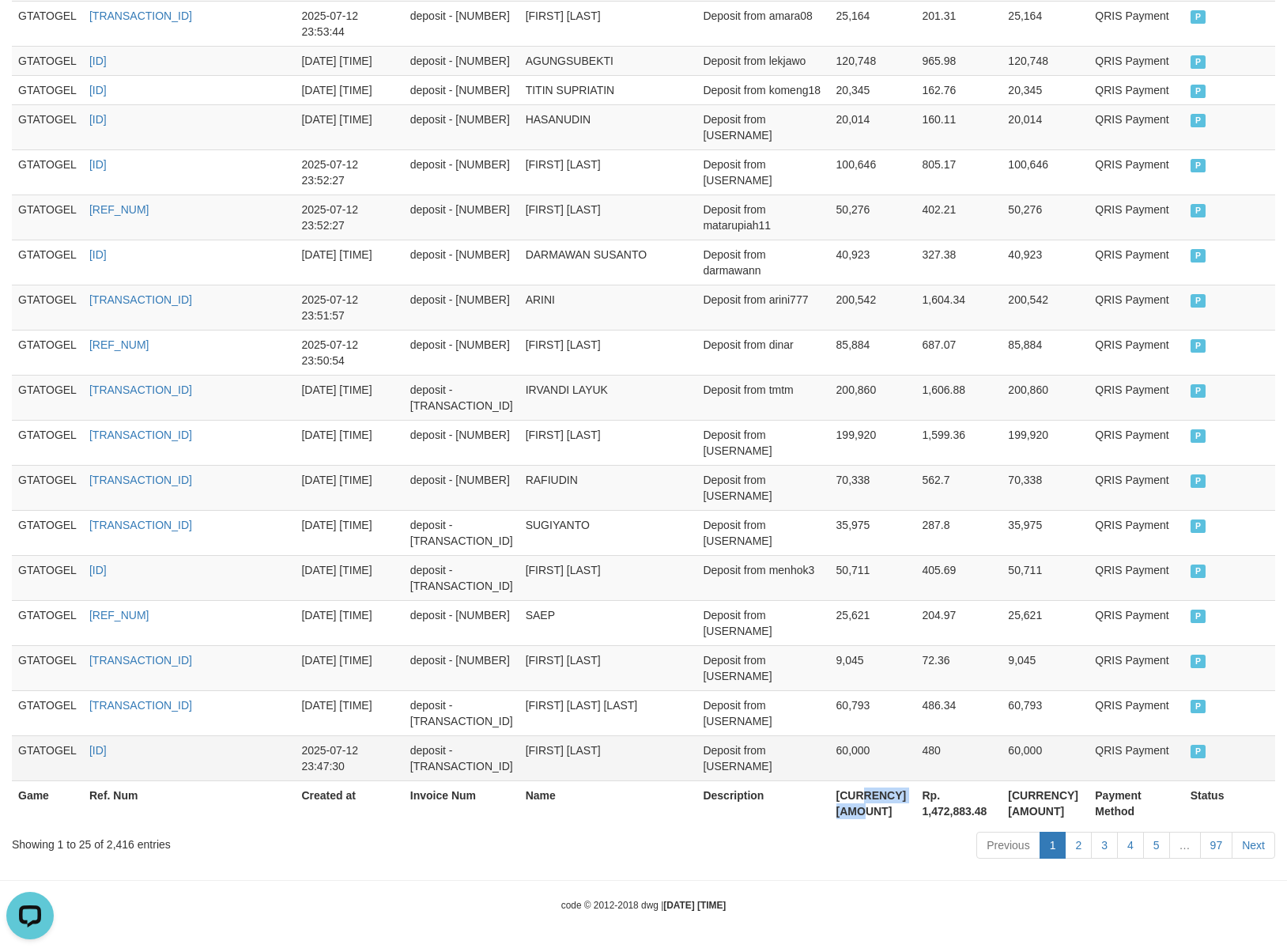 copy on "[AMOUNT]" 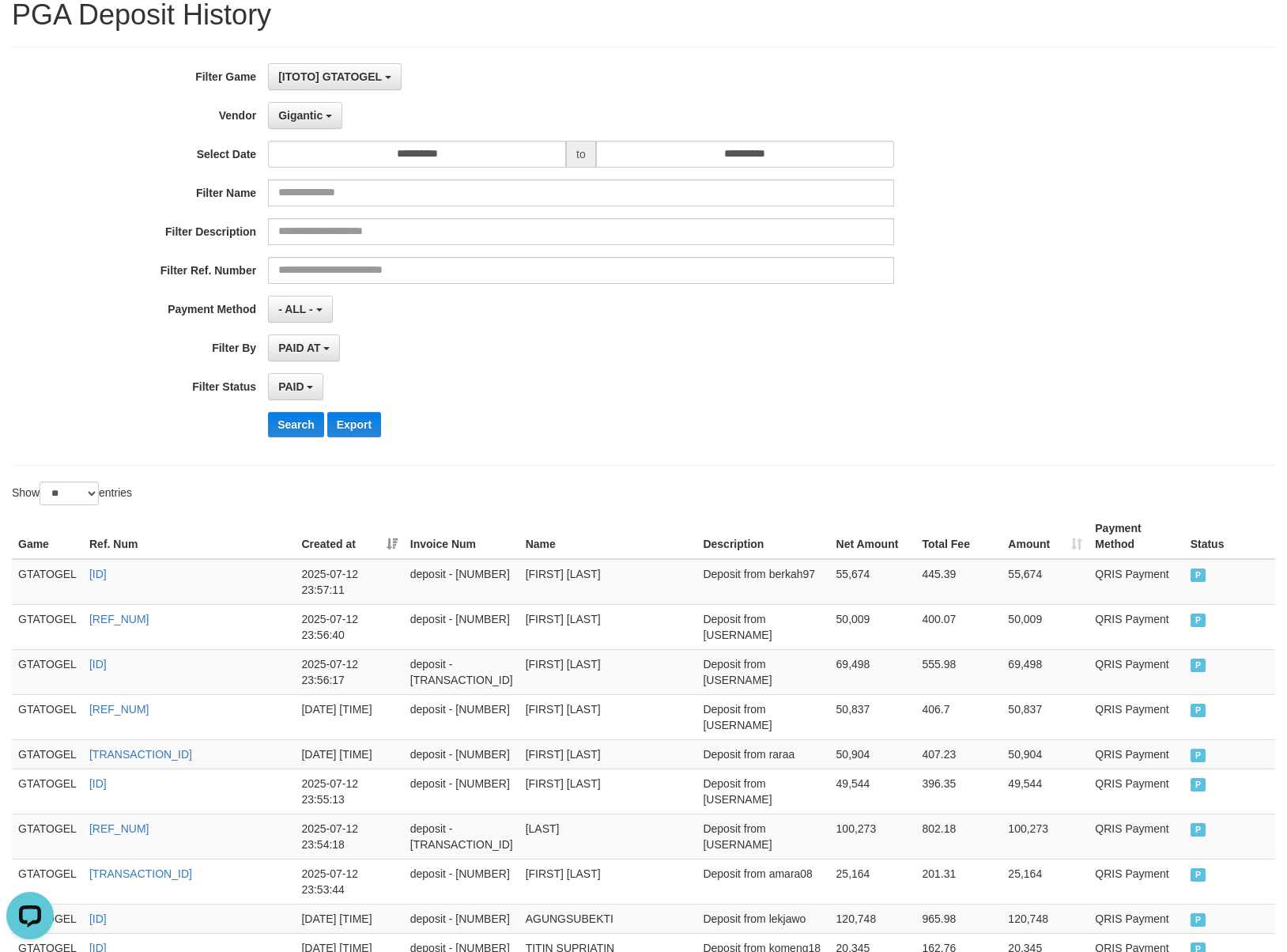 scroll, scrollTop: 0, scrollLeft: 0, axis: both 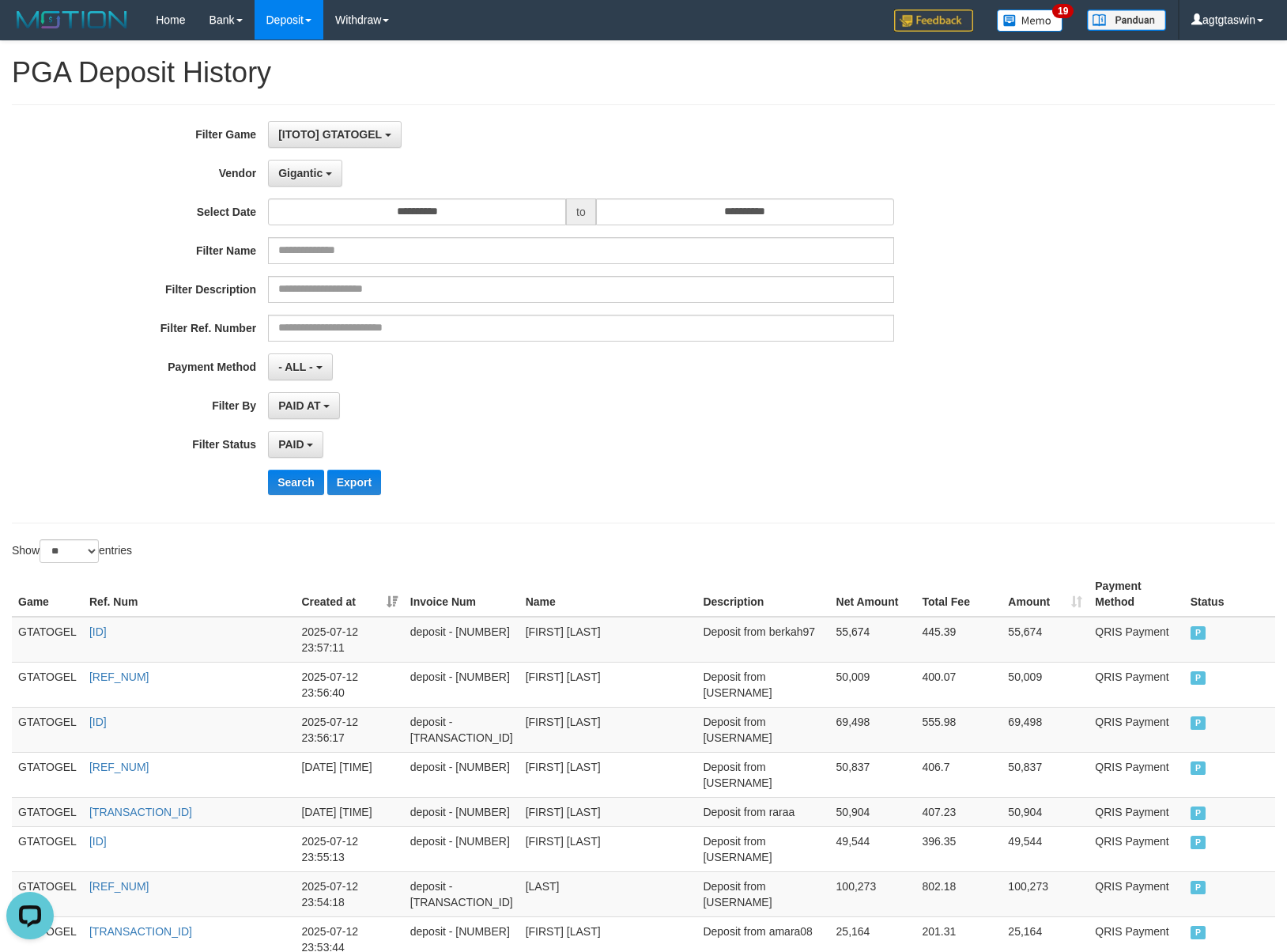 click on "**********" at bounding box center [536, 314] 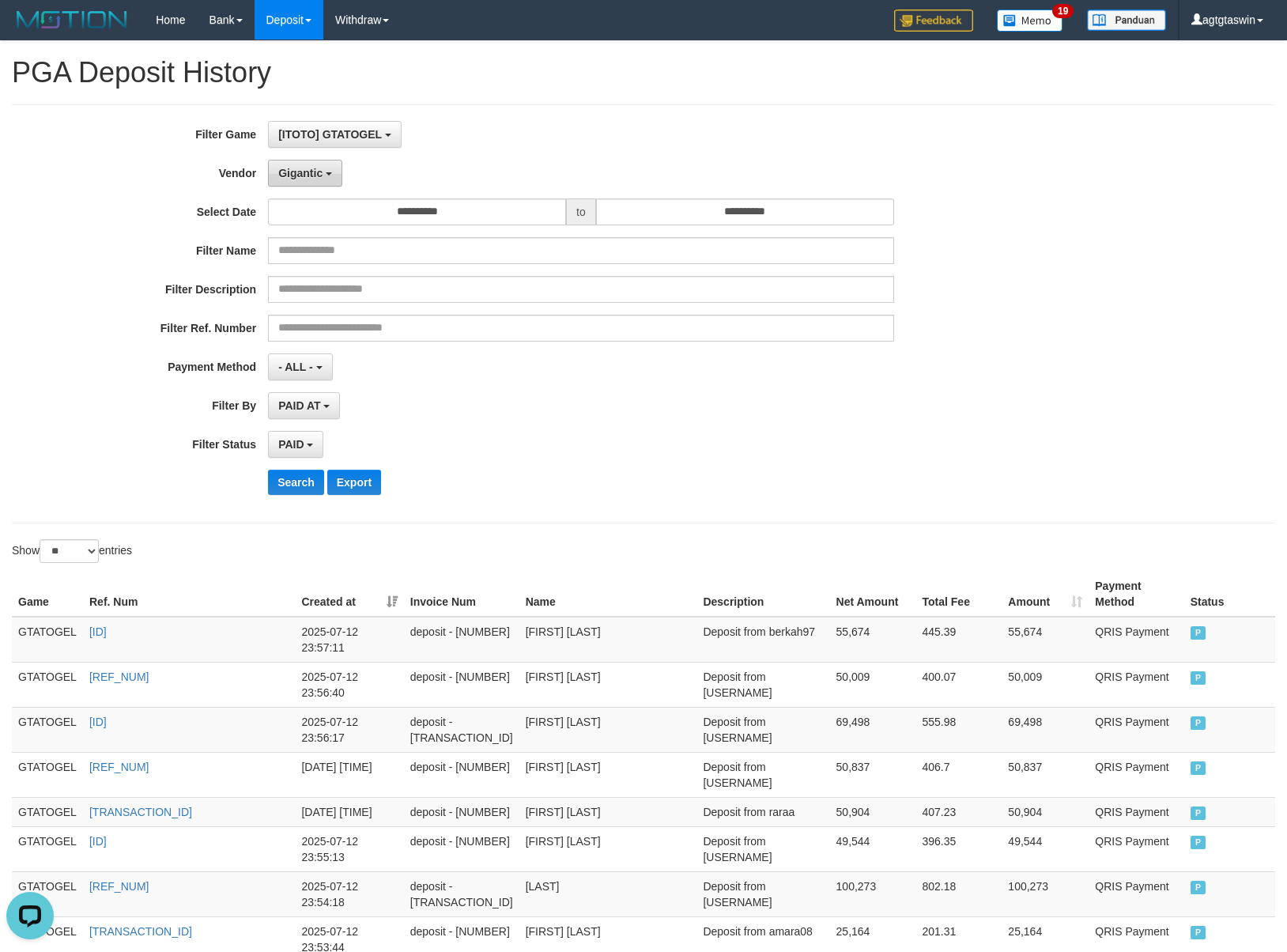 click on "Gigantic" at bounding box center (305, 173) 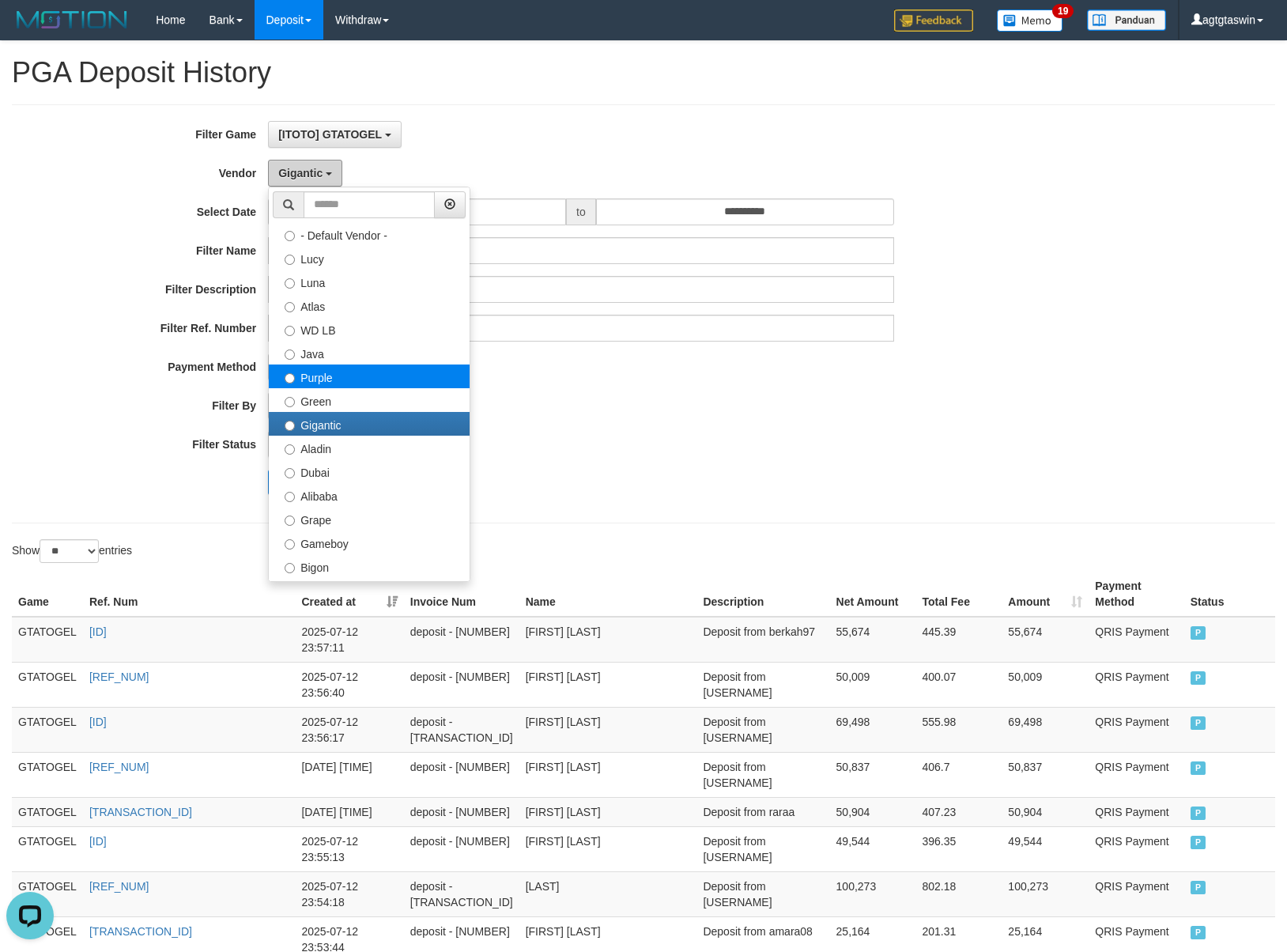 scroll, scrollTop: 105, scrollLeft: 0, axis: vertical 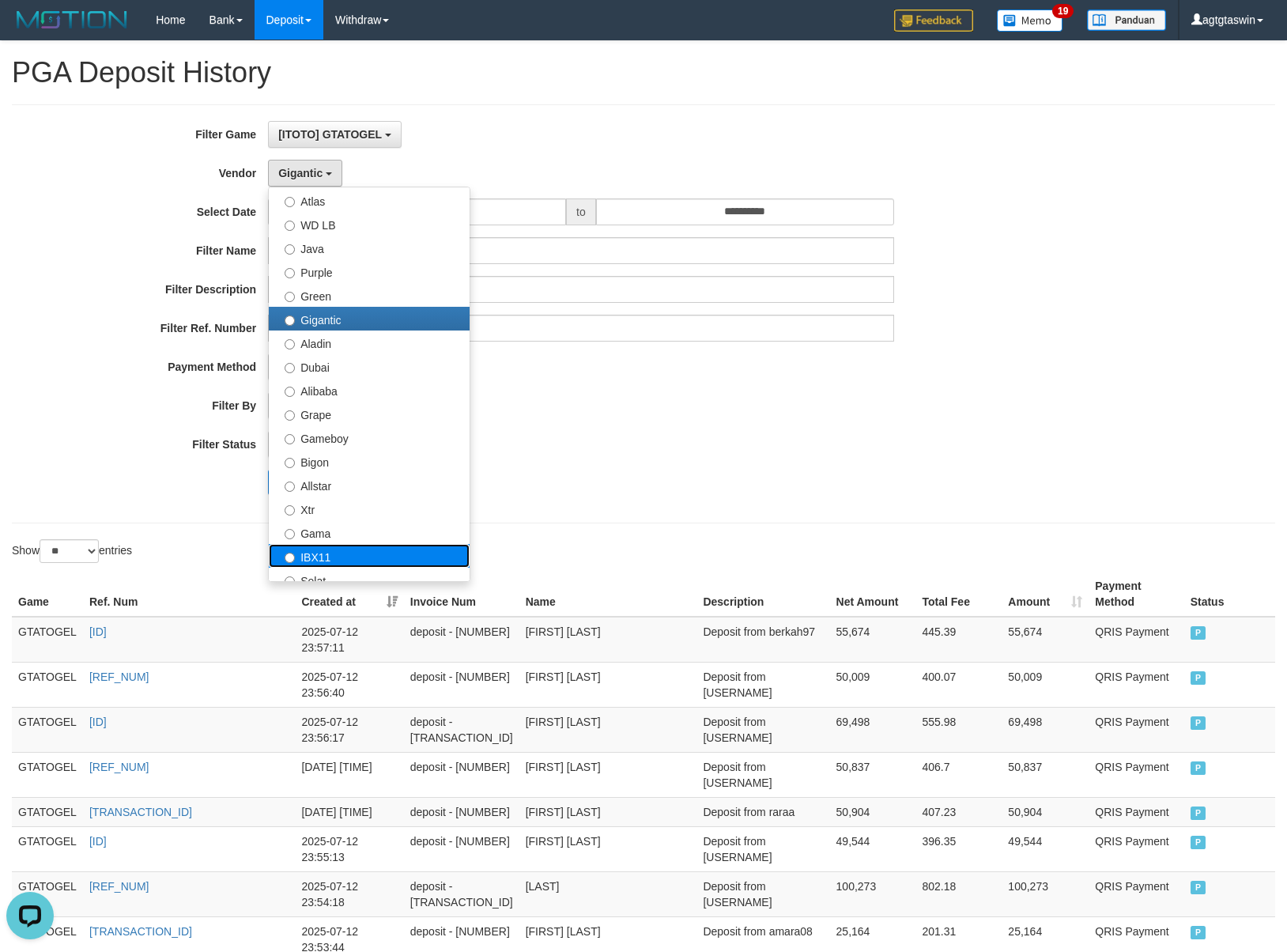 drag, startPoint x: 405, startPoint y: 545, endPoint x: 492, endPoint y: 503, distance: 96.60745 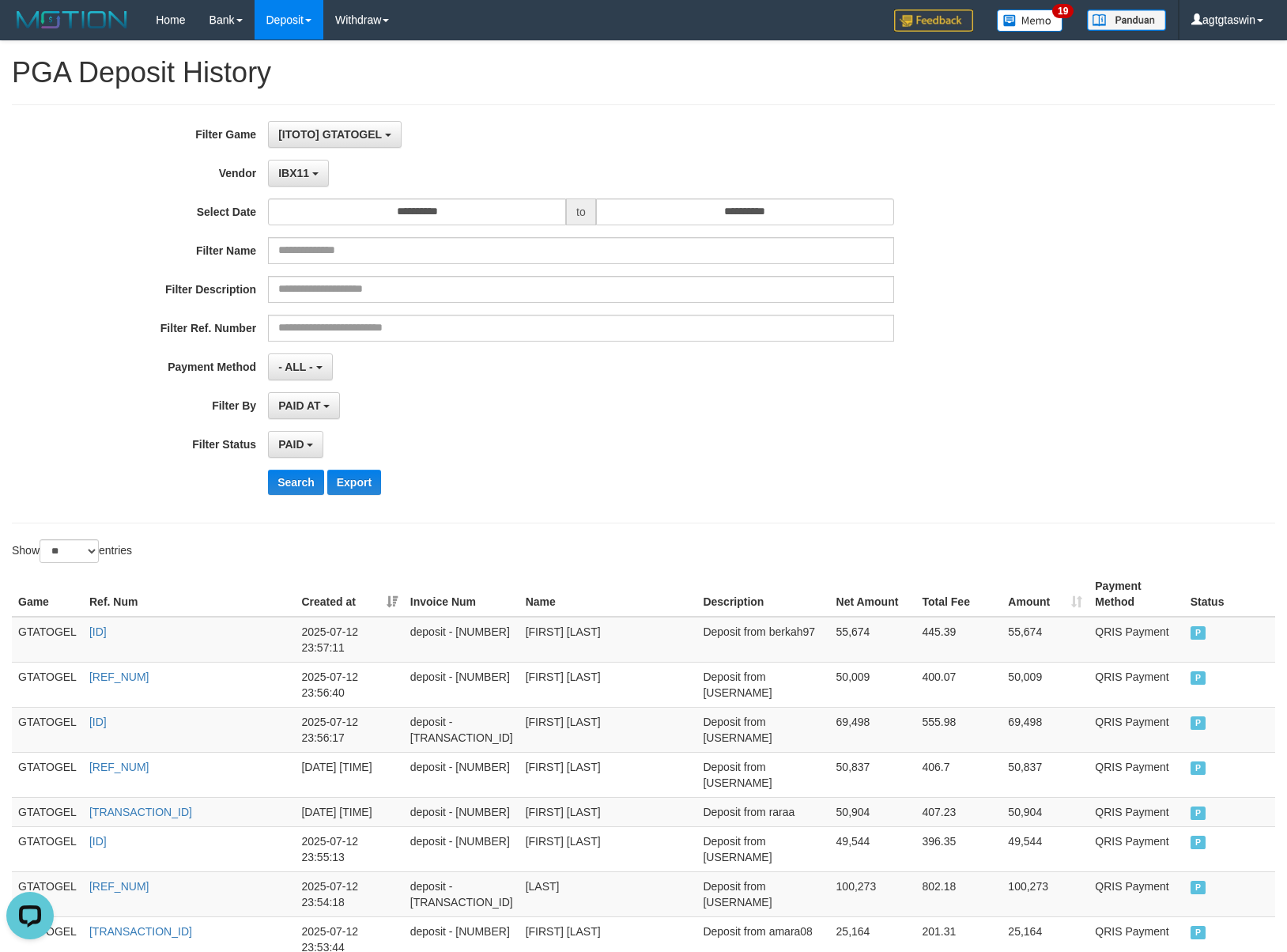 click on "PAID								    SELECT ALL  - ALL -  SELECT STATUS
PENDING/UNPAID
PAID
CANCELED
EXPIRED" at bounding box center [580, 444] 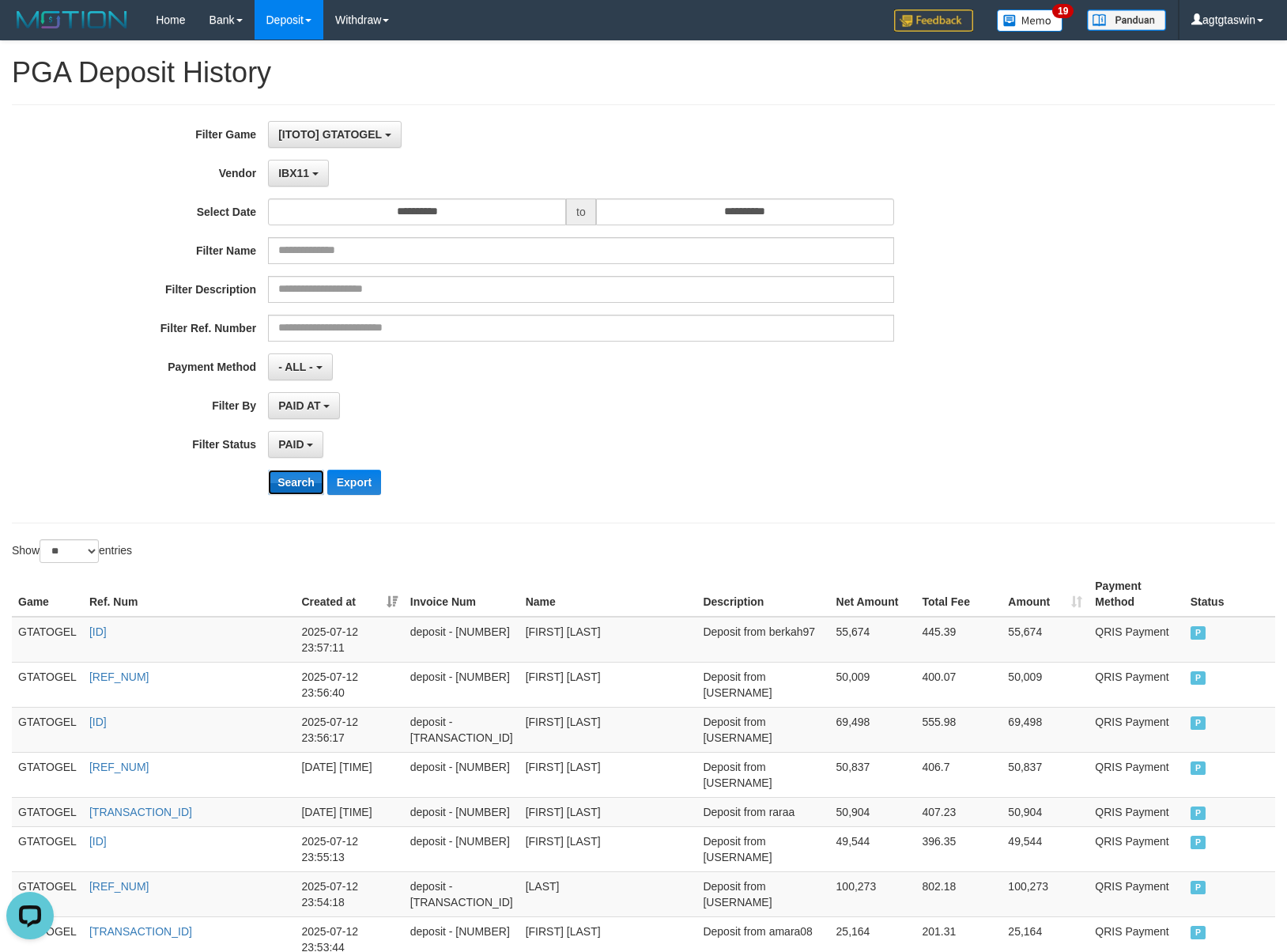 click on "Search" at bounding box center [296, 482] 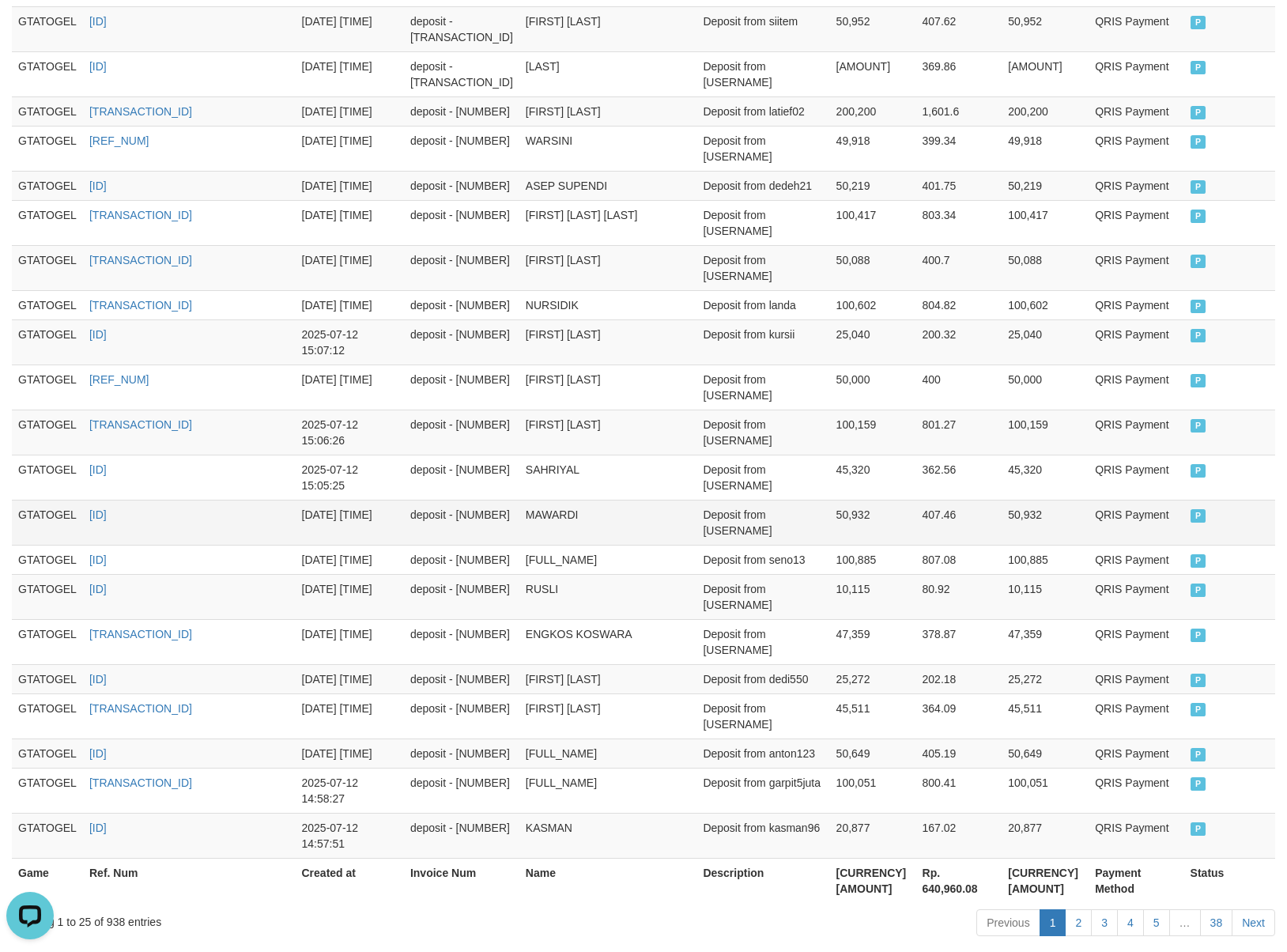 scroll, scrollTop: 973, scrollLeft: 0, axis: vertical 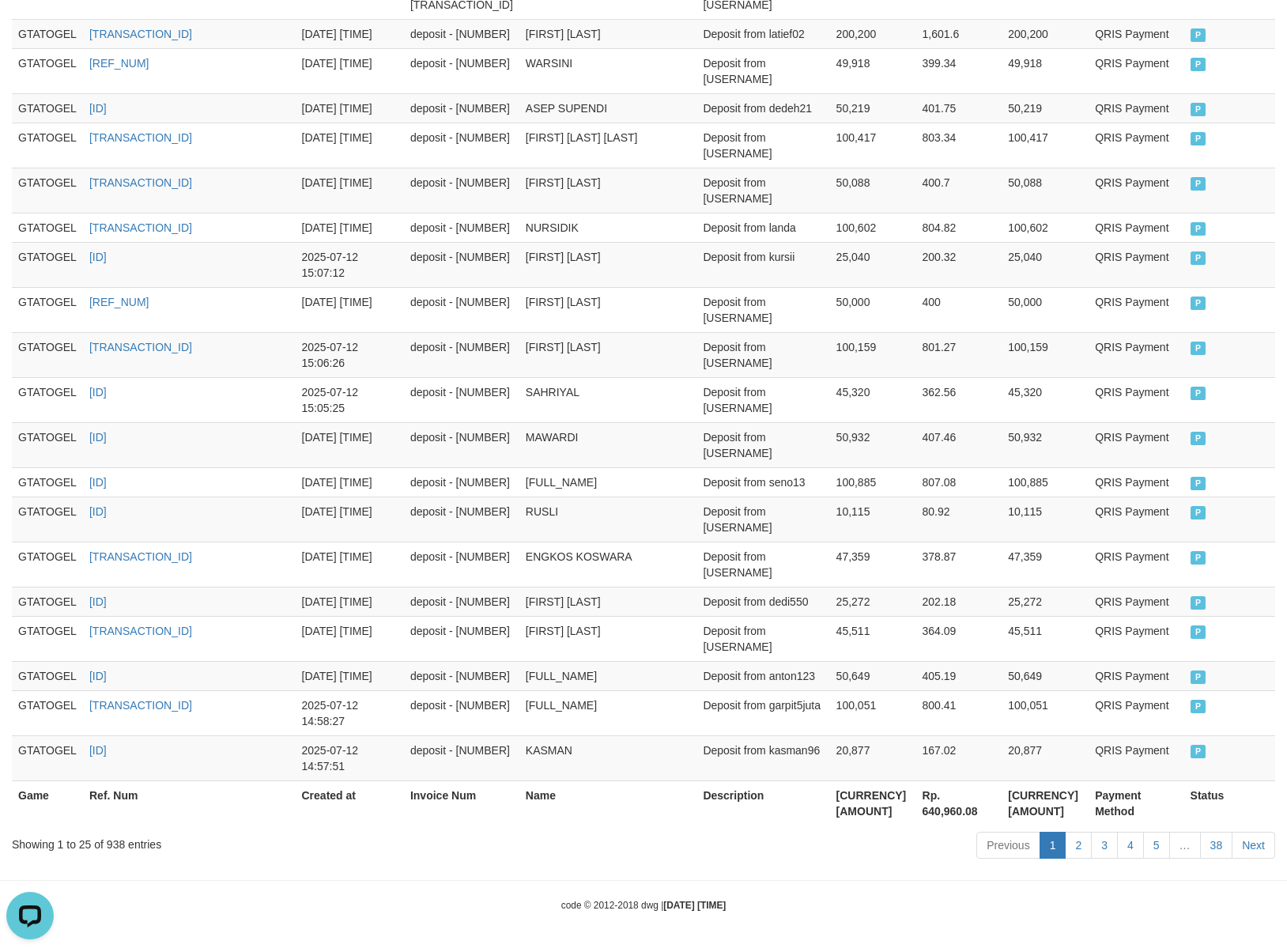 click on "Game Ref. Num Created at Invoice Num Name Description Net Amount Total Fee Amount Payment Method Status
Game Ref. Num Created at Invoice Num Name Description Rp. 80,120,018 Rp. 640,960.08 Rp. 80,120,018 Payment Method Status
GTATOGEL [ID] [DATE] [TIME] deposit - [NUMBER] [LAST] Deposit from [USERNAME] 50,976 407.81 50,976 QRIS Payment P   GTATOGEL [ID] [DATE] [TIME] deposit - [NUMBER] [FIRST] [LAST] Deposit from [USERNAME] 100,114 800.91 100,114 QRIS Payment P   GTATOGEL [ID] [DATE] [TIME] deposit - [NUMBER] [FIRST] [LAST] Deposit from [USERNAME] 50,880 407.04 50,880 QRIS Payment P   GTATOGEL [ID] [DATE] [TIME] deposit - [NUMBER] [FIRST] [LAST] Deposit from [USERNAME] 495,705 3,965.64 495,705 QRIS Payment P   GTATOGEL [ID] [DATE] [TIME] deposit - [NUMBER] [FIRST] [LAST] Deposit from [USERNAME] 50,952 407.62 50,952 QRIS Payment P   P" at bounding box center [644, 264] 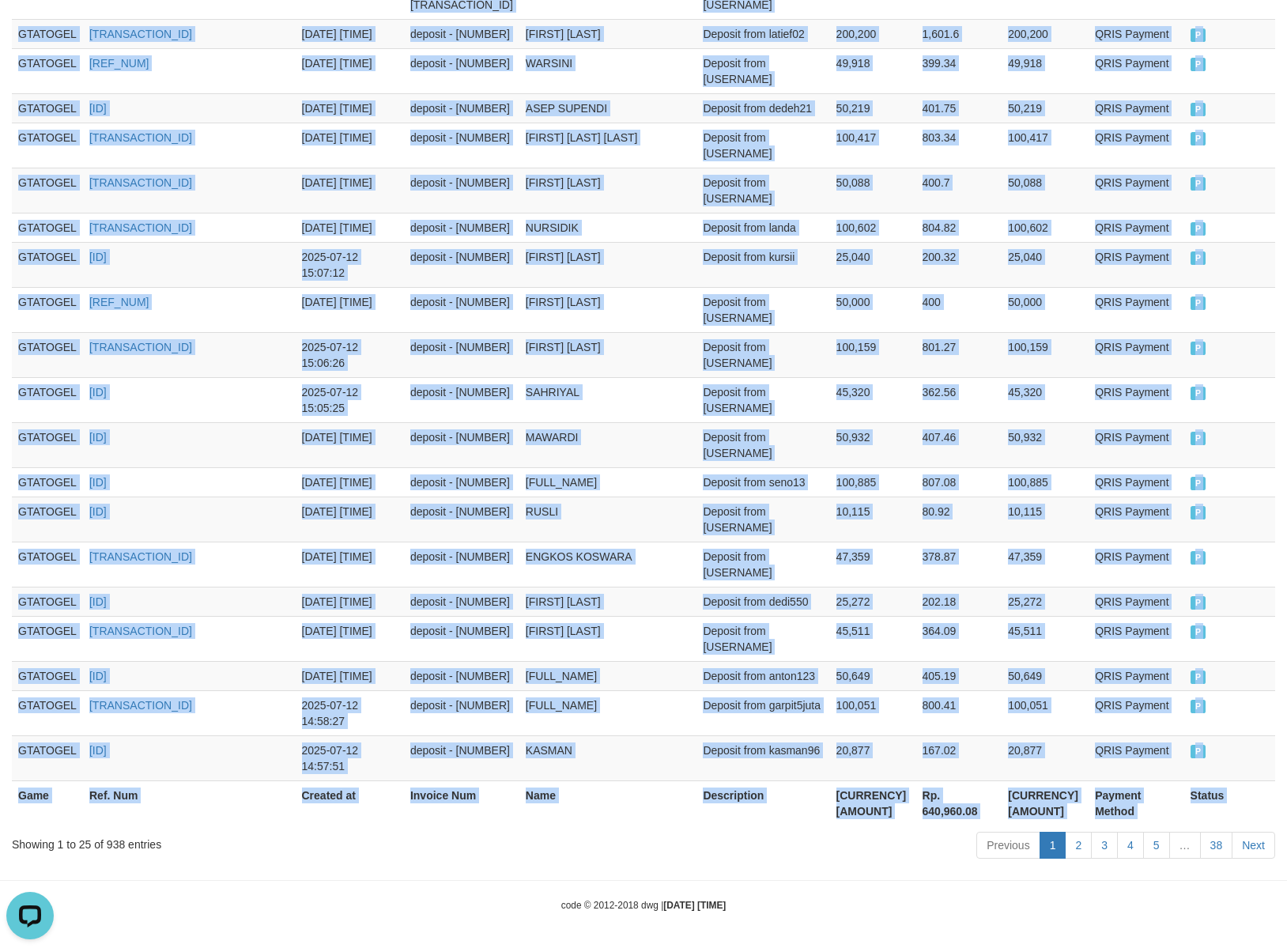 click on "Game Ref. Num Created at Invoice Num Name Description Net Amount Total Fee Amount Payment Method Status
Game Ref. Num Created at Invoice Num Name Description Rp. 80,120,018 Rp. 640,960.08 Rp. 80,120,018 Payment Method Status
GTATOGEL [ID] [DATE] [TIME] deposit - [NUMBER] [LAST] Deposit from [USERNAME] 50,976 407.81 50,976 QRIS Payment P   GTATOGEL [ID] [DATE] [TIME] deposit - [NUMBER] [FIRST] [LAST] Deposit from [USERNAME] 100,114 800.91 100,114 QRIS Payment P   GTATOGEL [ID] [DATE] [TIME] deposit - [NUMBER] [FIRST] [LAST] Deposit from [USERNAME] 50,880 407.04 50,880 QRIS Payment P   GTATOGEL [ID] [DATE] [TIME] deposit - [NUMBER] [FIRST] [LAST] Deposit from [USERNAME] 495,705 3,965.64 495,705 QRIS Payment P   GTATOGEL [ID] [DATE] [TIME] deposit - [NUMBER] [FIRST] [LAST] Deposit from [USERNAME] 50,952 407.62 50,952 QRIS Payment P   P" at bounding box center [644, 264] 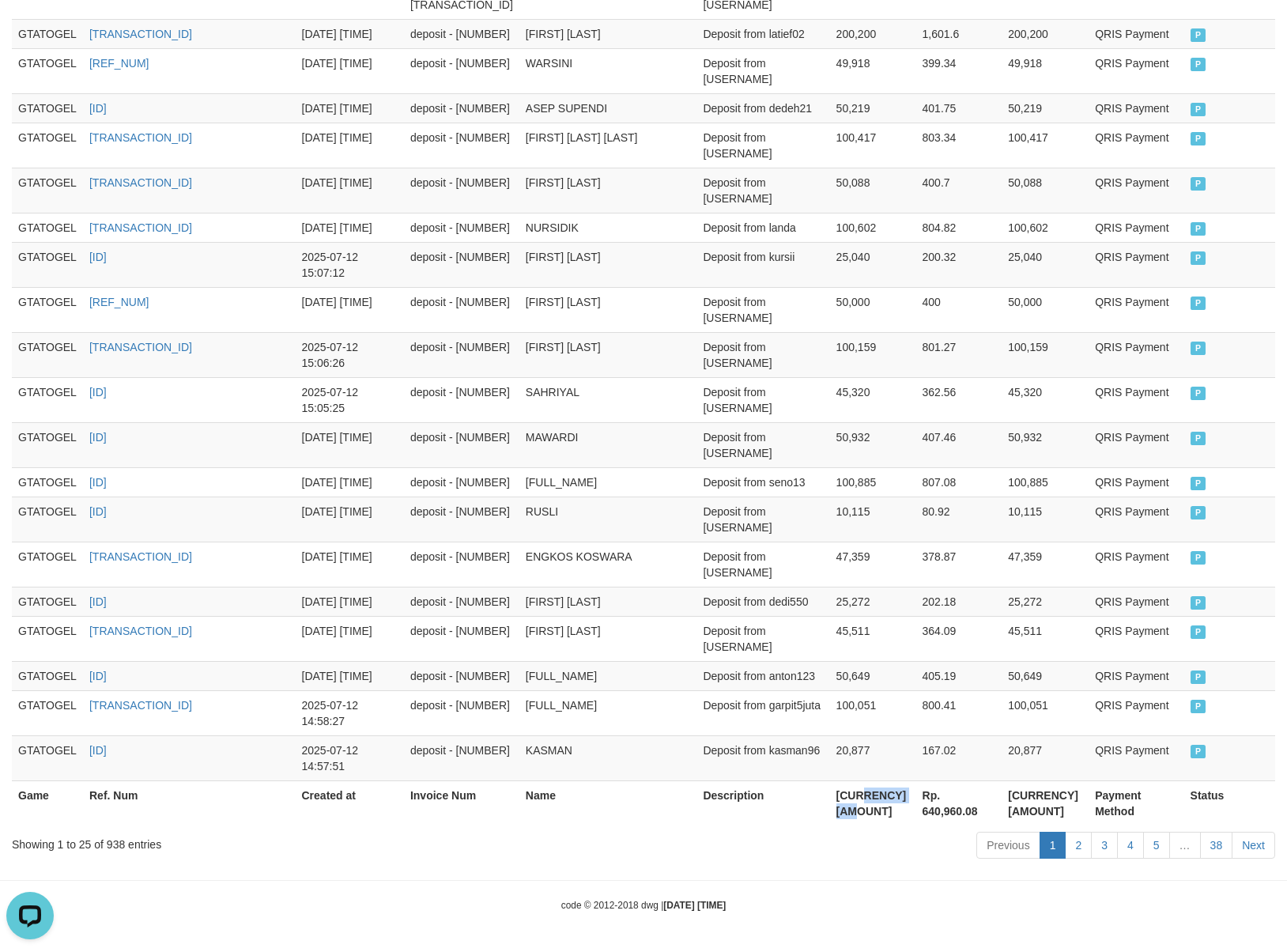 click on "[CURRENCY] [AMOUNT]" at bounding box center [873, 803] 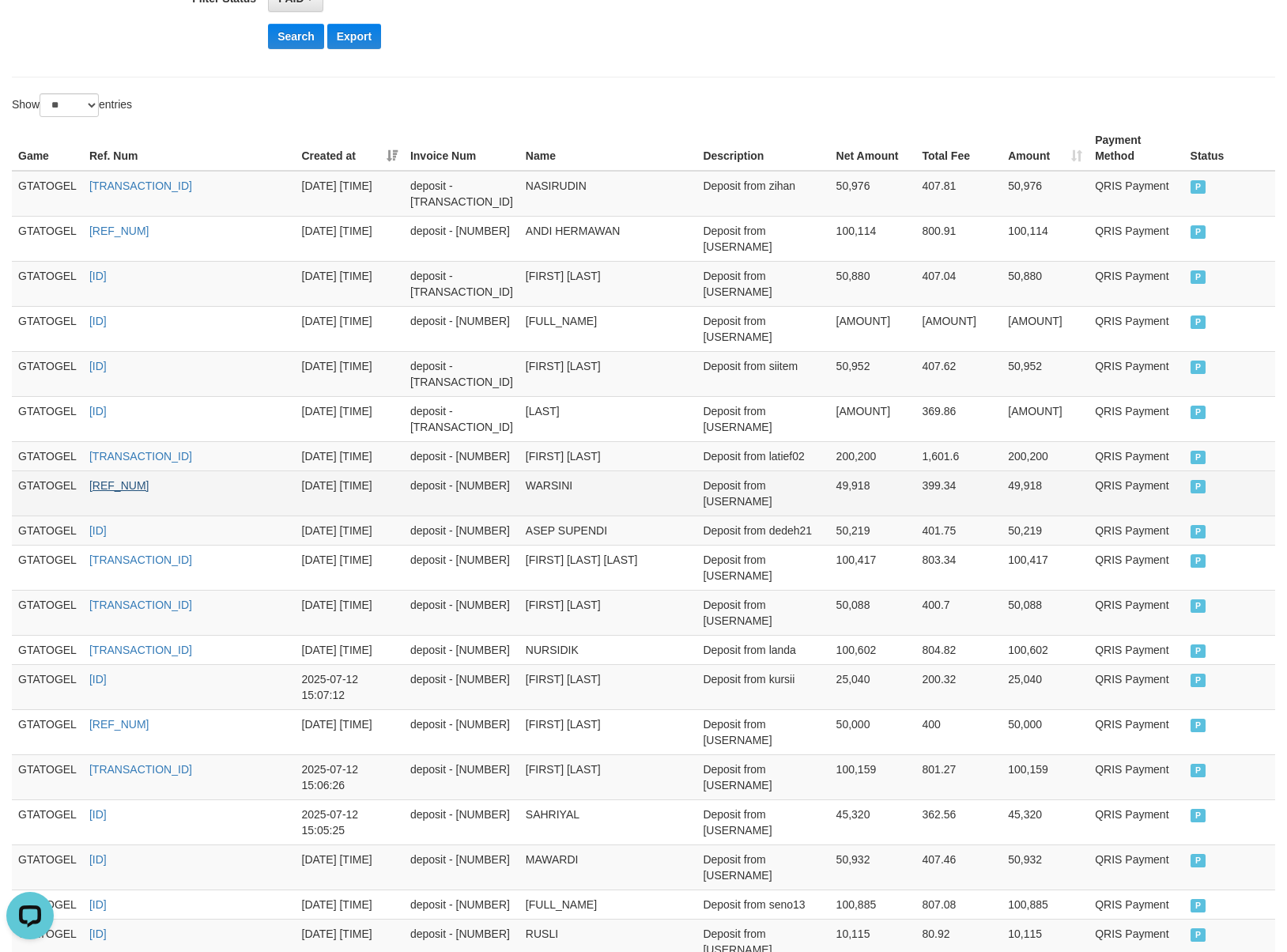 scroll, scrollTop: 0, scrollLeft: 0, axis: both 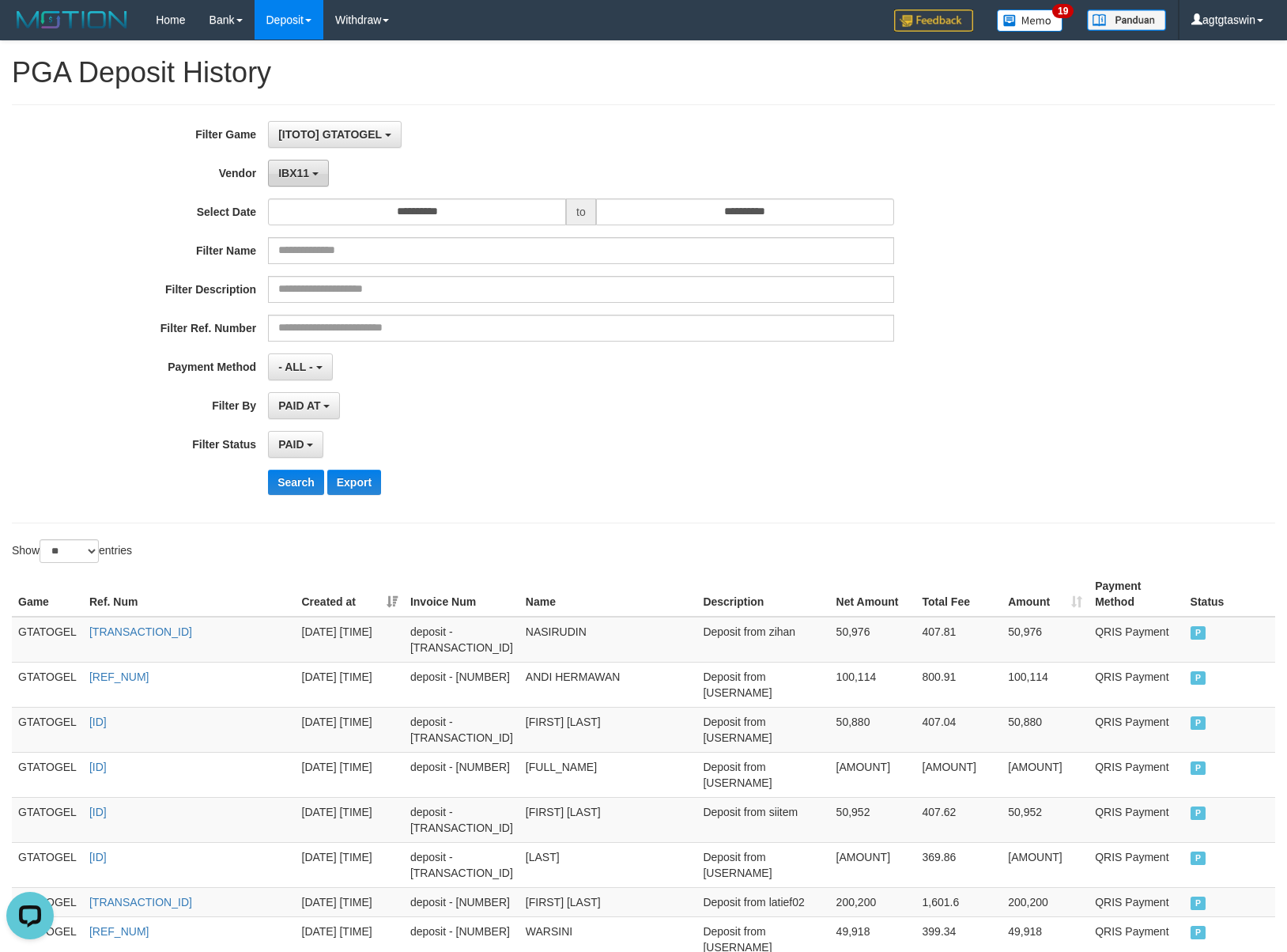 click on "IBX11" at bounding box center (298, 173) 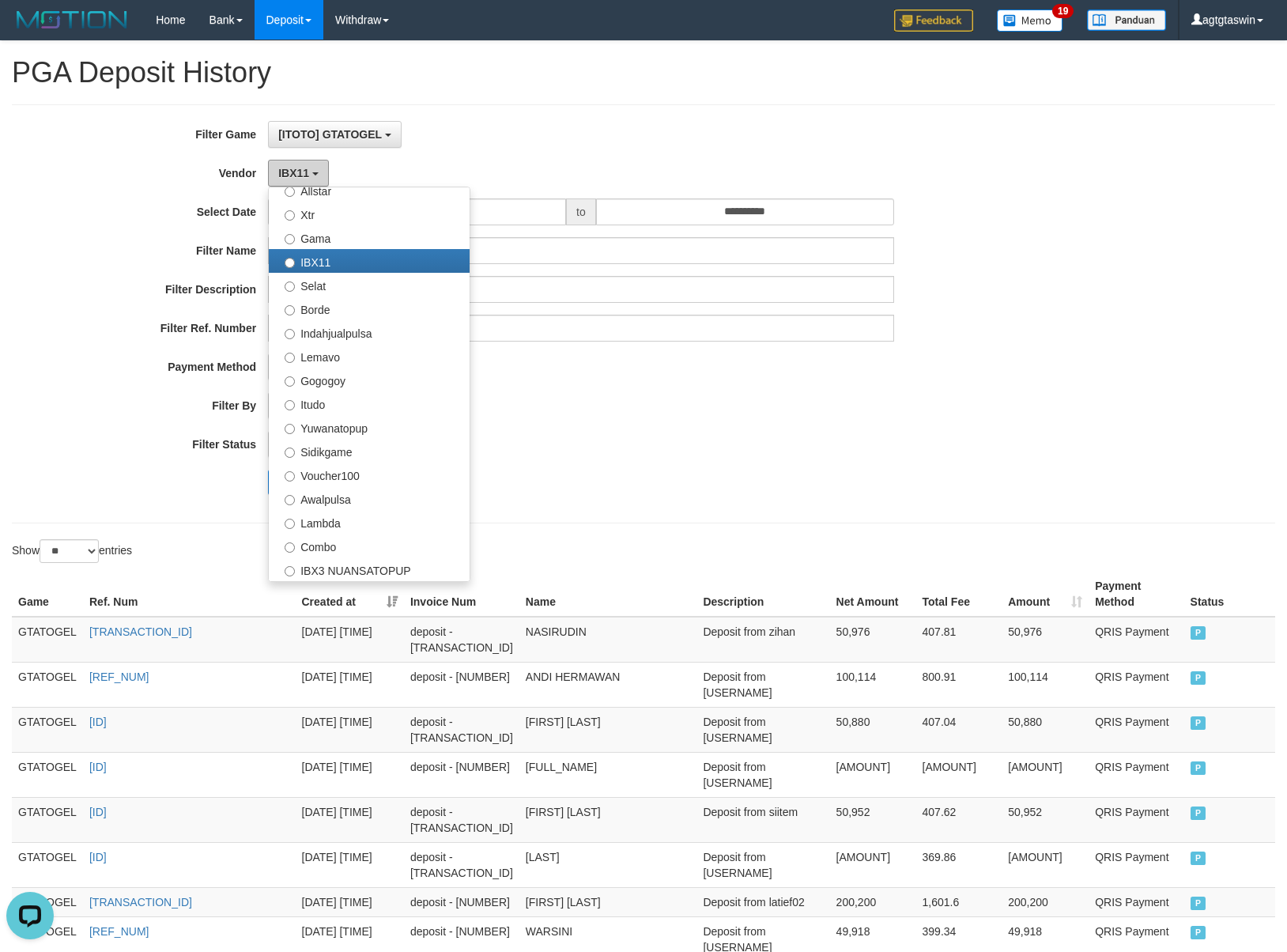 scroll, scrollTop: 544, scrollLeft: 0, axis: vertical 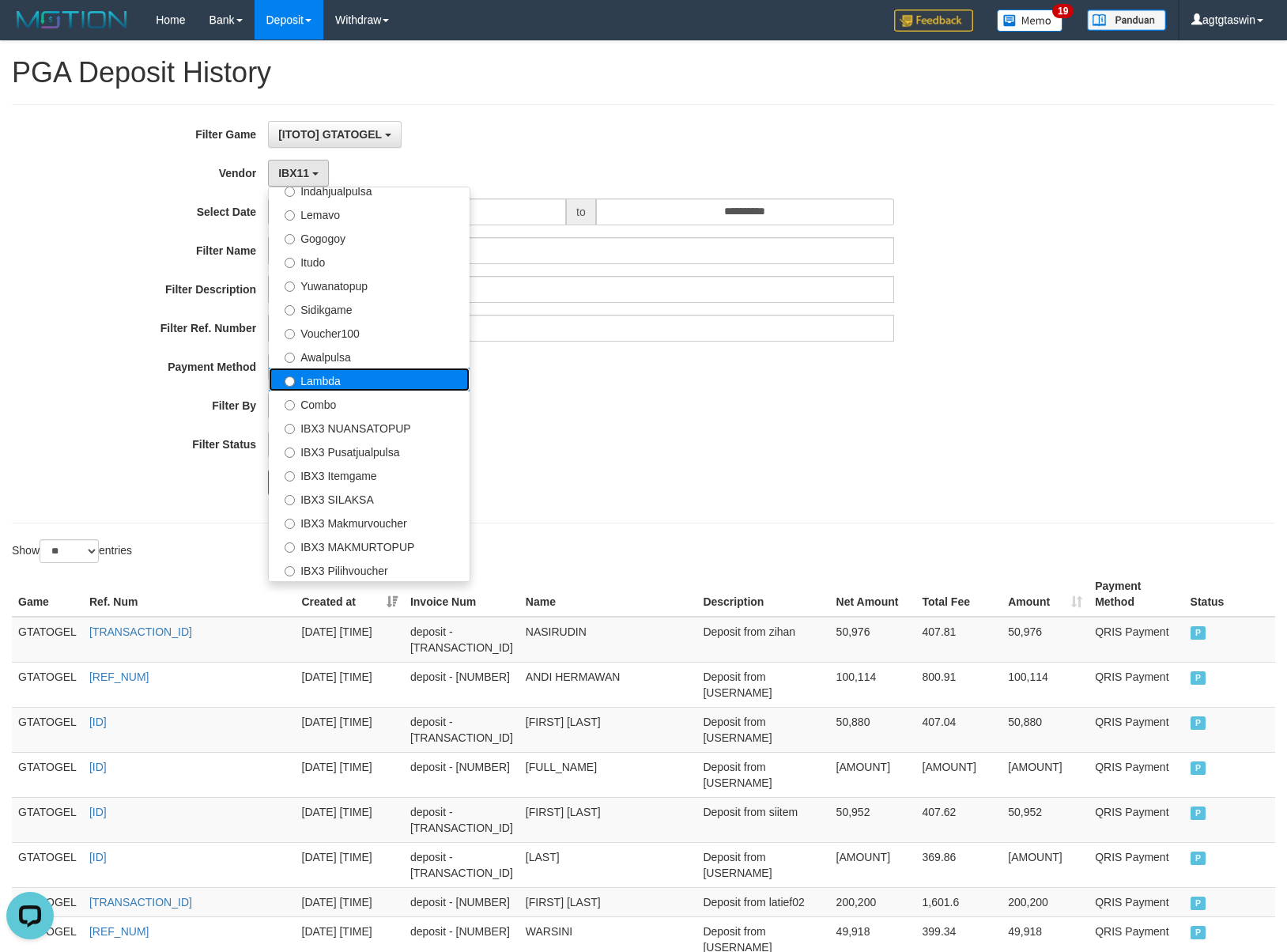 click on "Lambda" at bounding box center (369, 380) 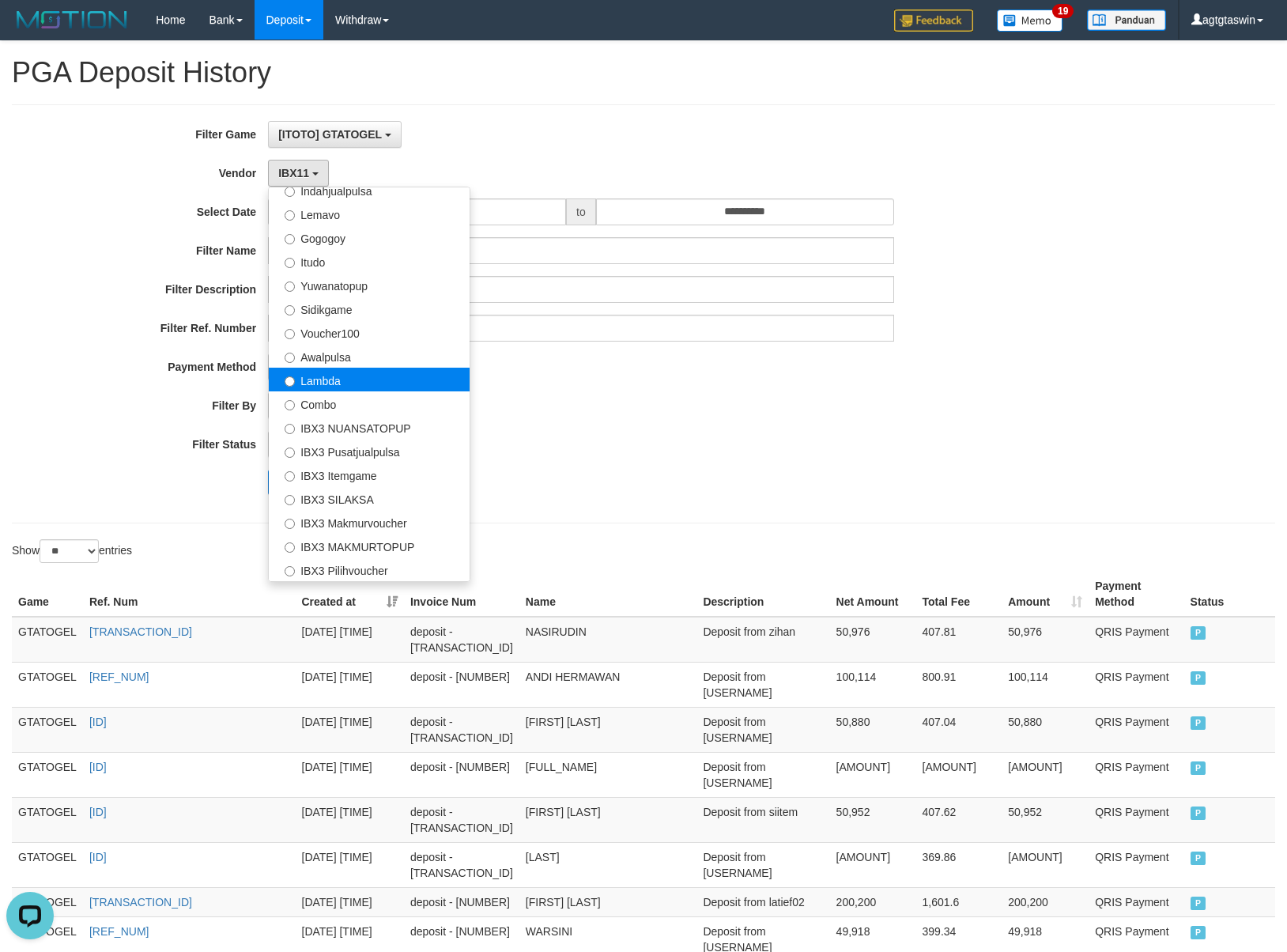 select on "**********" 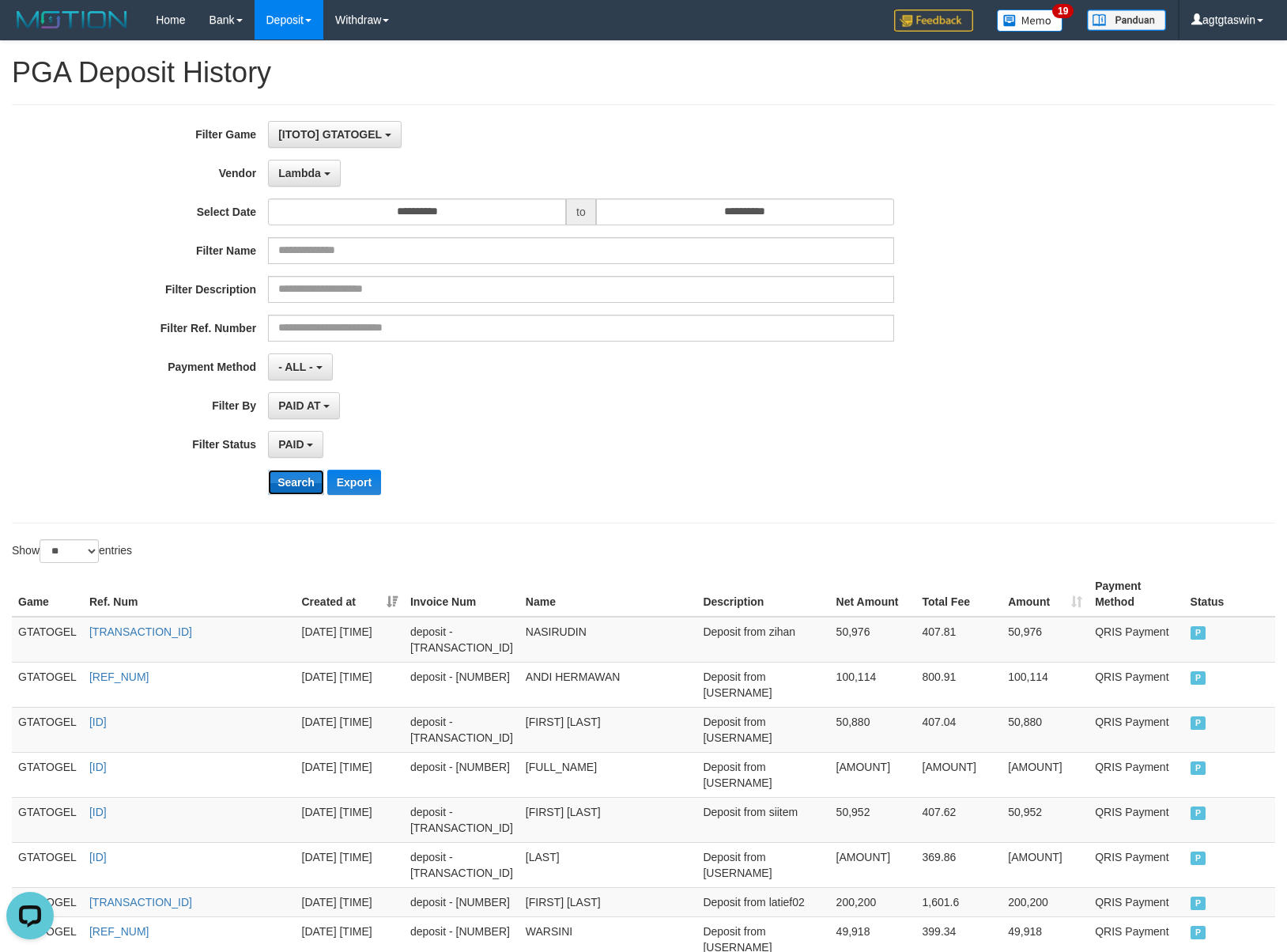 click on "Search" at bounding box center (296, 482) 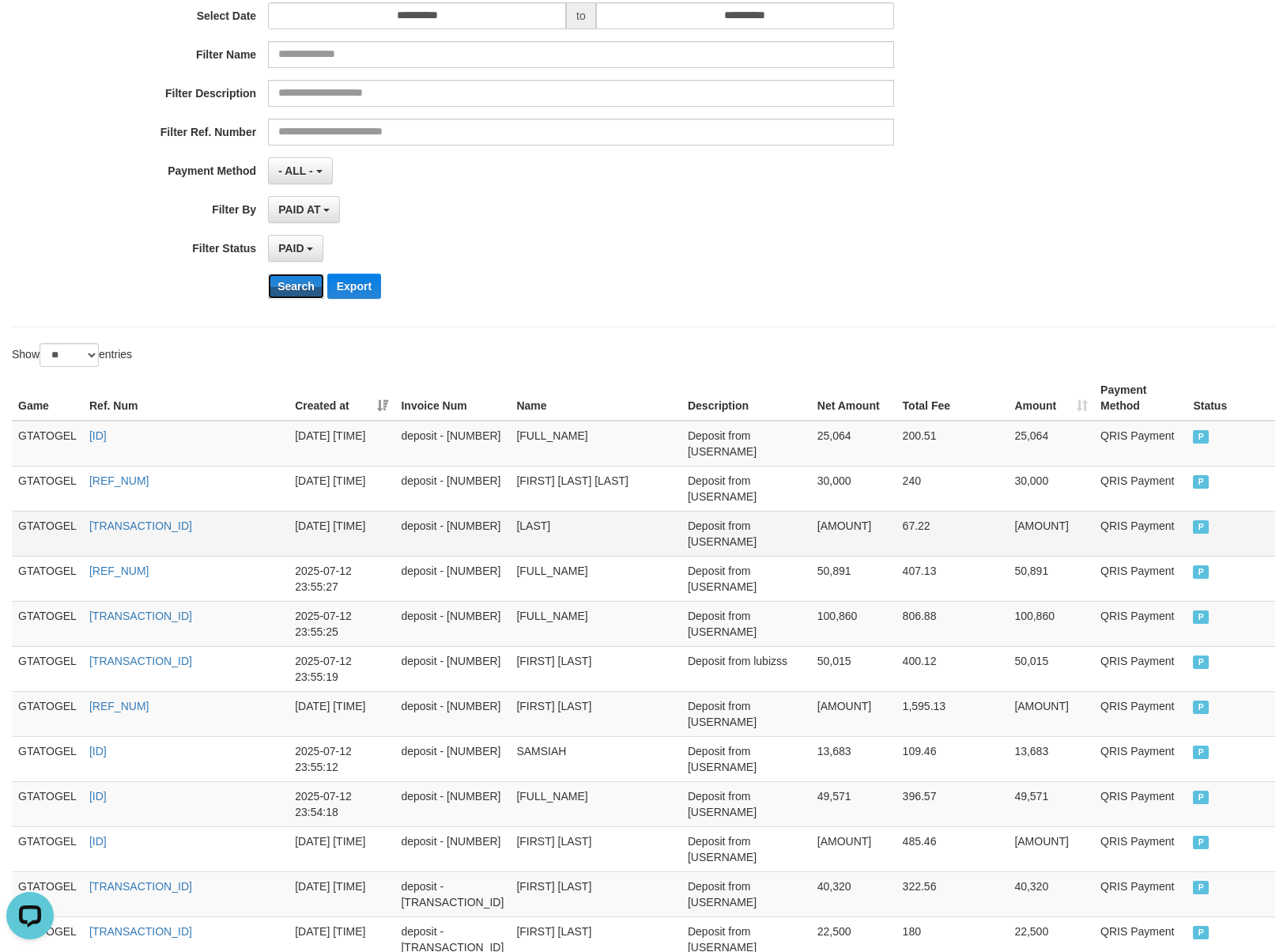 scroll, scrollTop: 973, scrollLeft: 0, axis: vertical 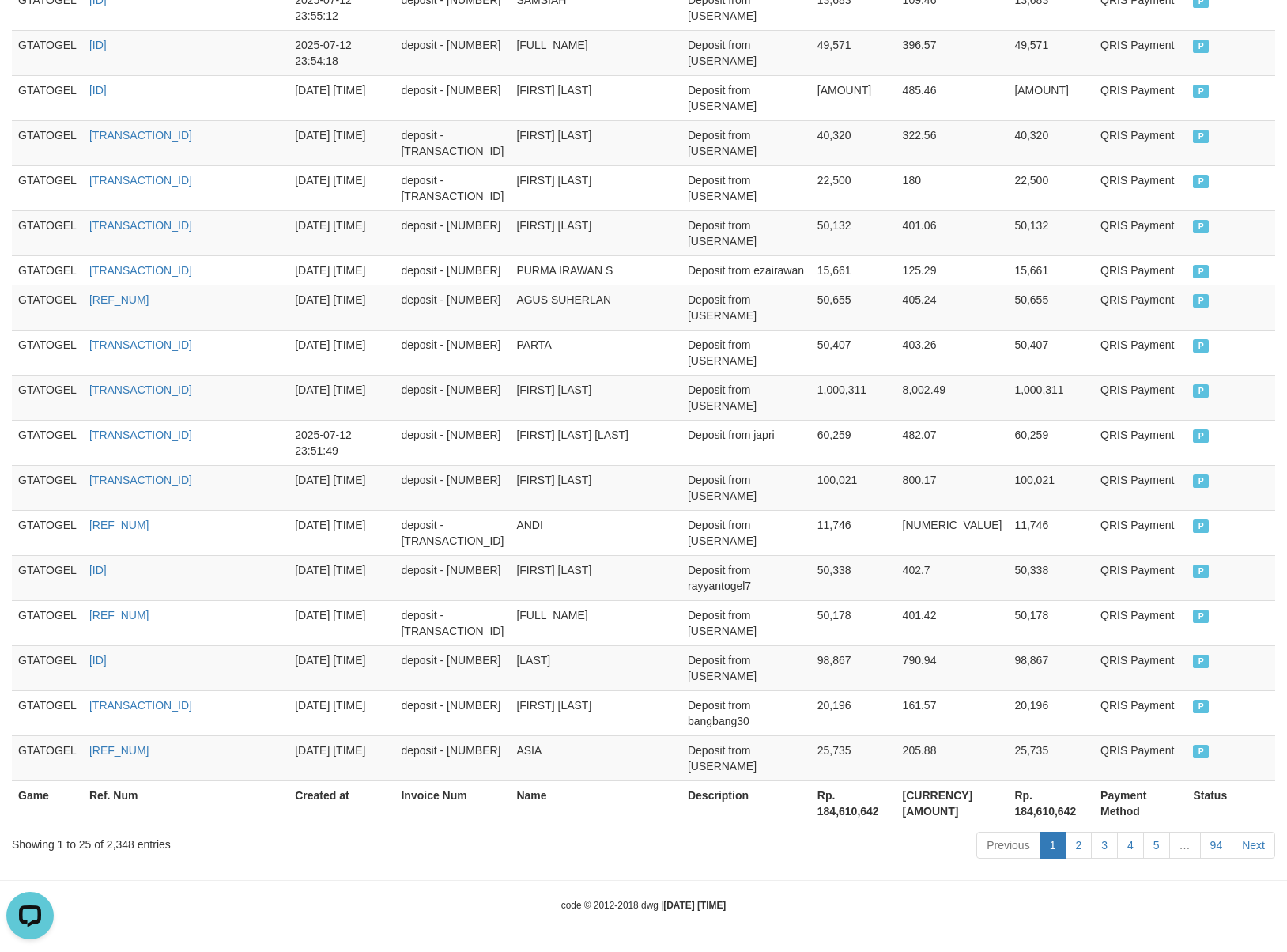 click on "Rp. 184,610,642" at bounding box center (854, 803) 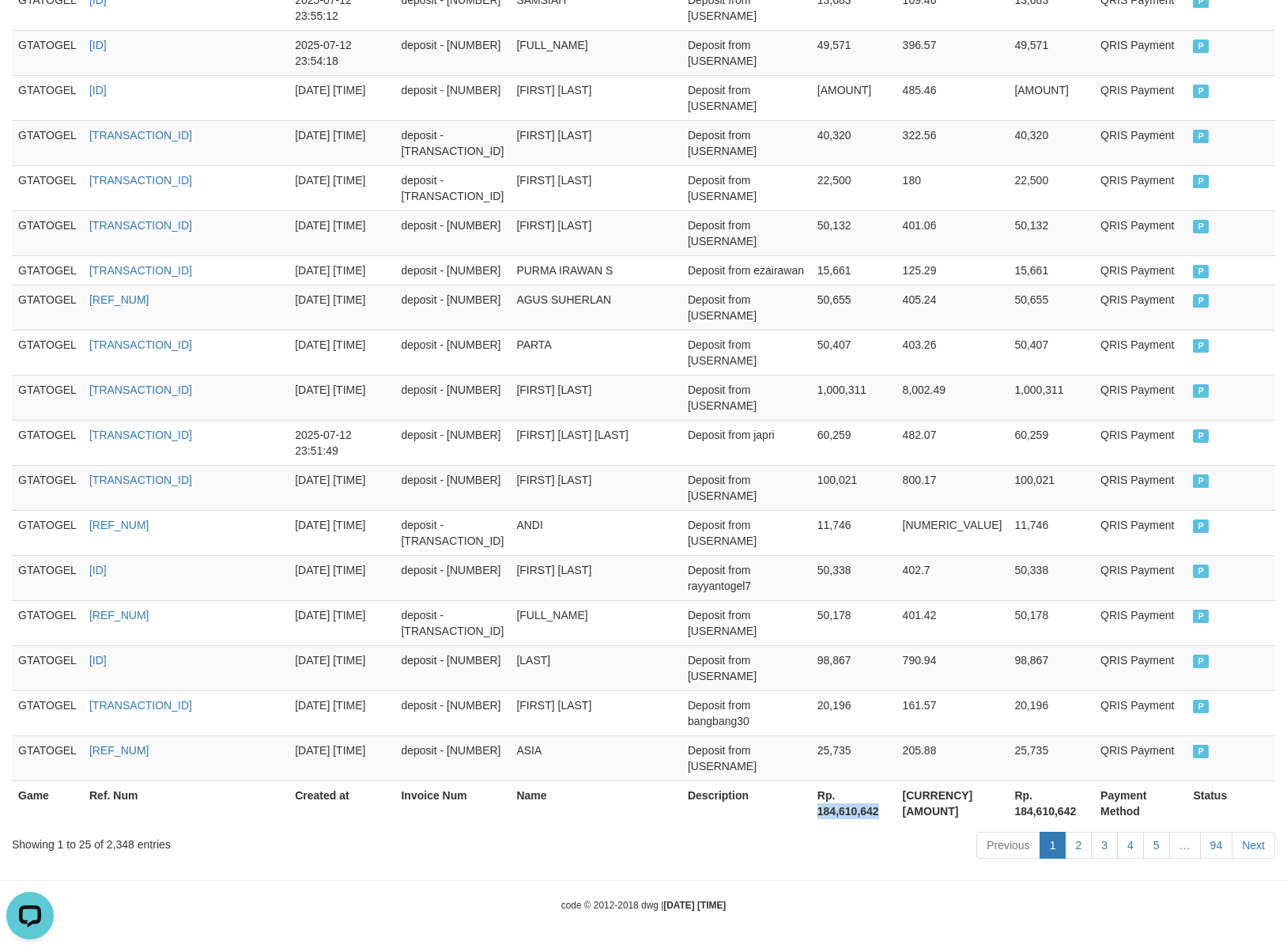 click on "Rp. 184,610,642" at bounding box center (854, 803) 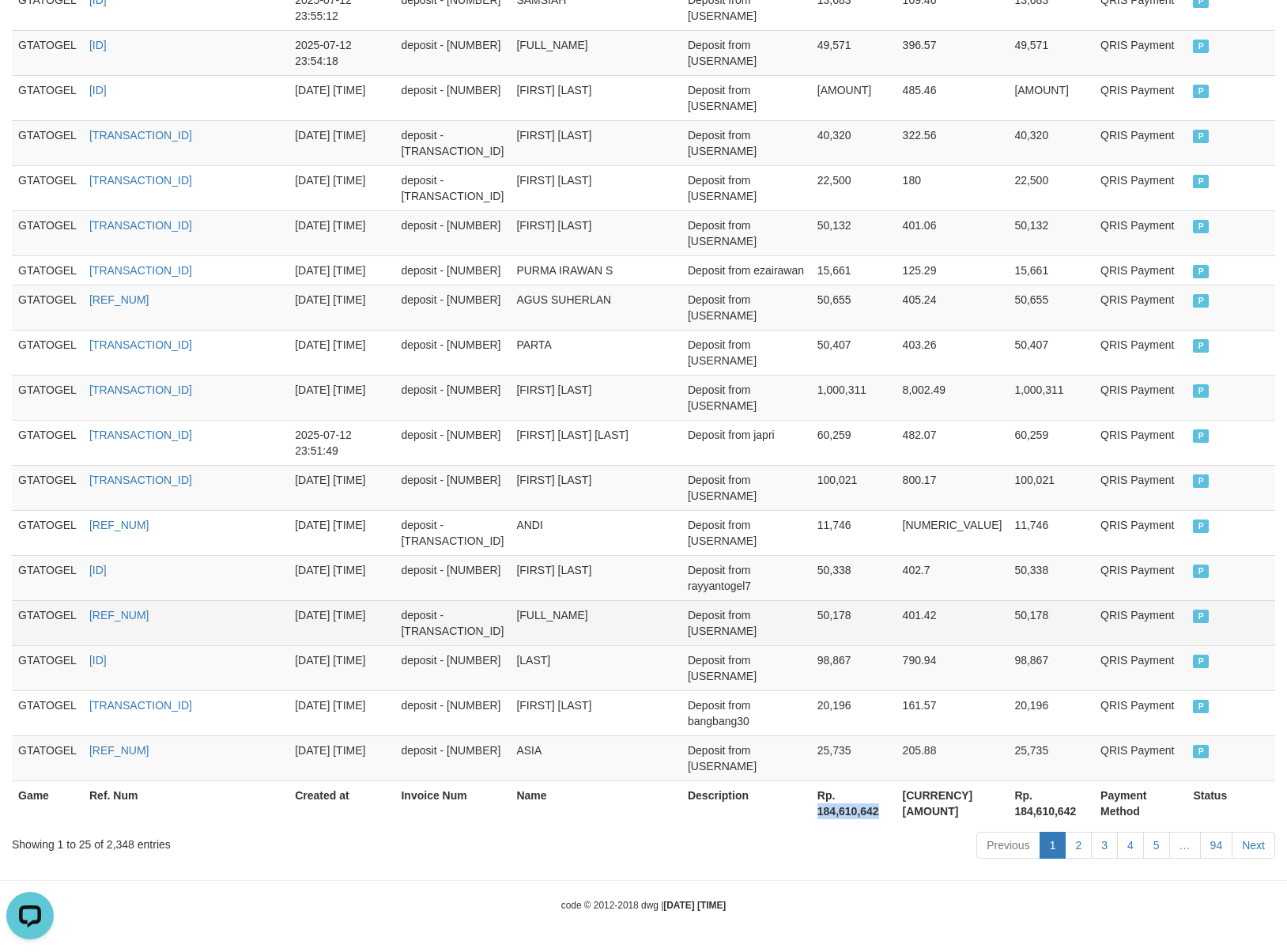 copy on "[AMOUNT]" 